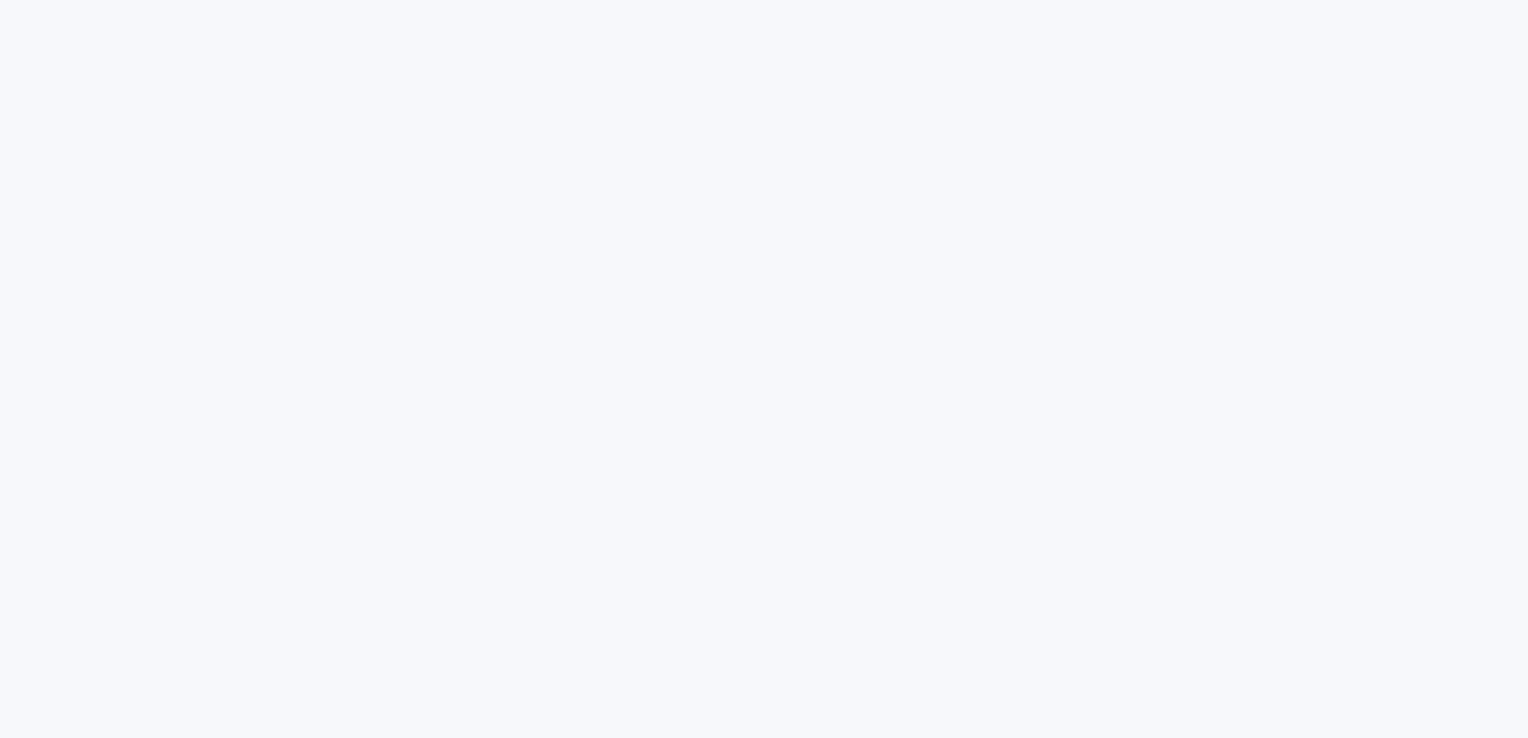 scroll, scrollTop: 0, scrollLeft: 0, axis: both 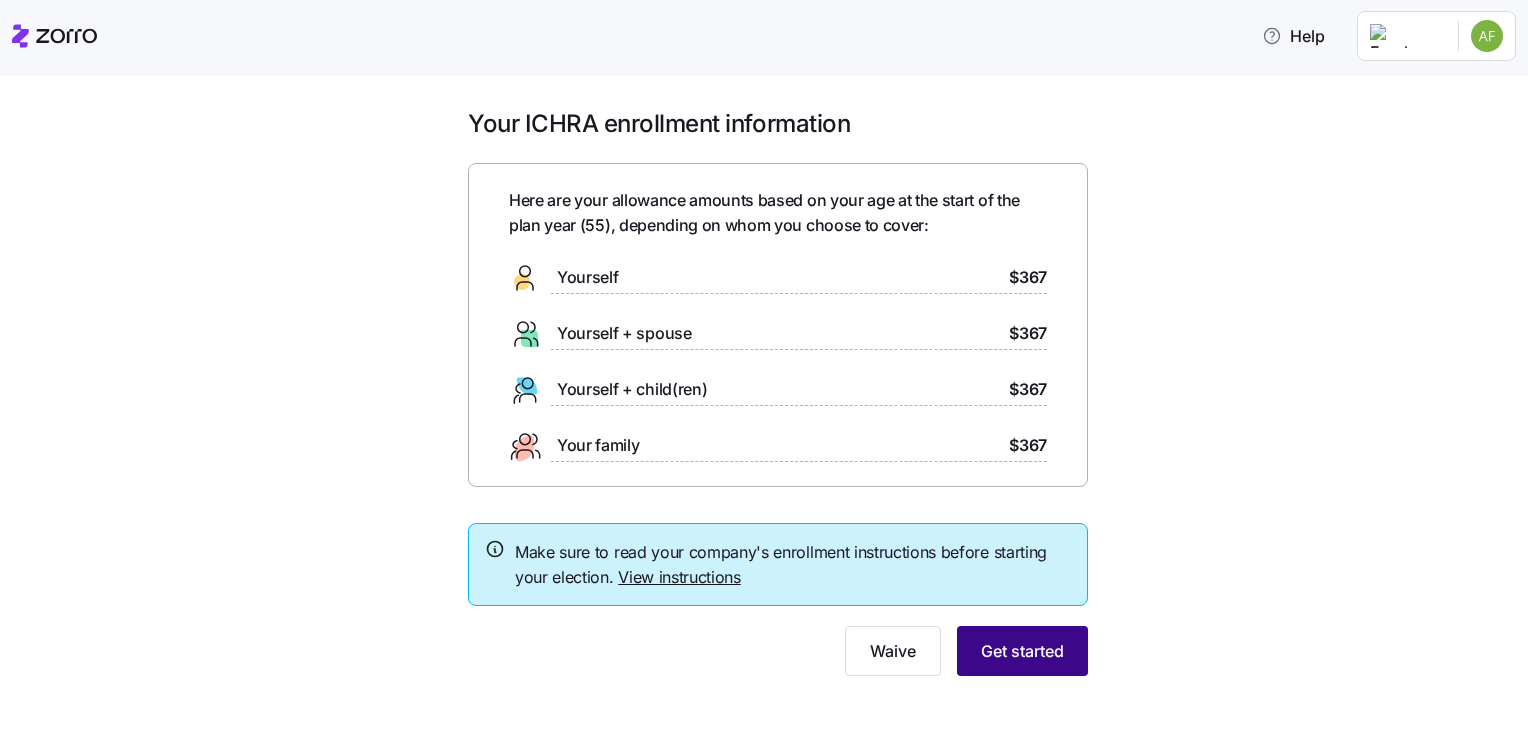 click on "Get started" at bounding box center [1022, 651] 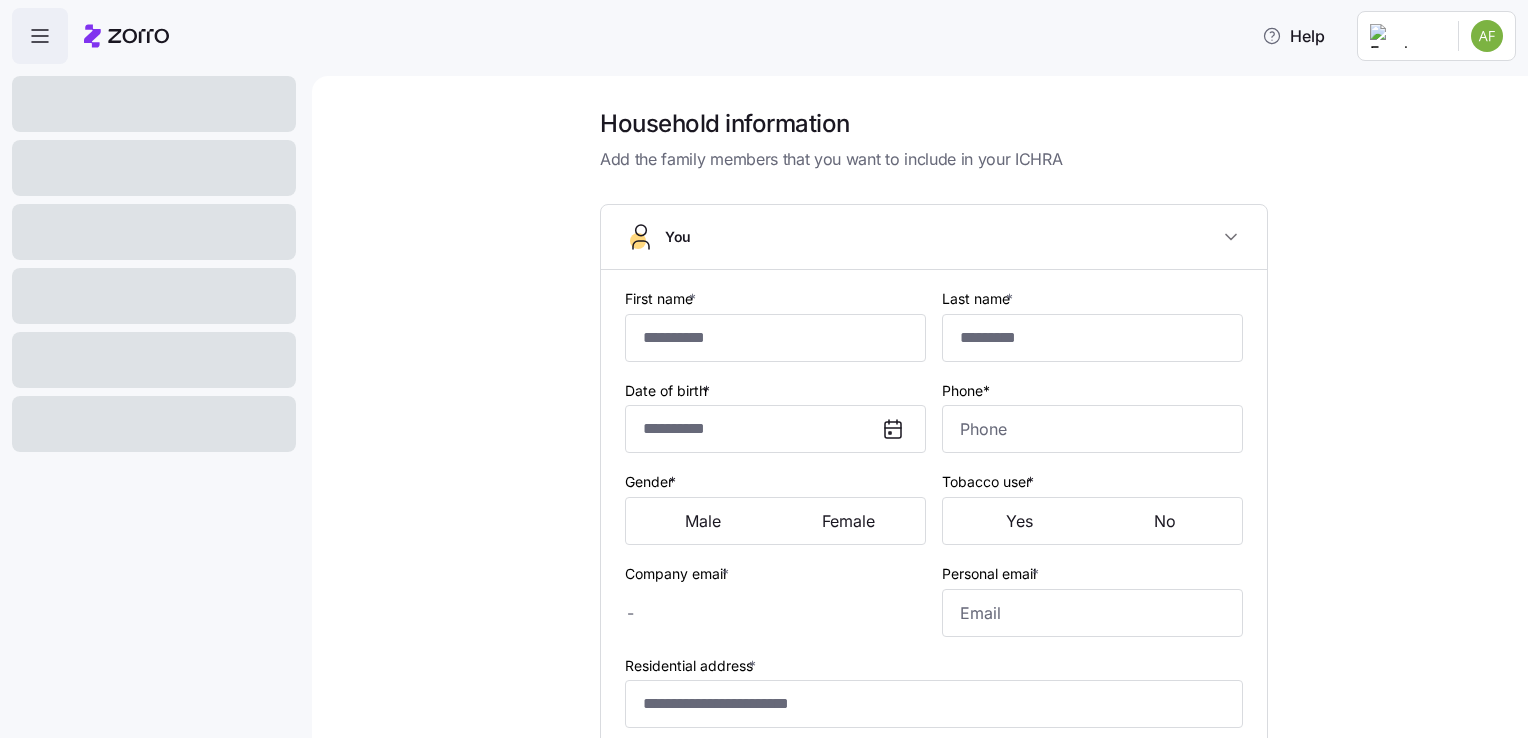 type on "********" 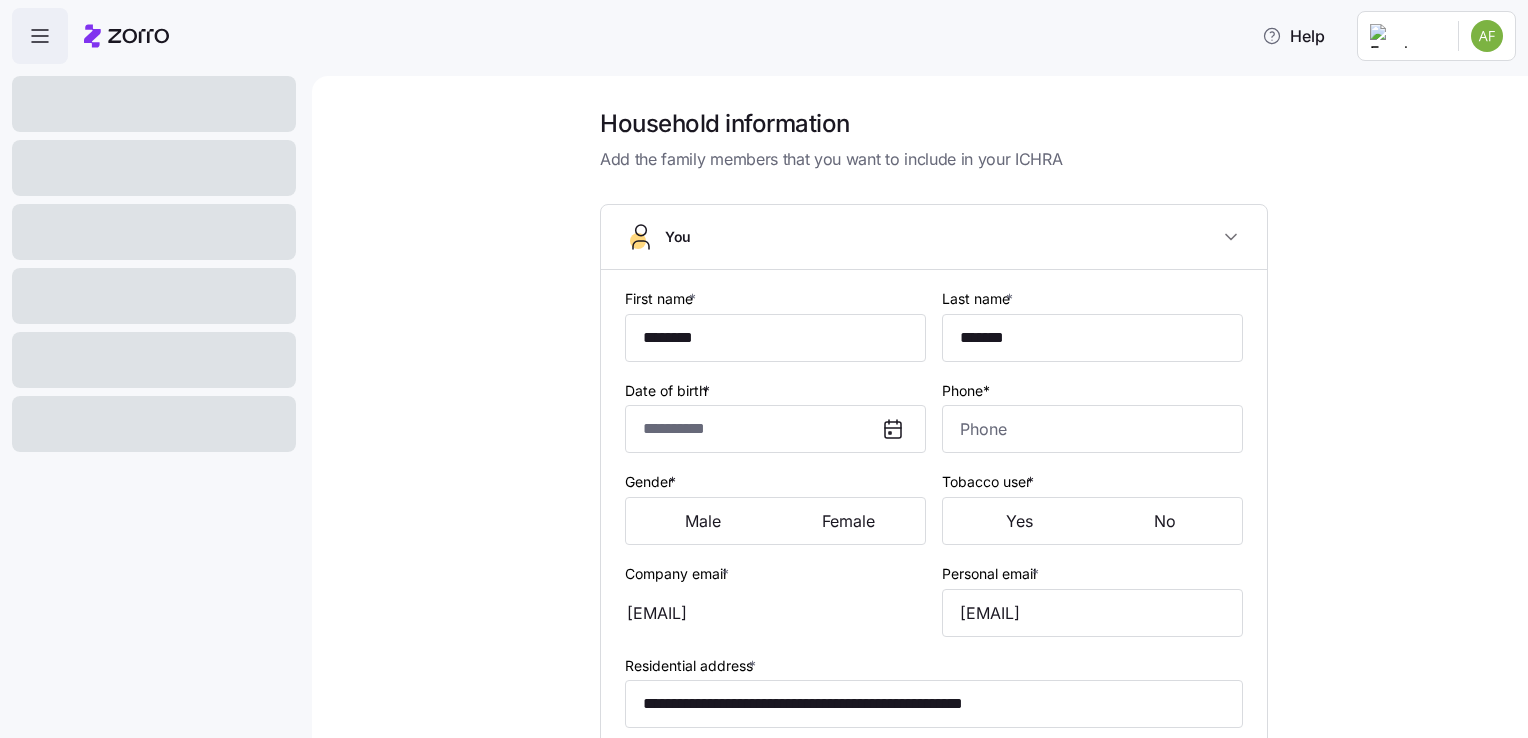 type on "**********" 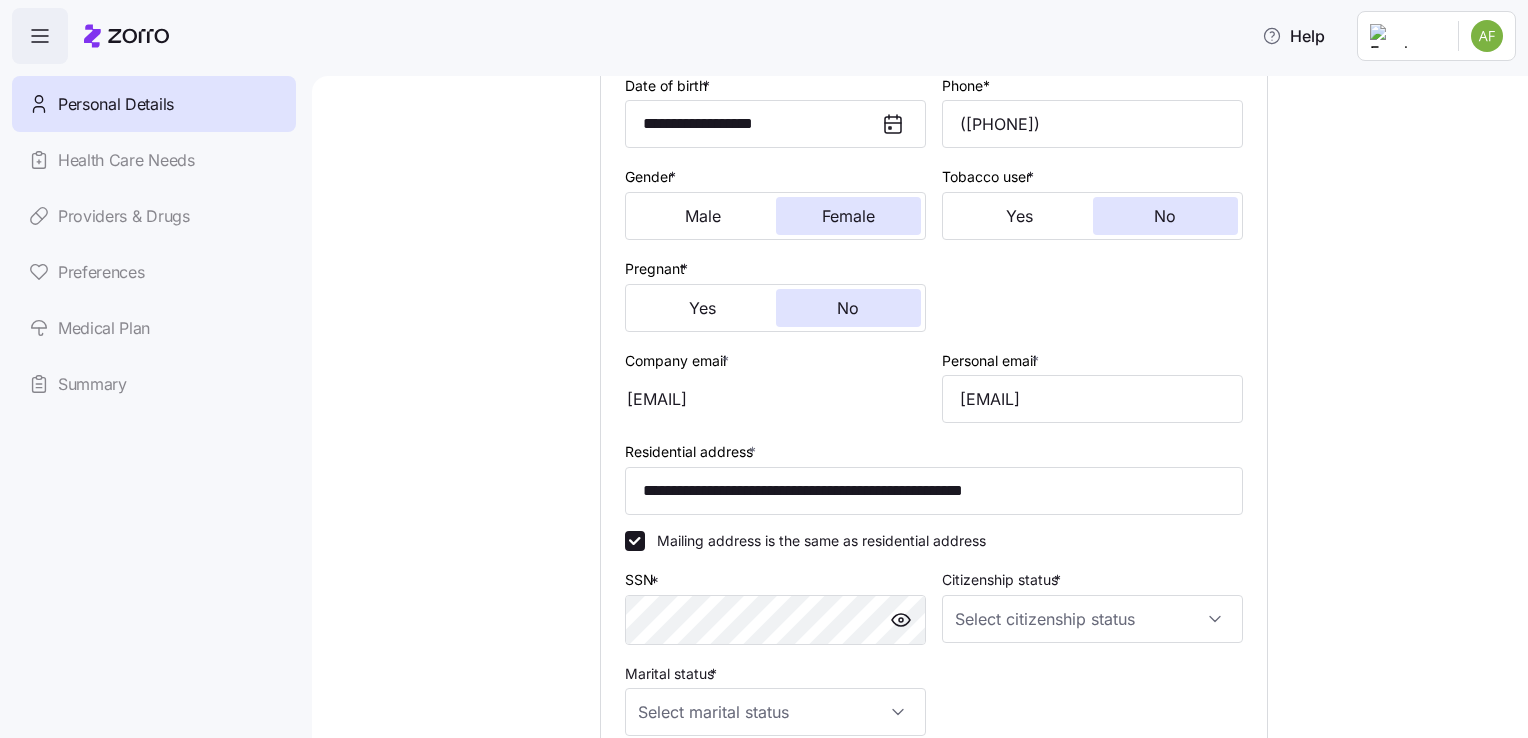 scroll, scrollTop: 320, scrollLeft: 0, axis: vertical 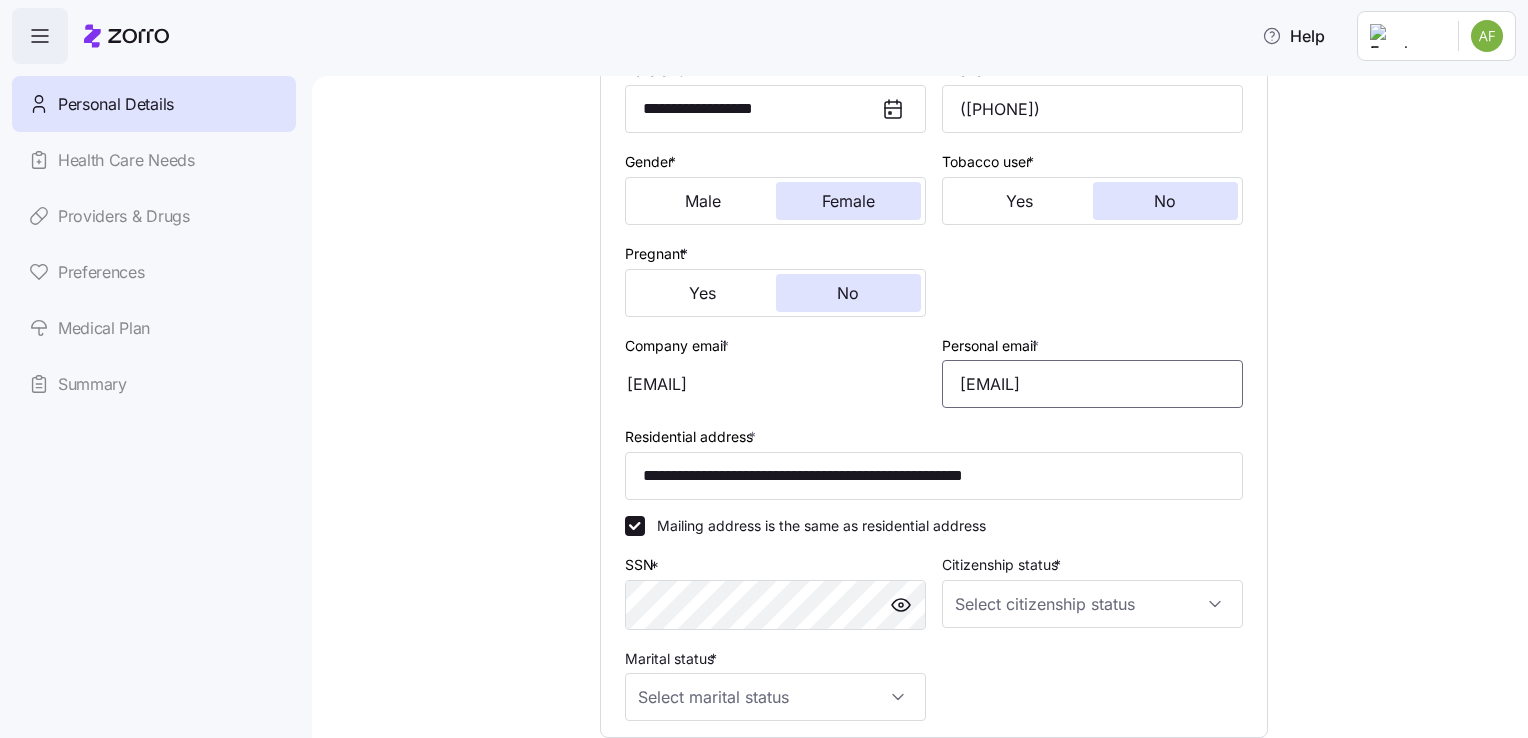 click on "[EMAIL]" at bounding box center (1092, 384) 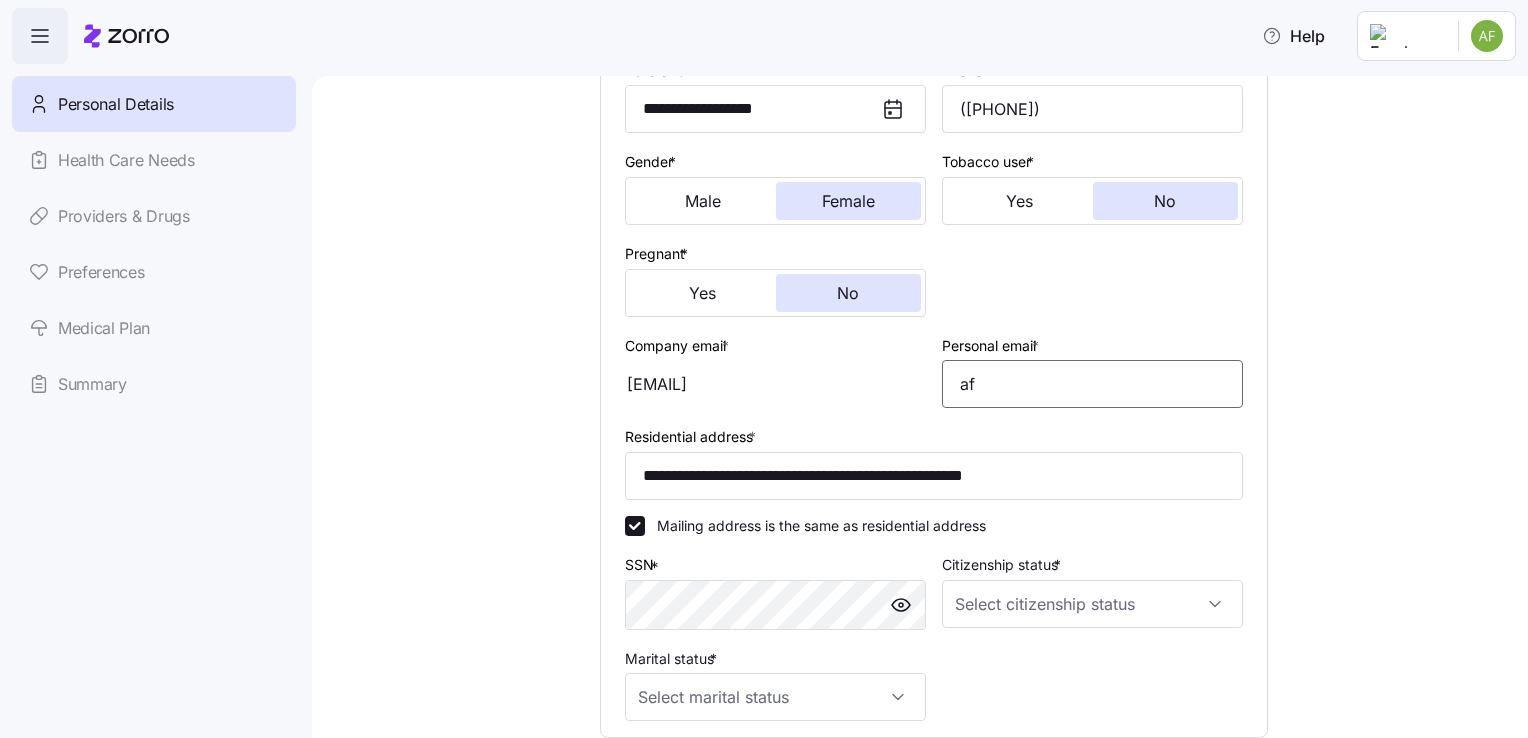type on "a" 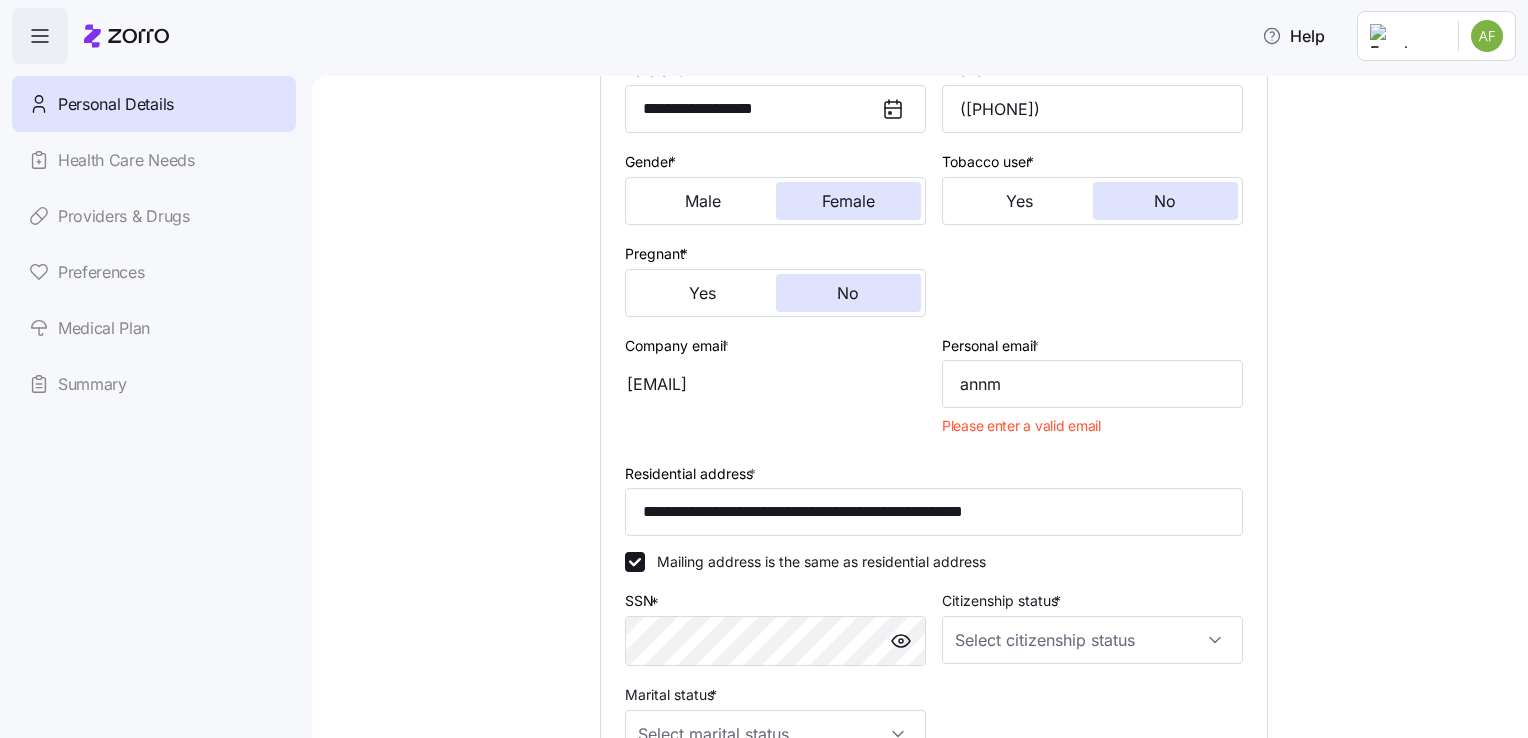 click on "Household information Add the family members that you want to include in your ICHRA You Missing details First name  * [FIRST] Last name  * [LAST] Date of birth  * [DATE] Phone* ([AREA]) [PHONE] Gender  * Male Female Tobacco user  * Yes No Pregnant  * Yes No Company email  * [EMAIL] Personal email  * [EMAIL] Residential address  * [ADDRESS] Mailing address is the same as residential address SSN  * [SSN] Citizenship status  * Marital status  * Add spouse / domestic partner Add dependent  (under 26) Next" at bounding box center (934, 391) 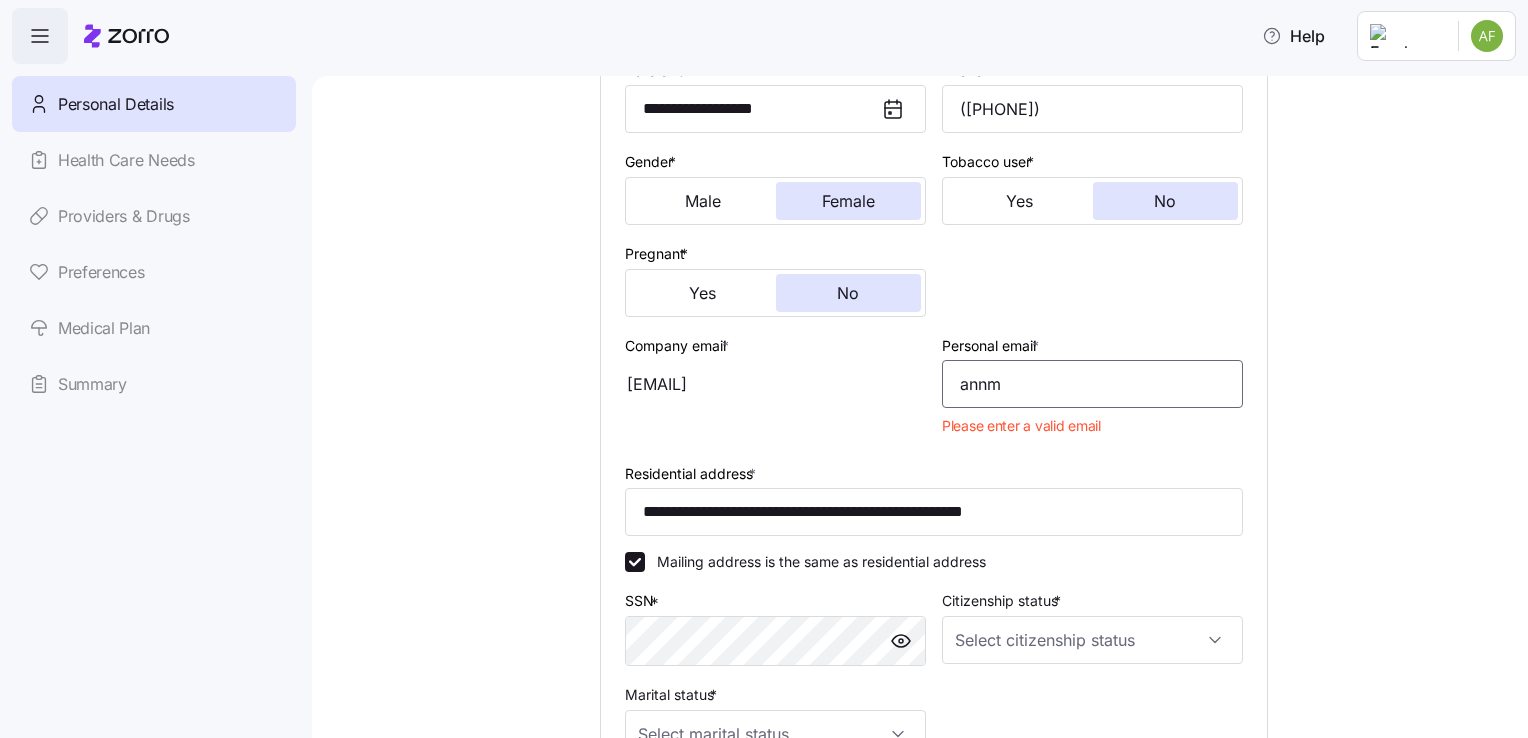 click on "annm" at bounding box center [1092, 384] 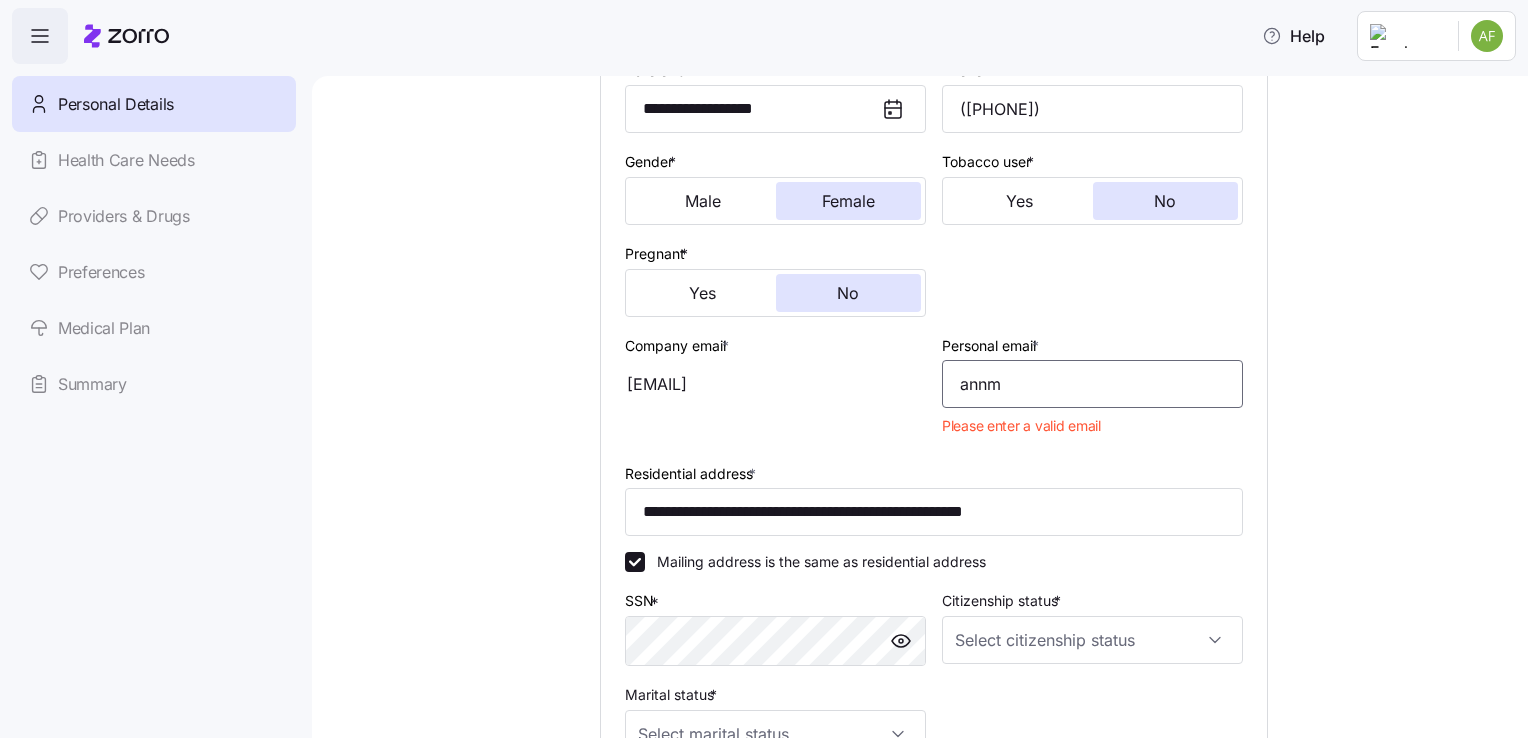 type on "[EMAIL]" 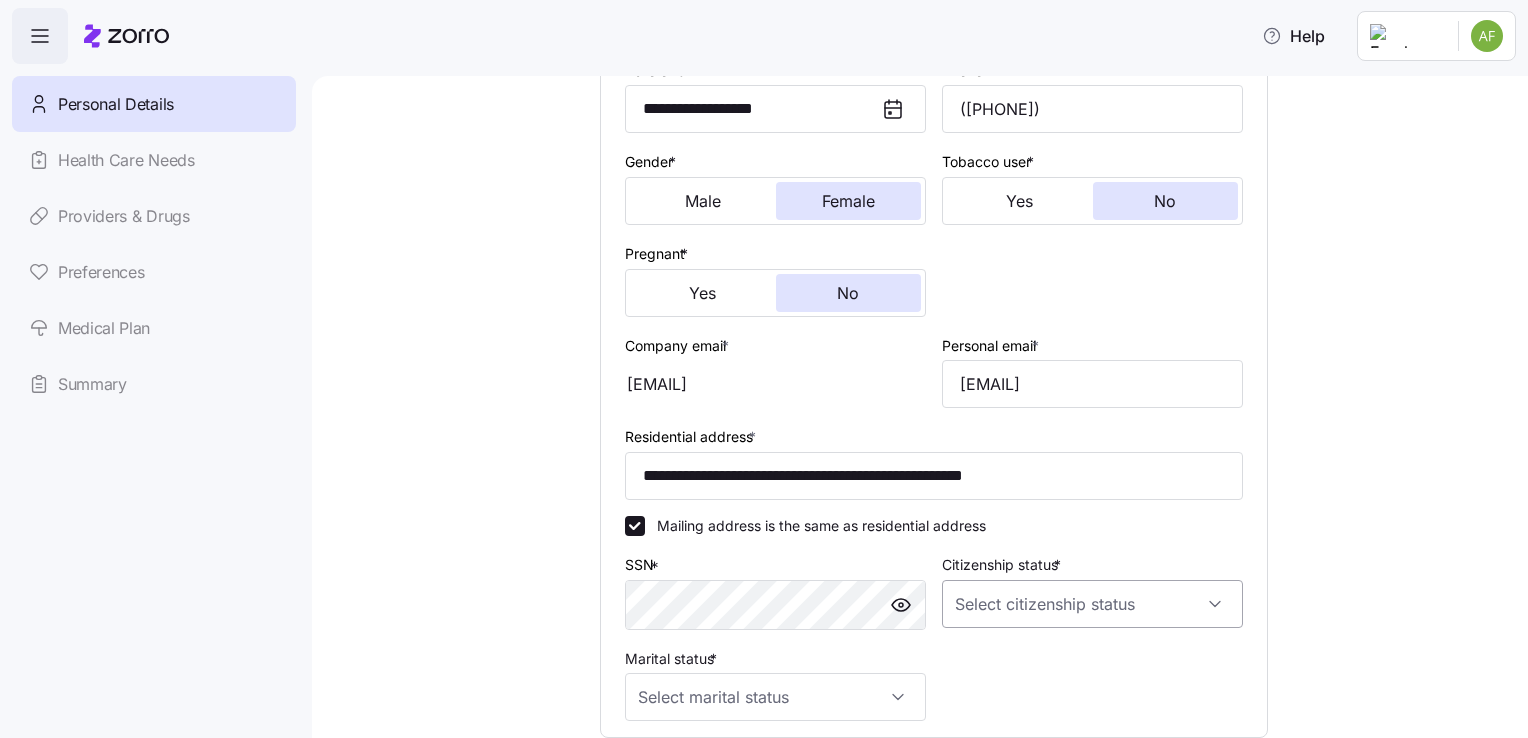 click on "Citizenship status  *" at bounding box center (1092, 604) 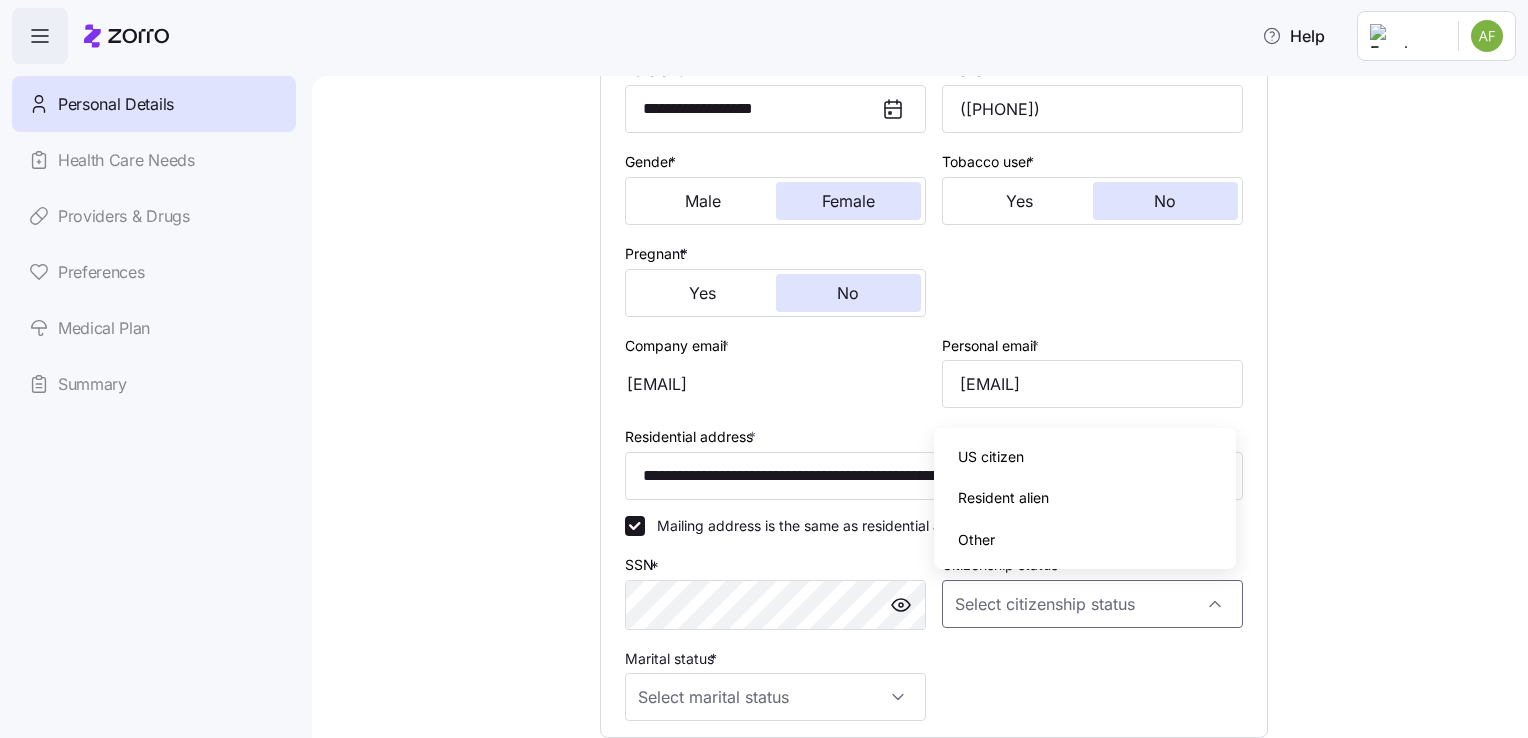click on "US citizen" at bounding box center (1084, 457) 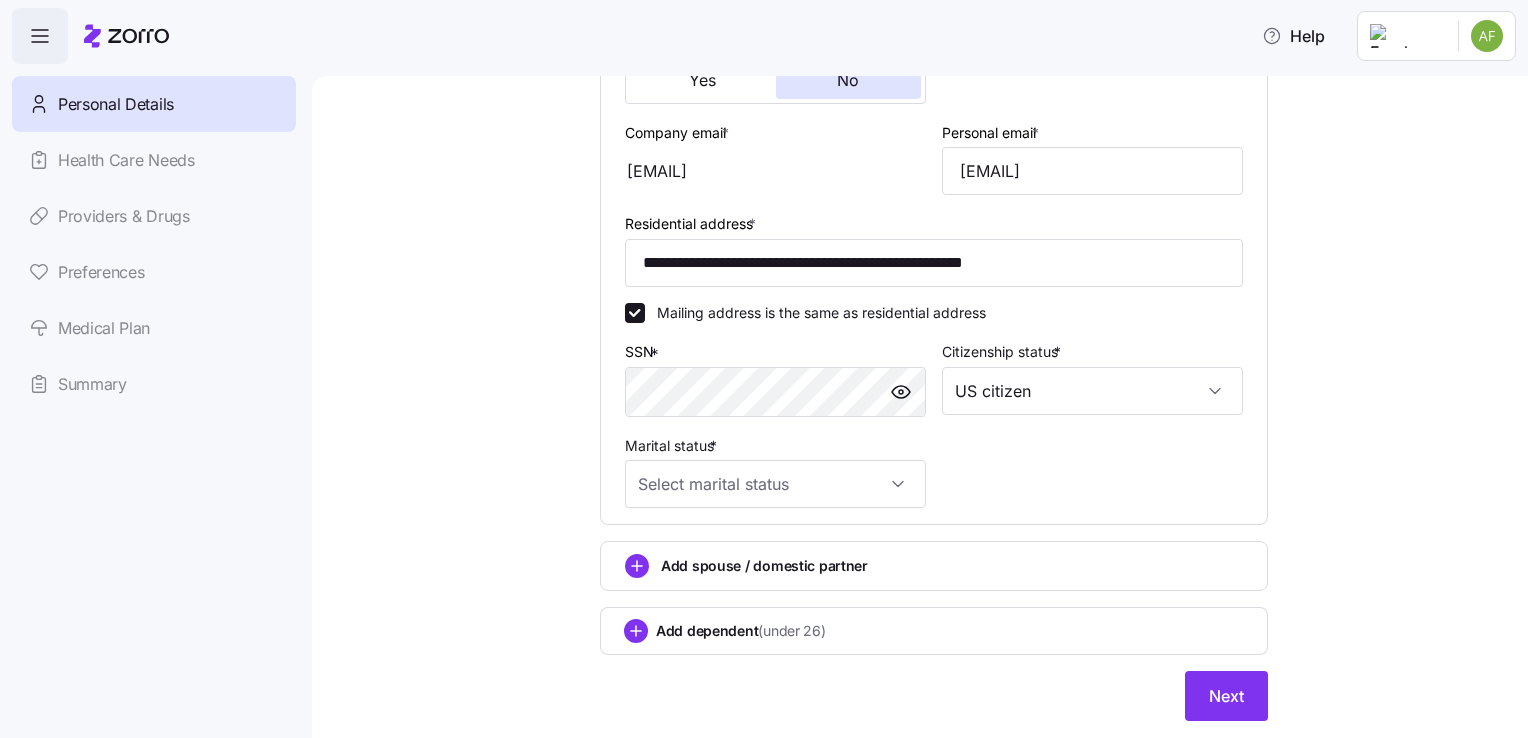 scroll, scrollTop: 584, scrollLeft: 0, axis: vertical 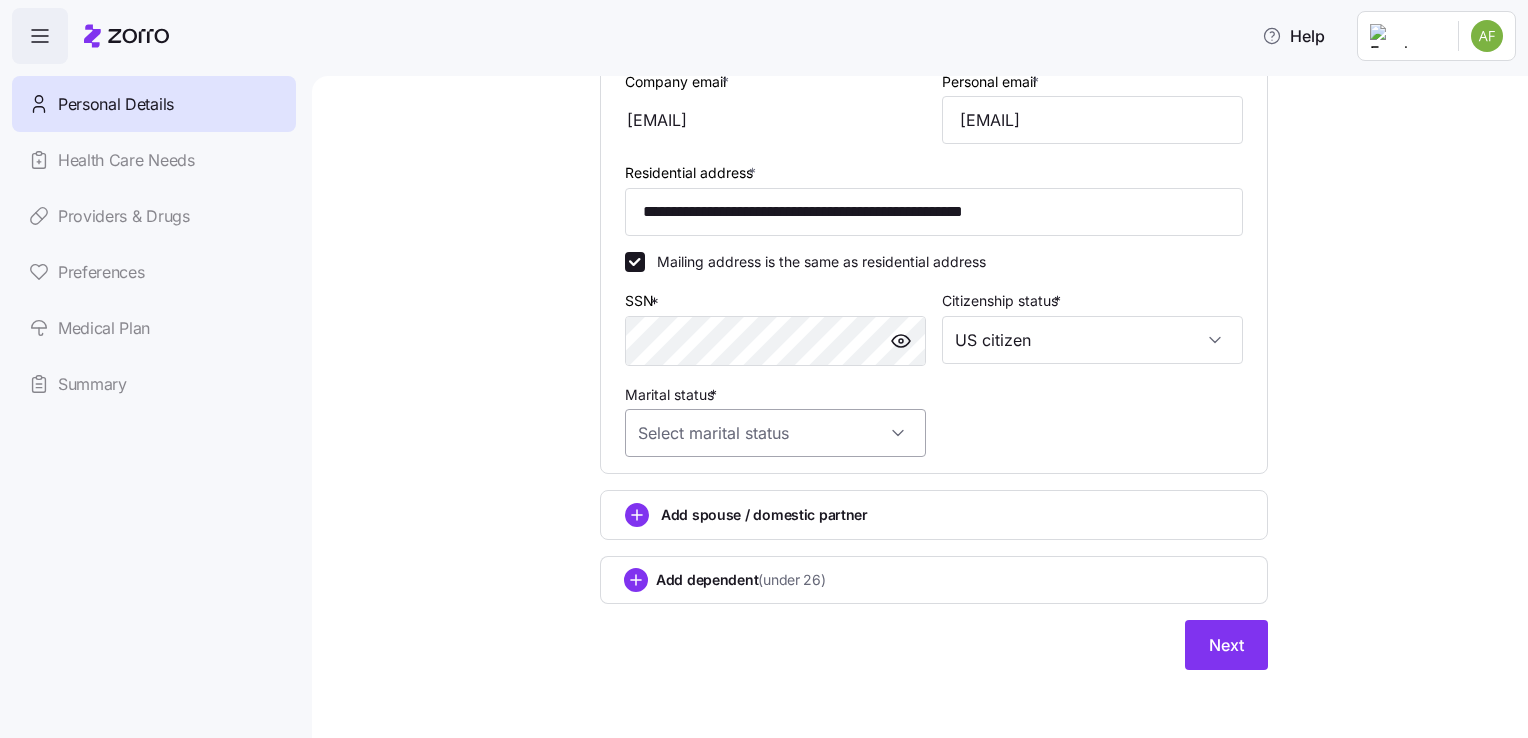 click on "Marital status  *" at bounding box center (775, 433) 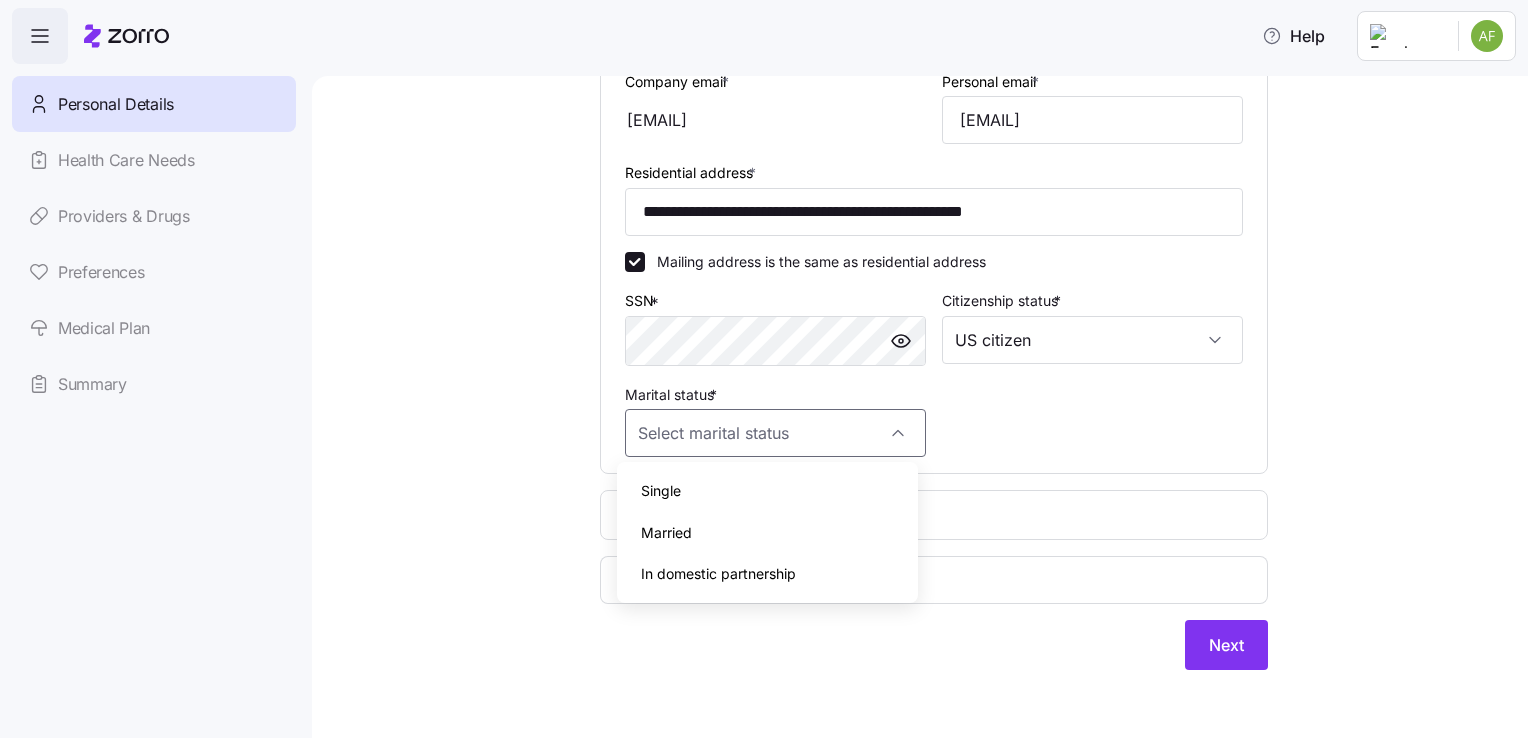 click on "Married" at bounding box center (767, 533) 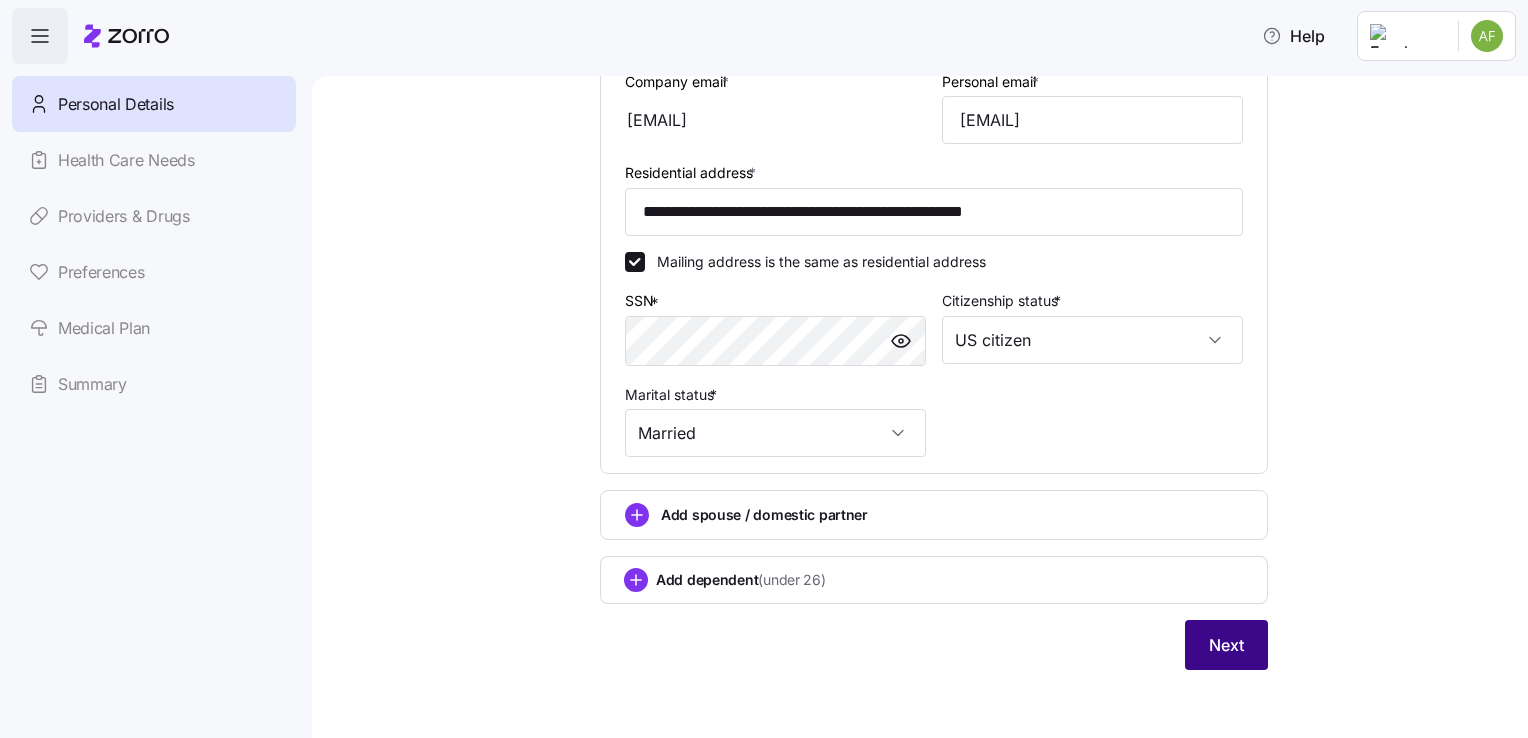 click on "Next" at bounding box center (1226, 645) 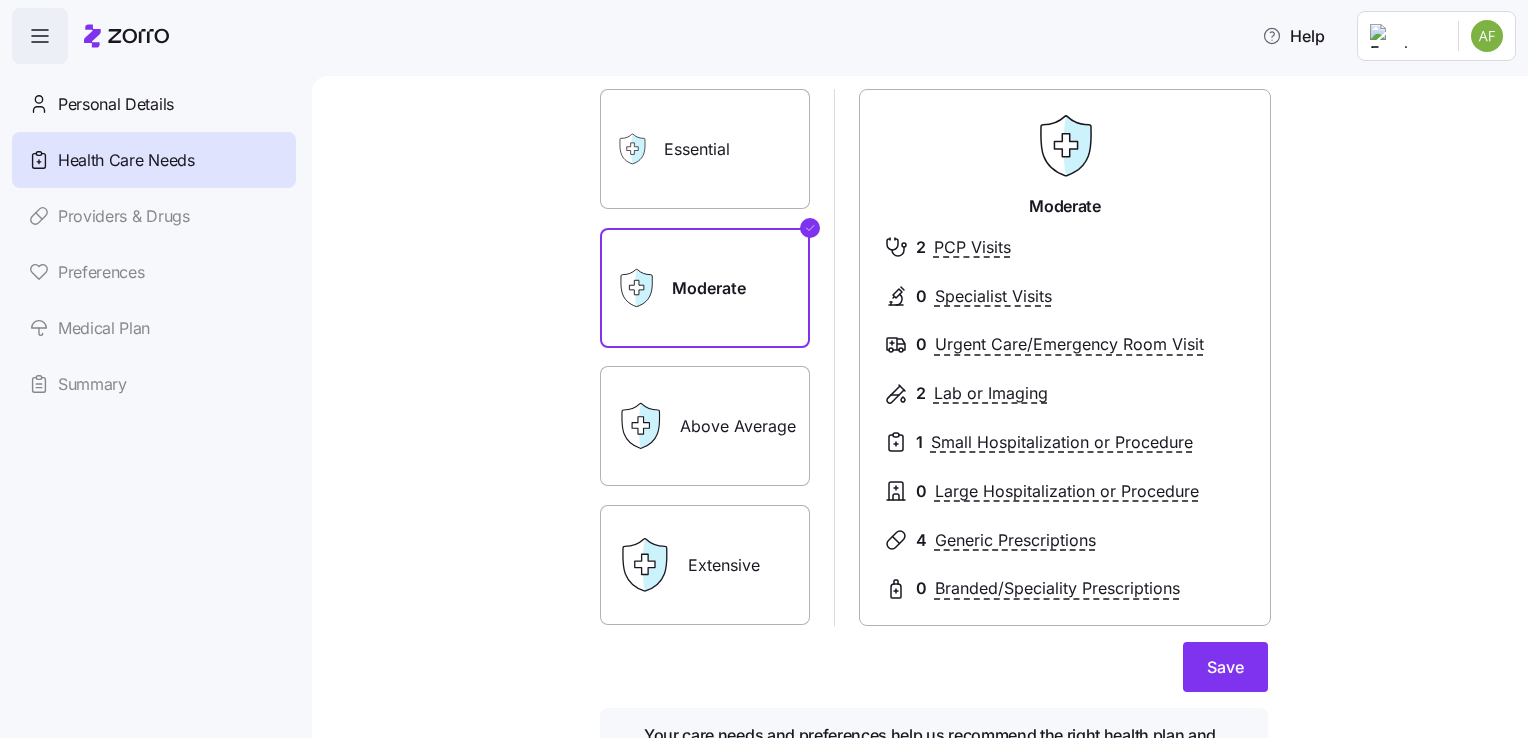 scroll, scrollTop: 133, scrollLeft: 0, axis: vertical 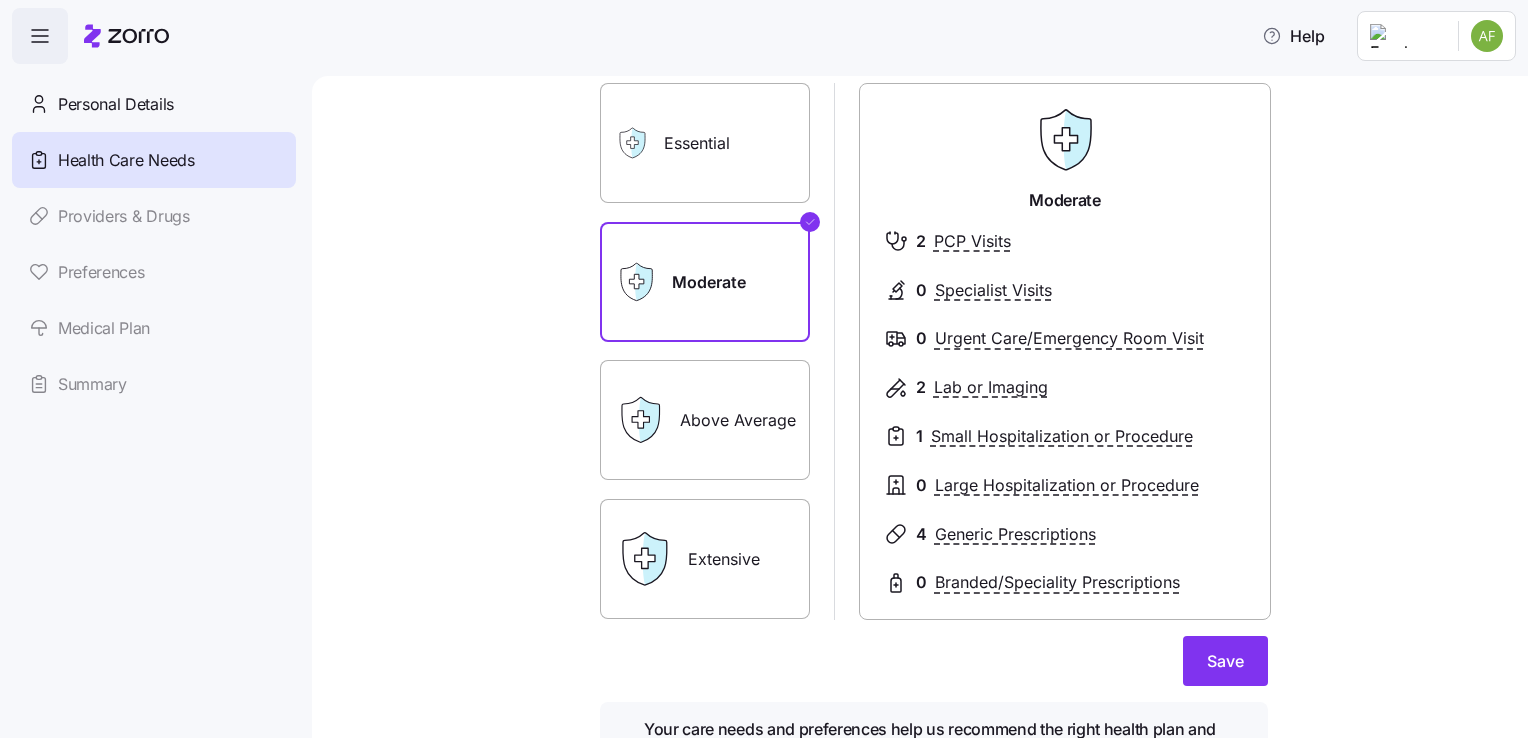 click on "Above Average" at bounding box center (705, 420) 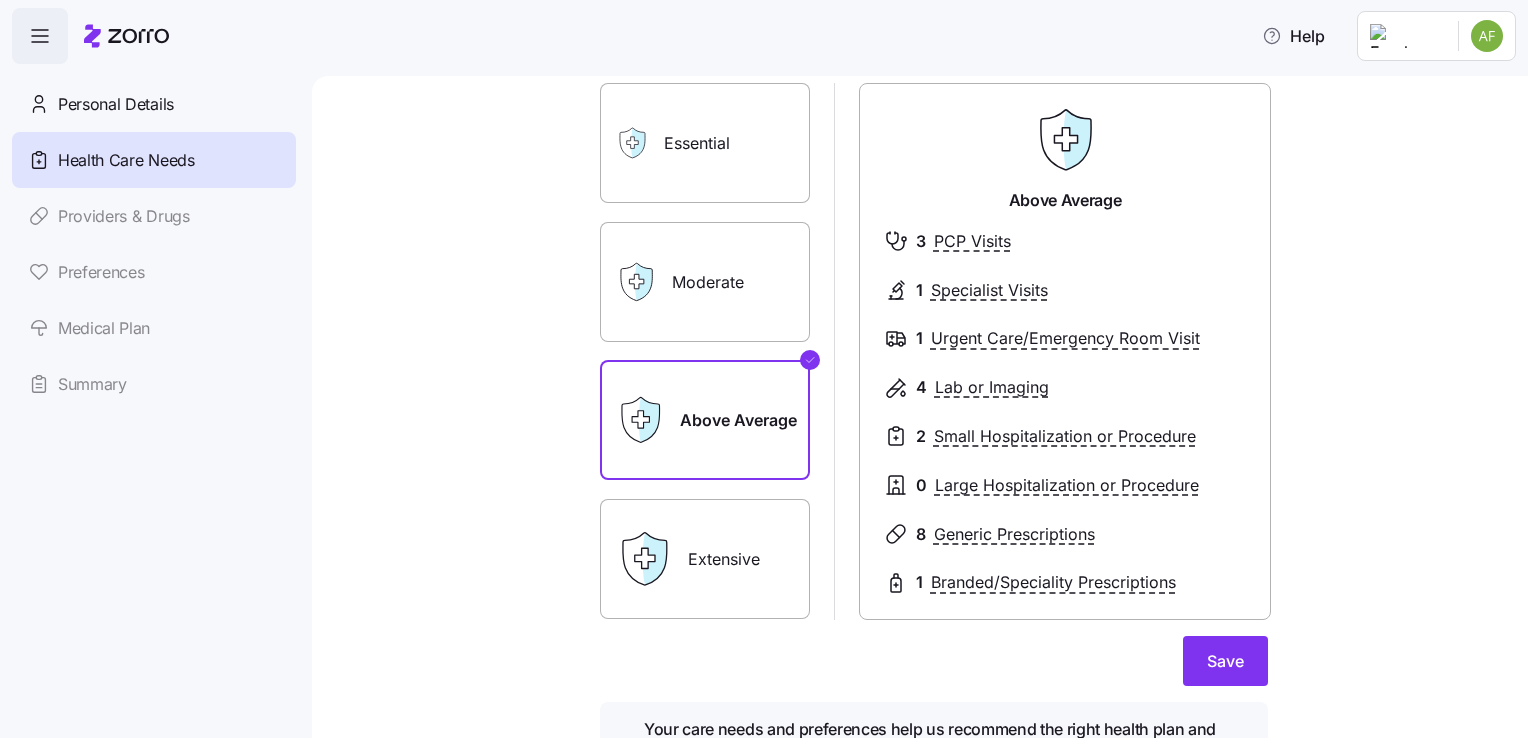 click on "Extensive" at bounding box center [705, 559] 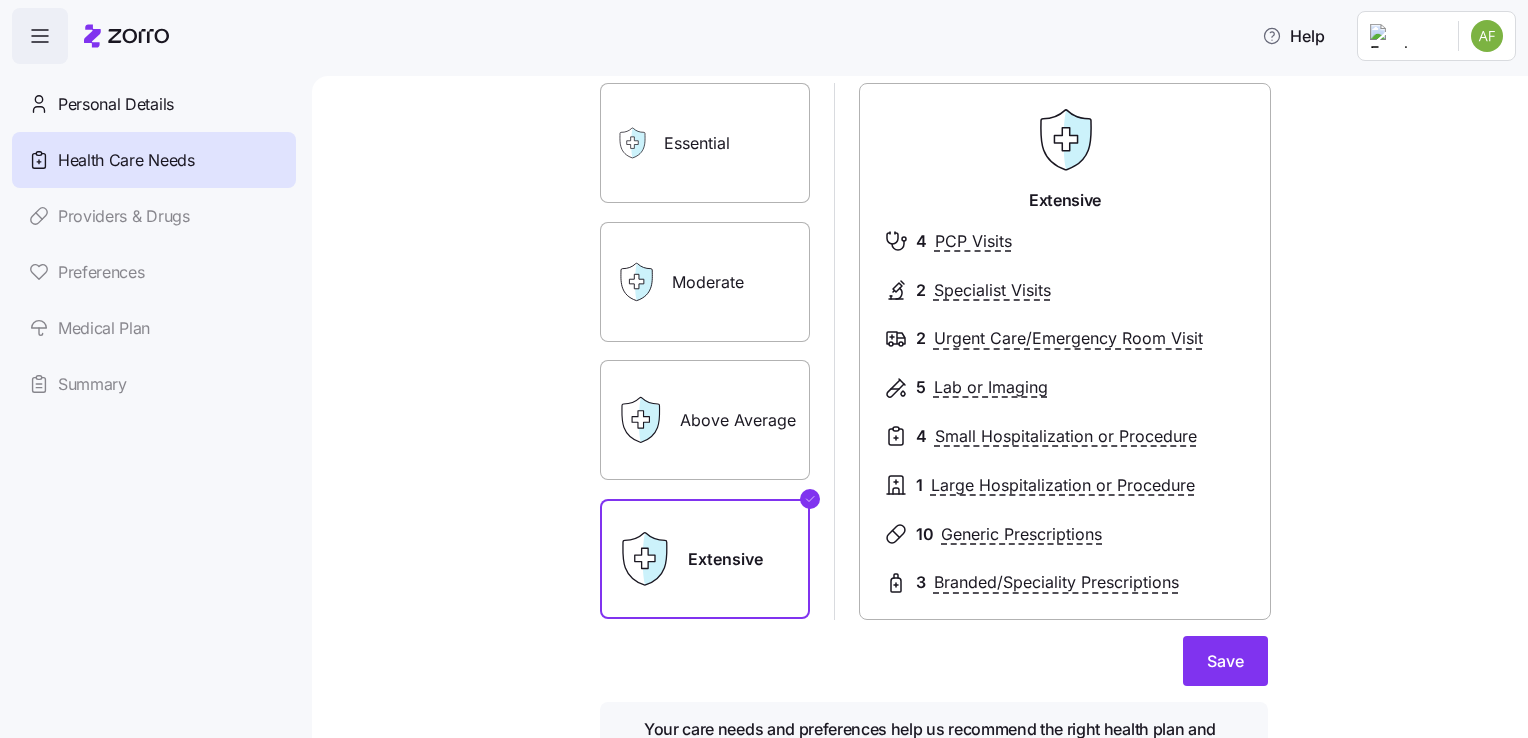 click on "Essential" at bounding box center [705, 143] 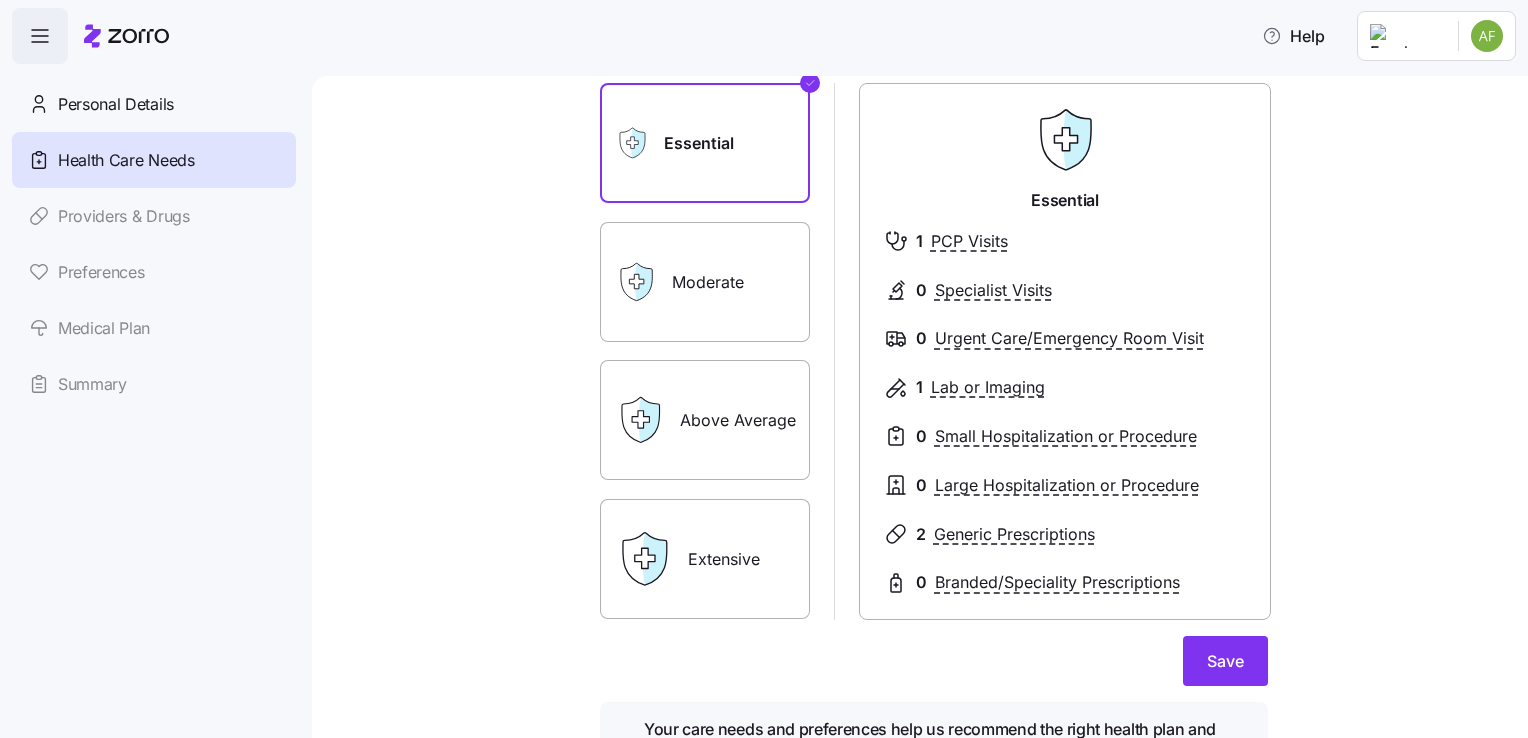 click on "Moderate" at bounding box center (705, 282) 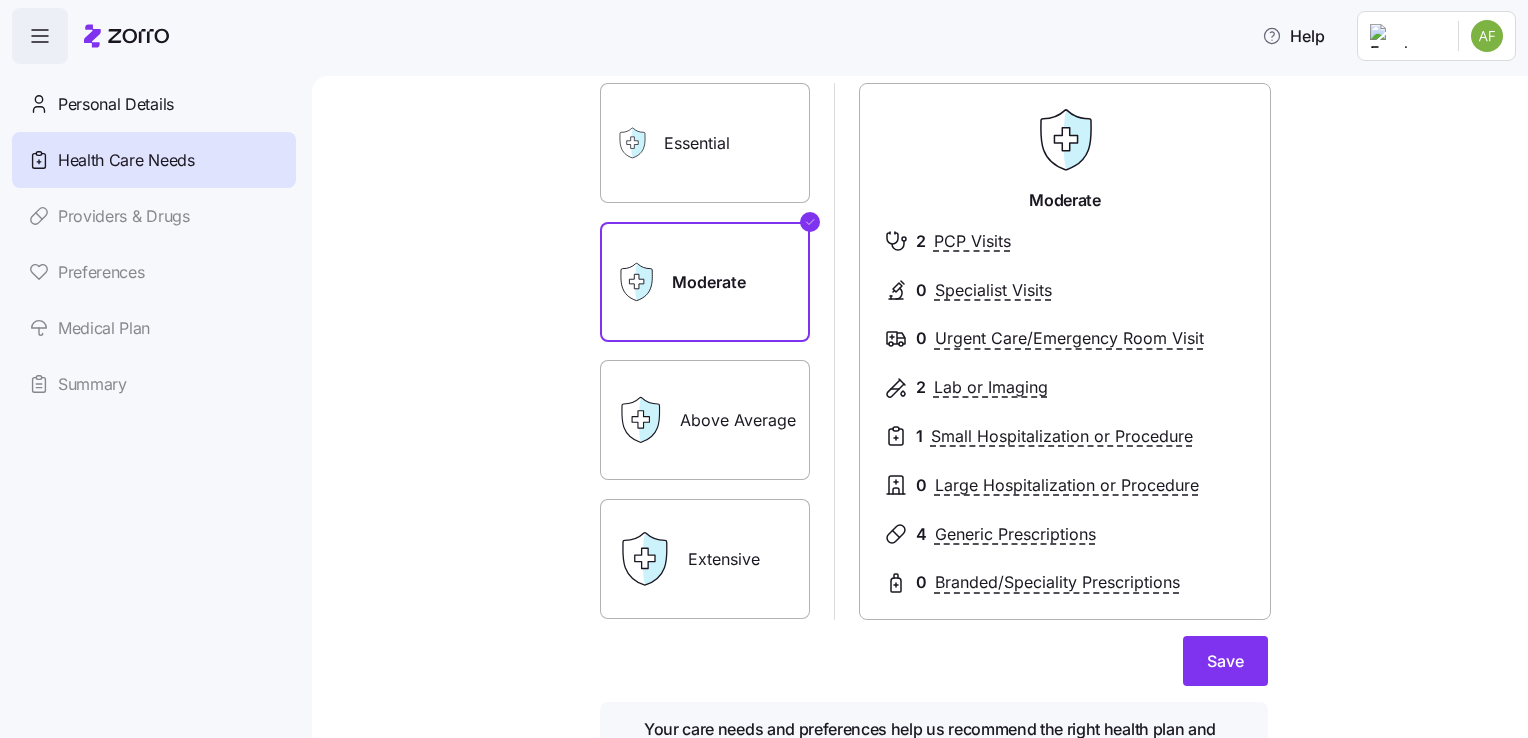 click on "Above Average" at bounding box center (705, 420) 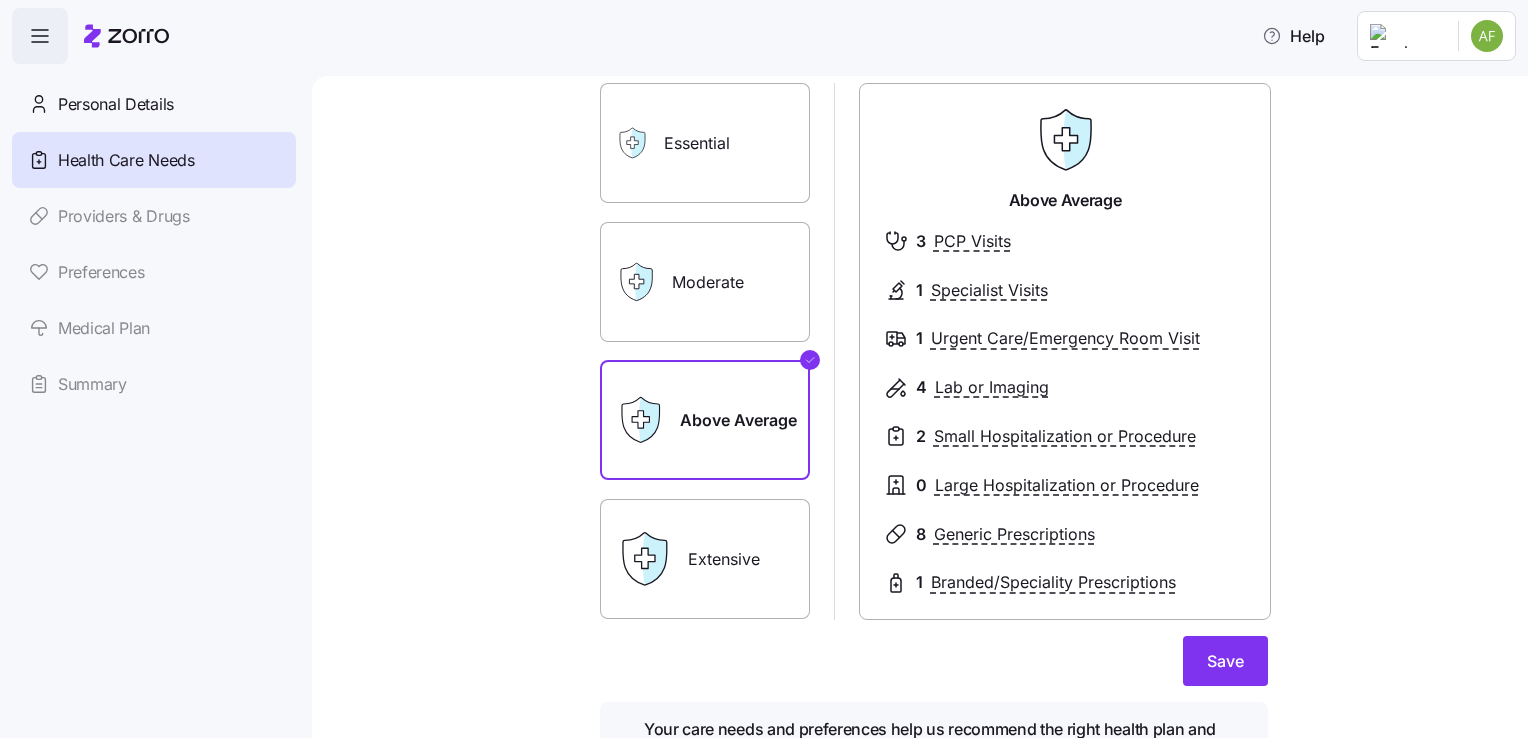 click on "Extensive" at bounding box center [705, 559] 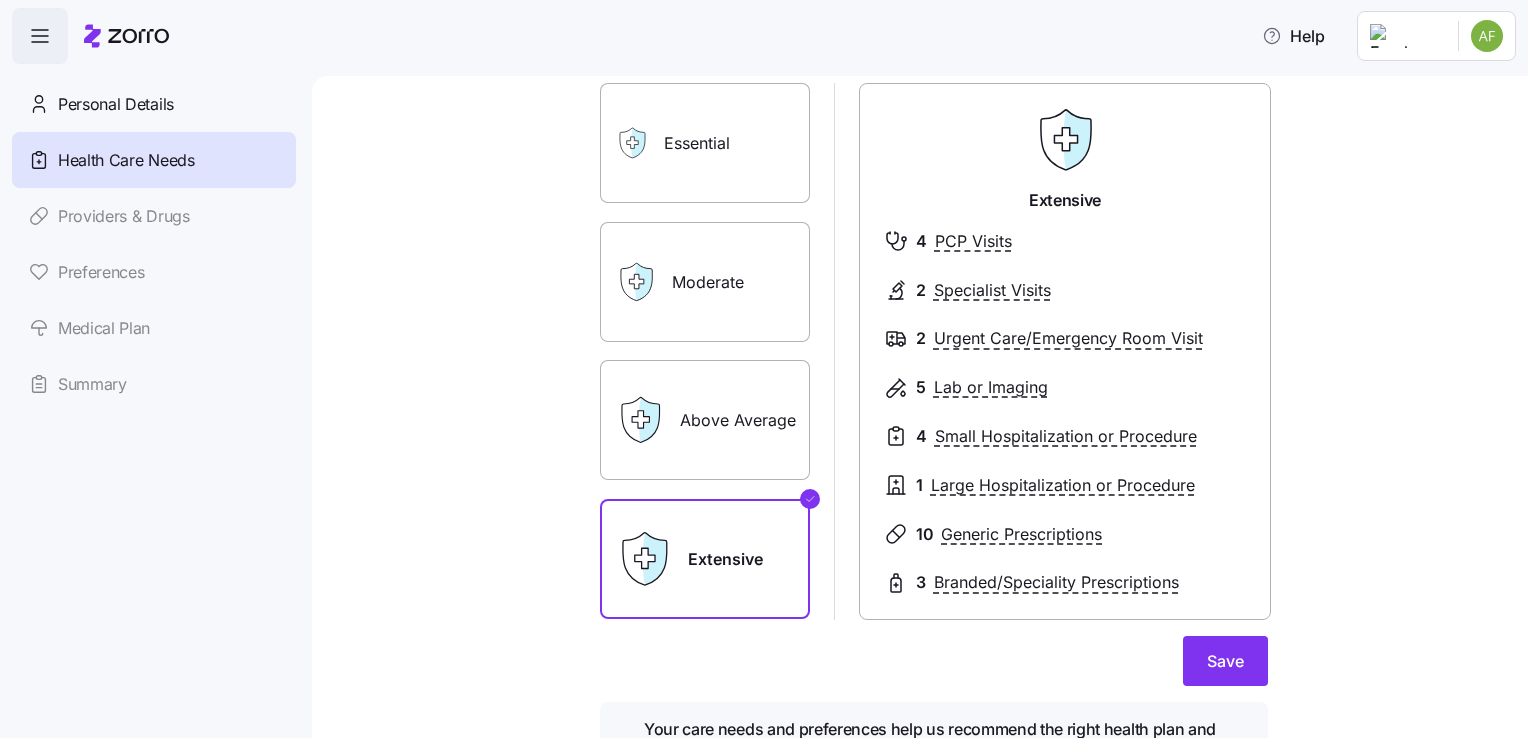 click on "Above Average" at bounding box center (705, 420) 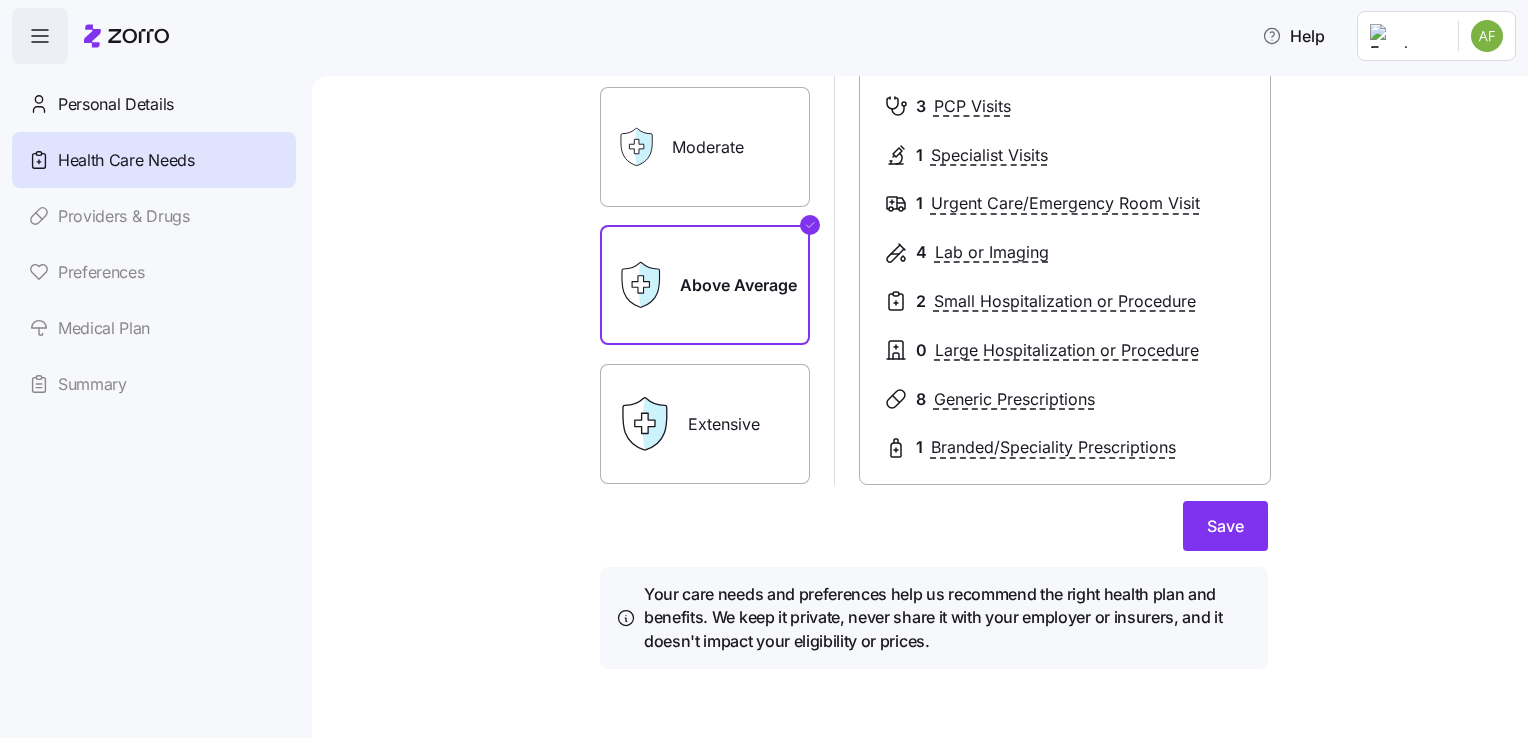 scroll, scrollTop: 270, scrollLeft: 0, axis: vertical 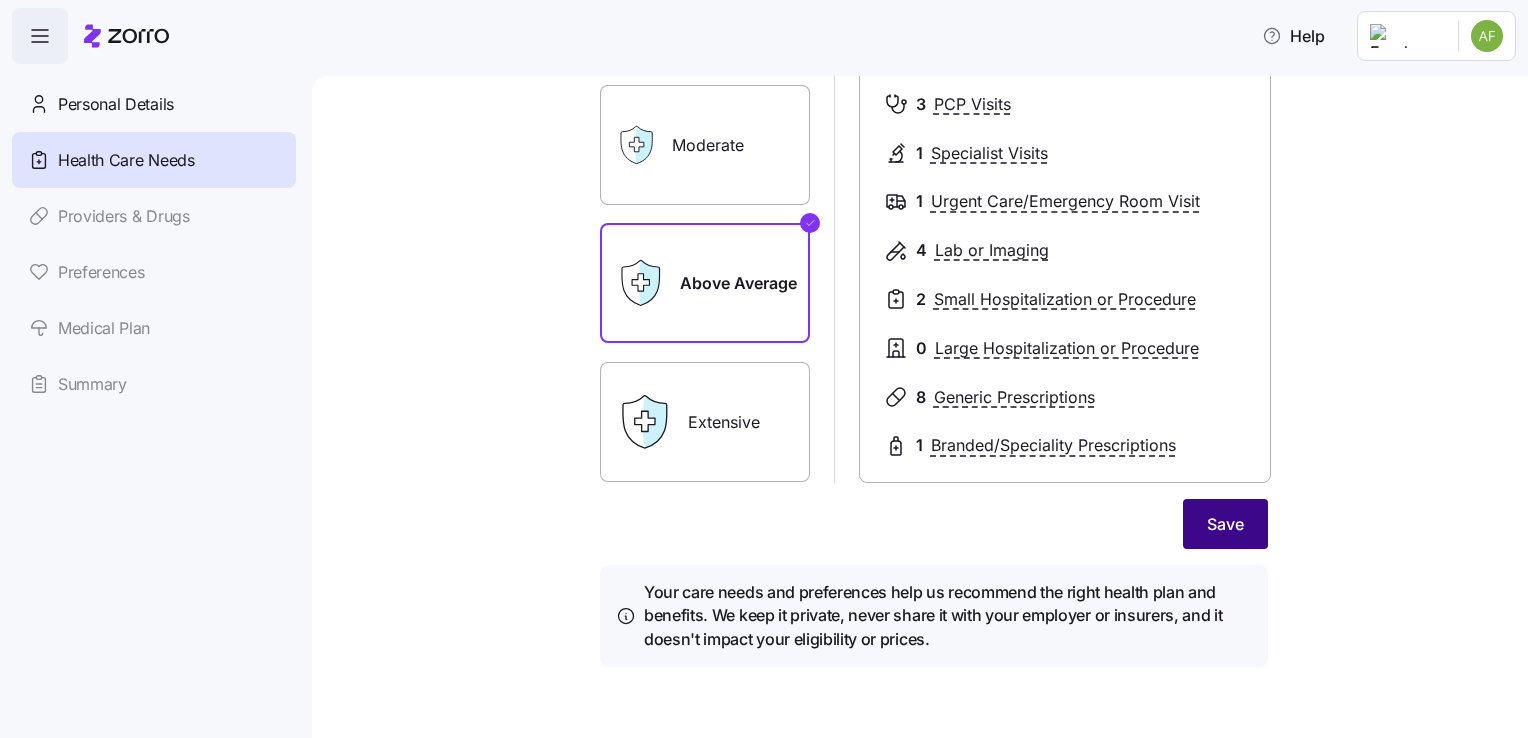 click on "Save" at bounding box center [1225, 524] 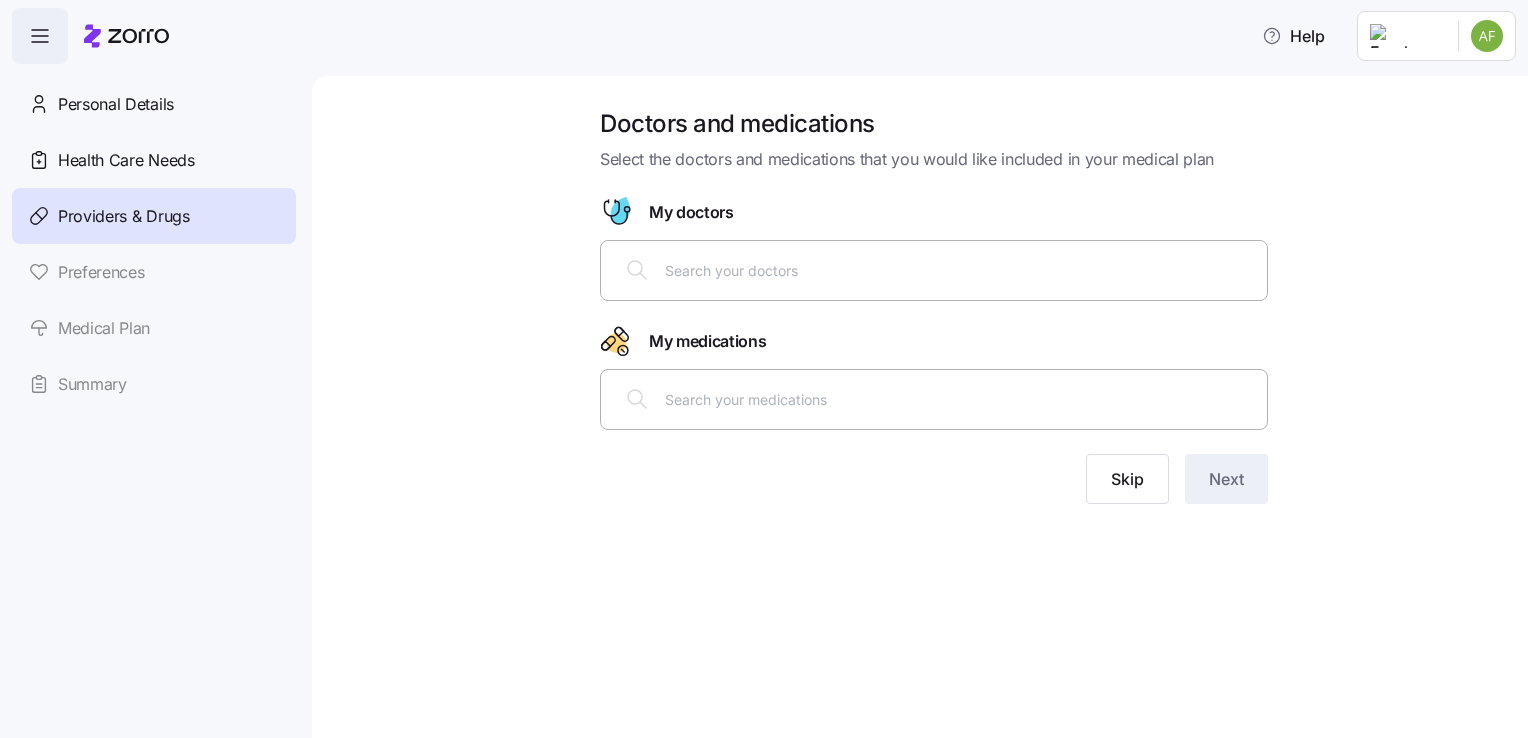 click at bounding box center (960, 270) 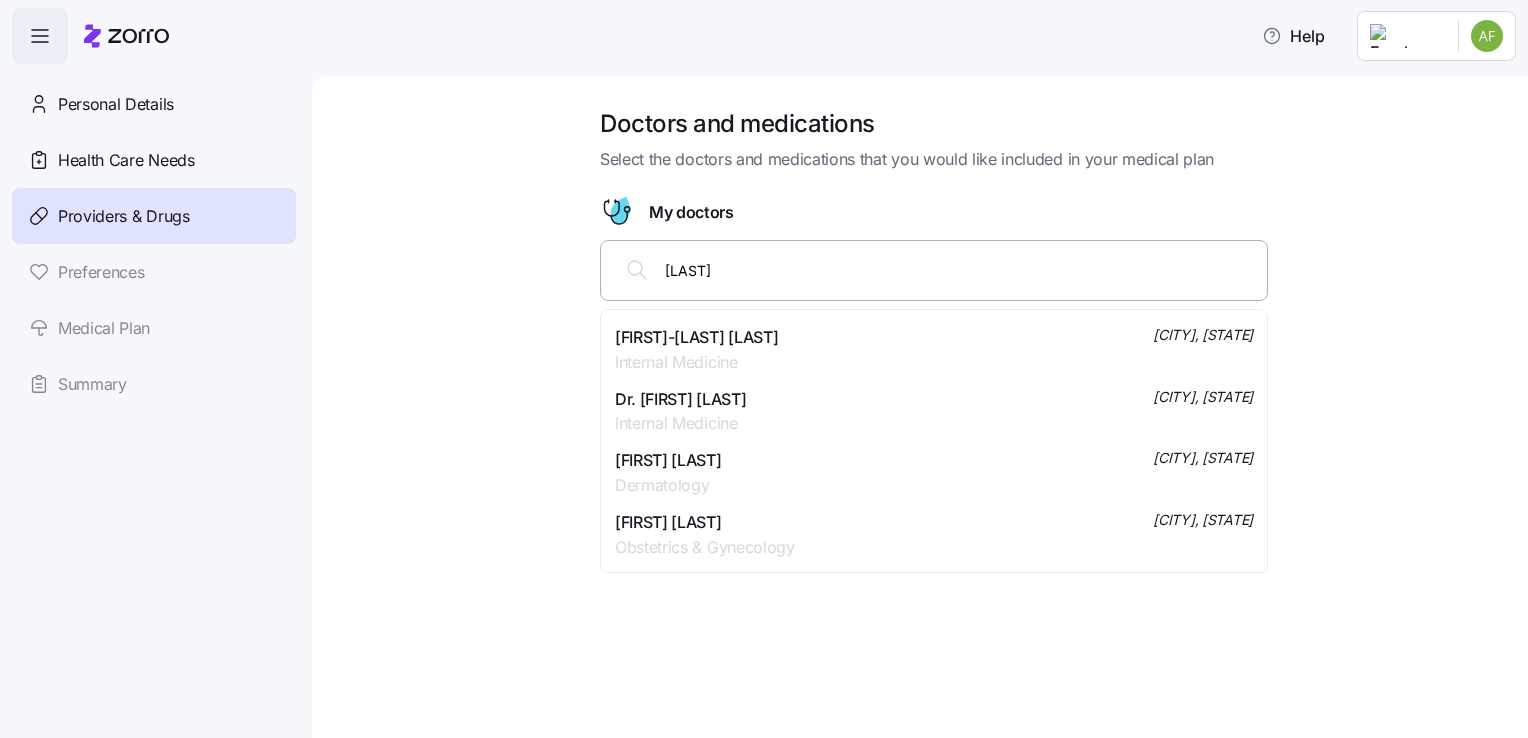 scroll, scrollTop: 2599, scrollLeft: 0, axis: vertical 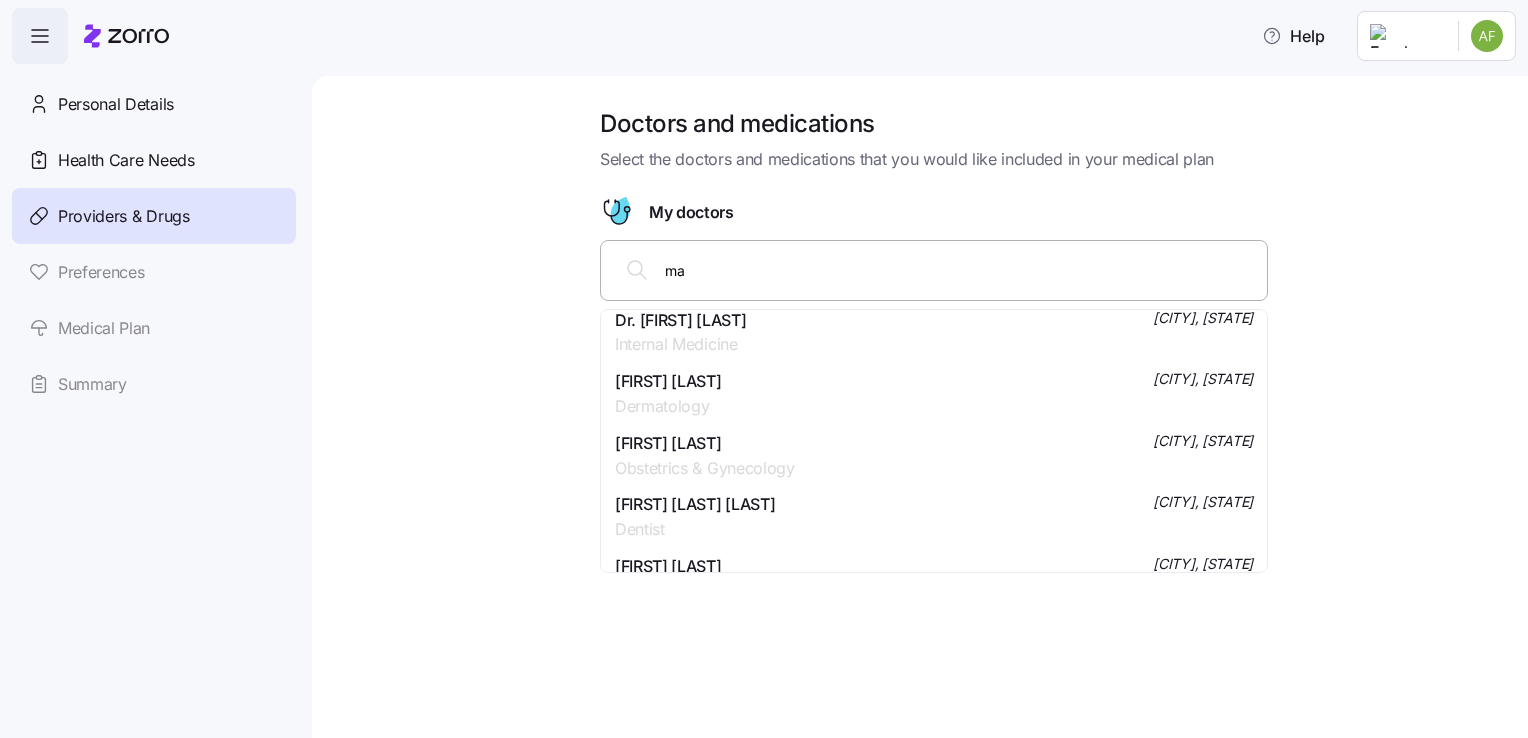 type on "m" 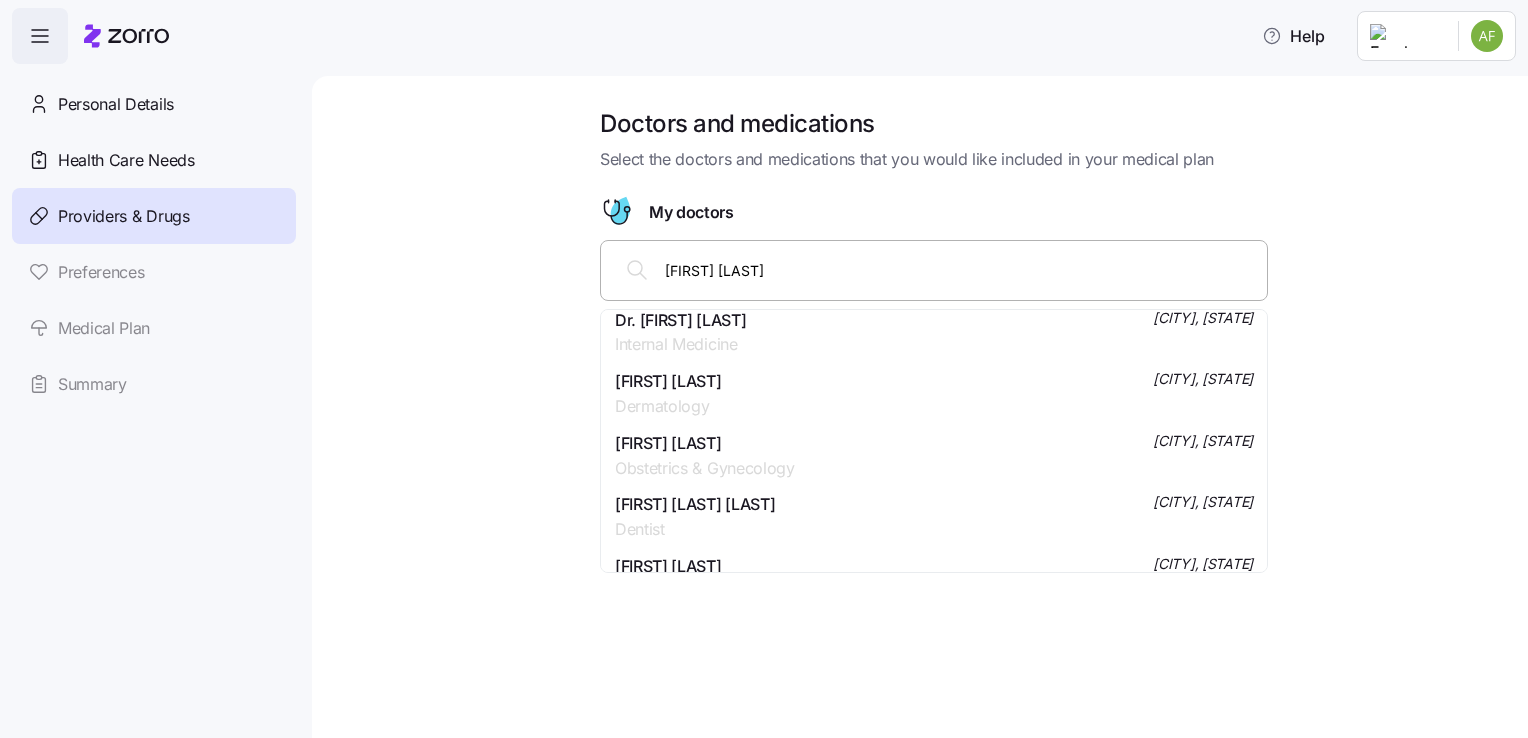 type on "[FIRST] [LAST]" 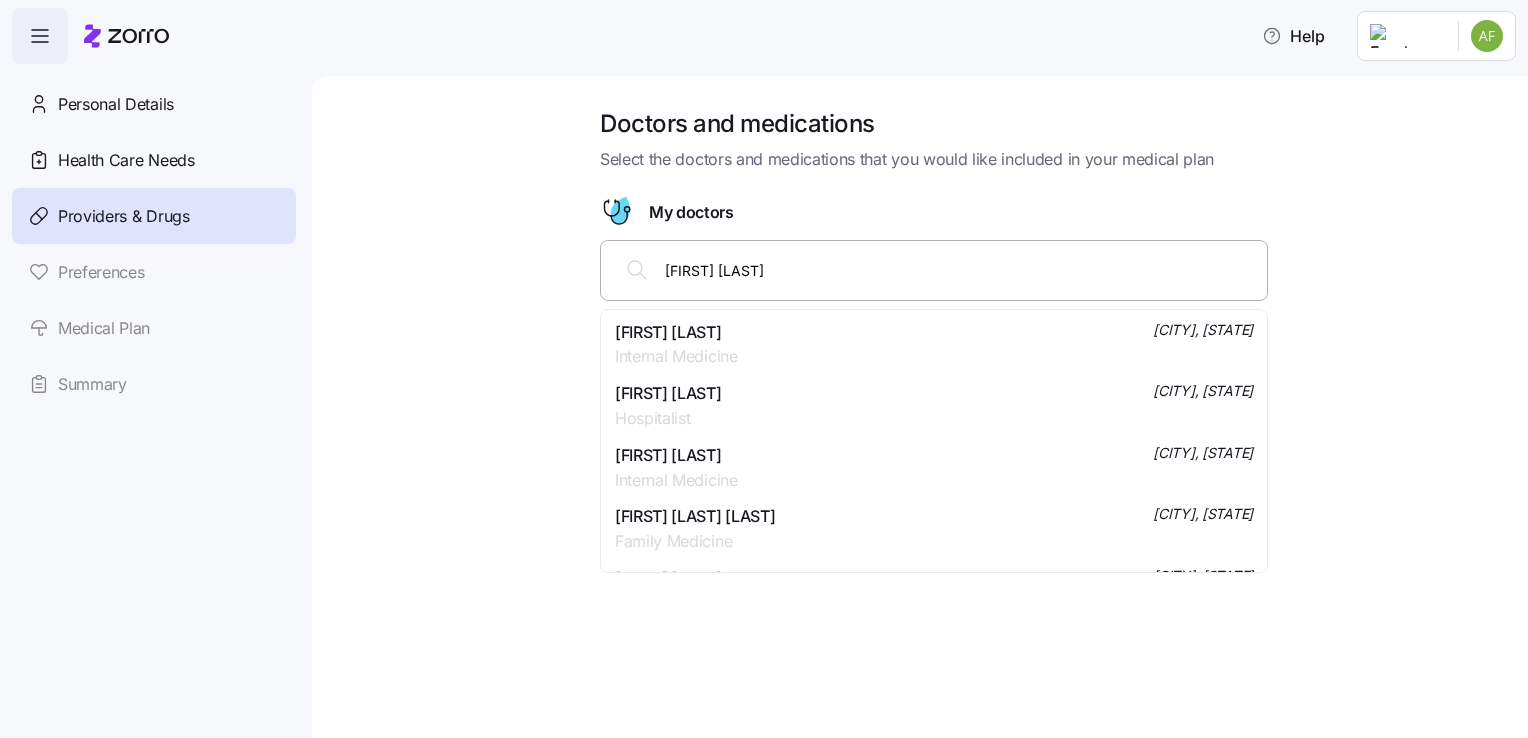 click on "[FIRST] [LAST] [LAST] [CITY], [STATE]" at bounding box center (934, 345) 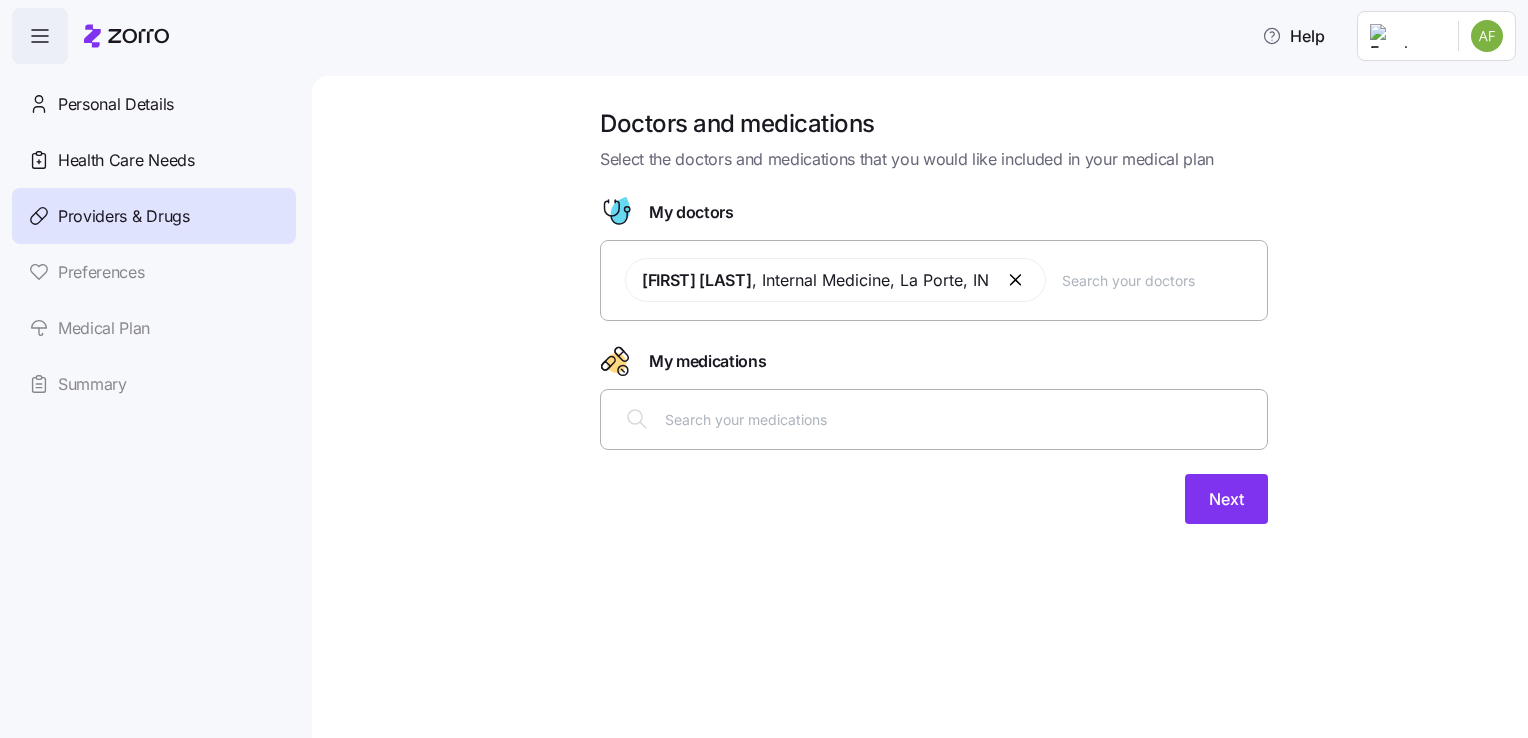 click at bounding box center [1017, 280] 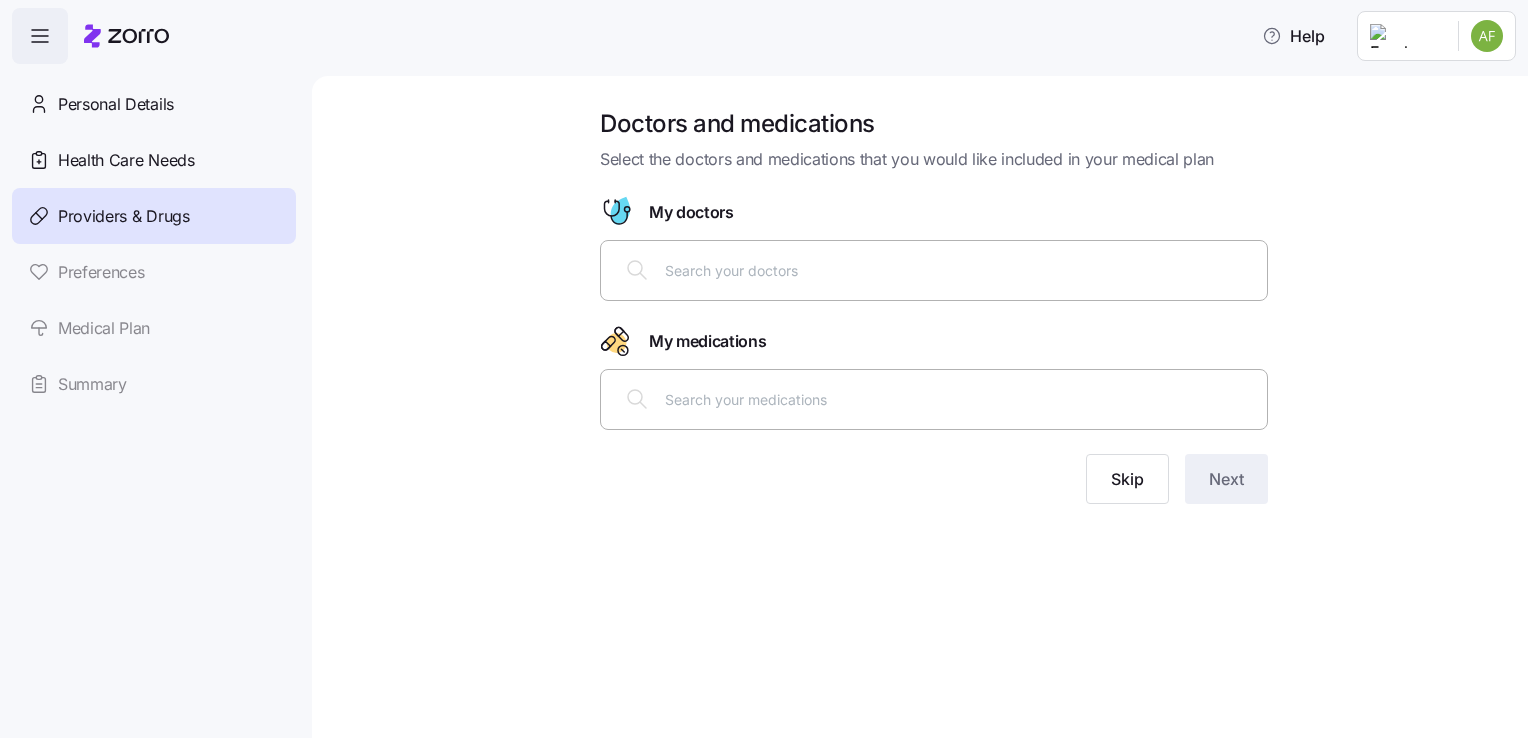 click at bounding box center (960, 270) 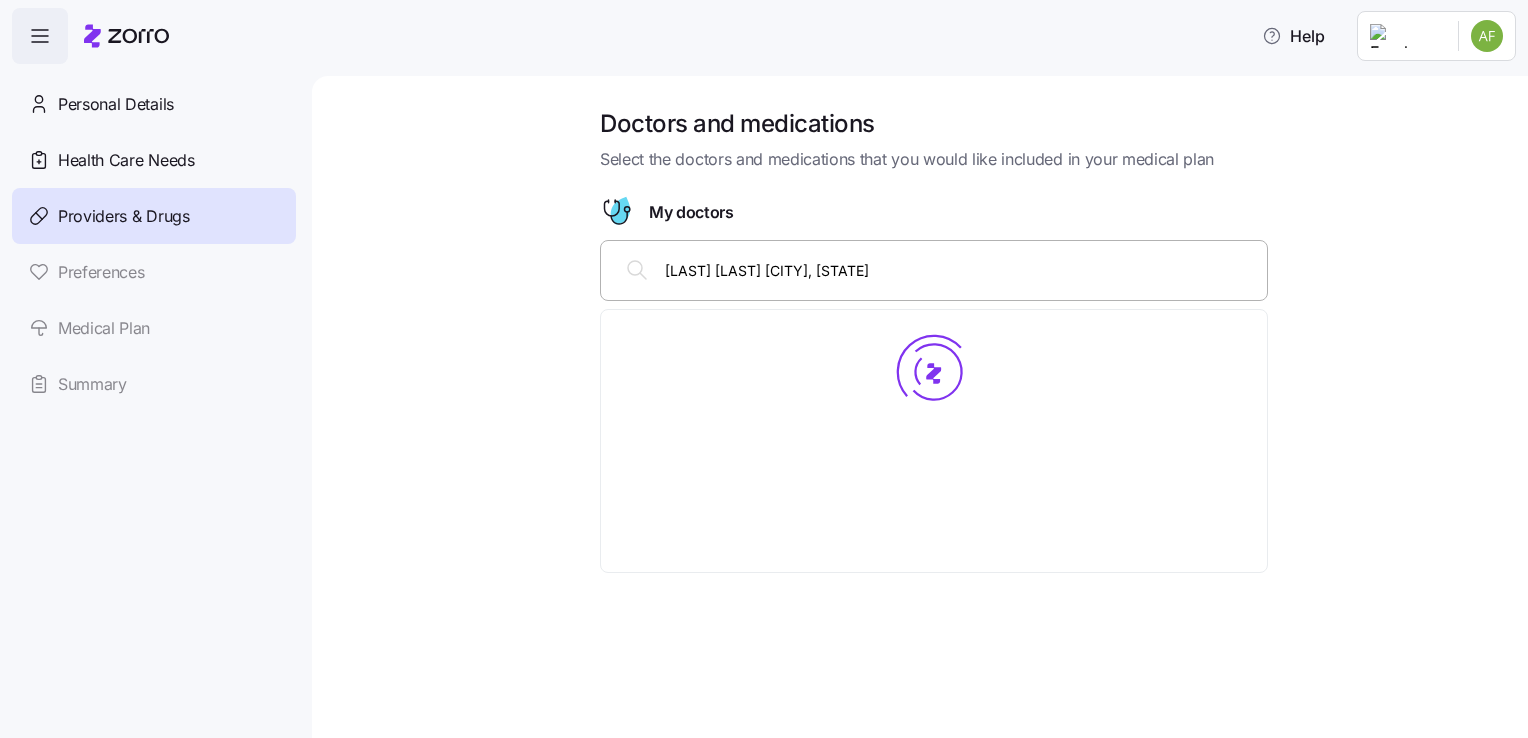 type on "[LAST] [LAST] [CITY], [STATE]" 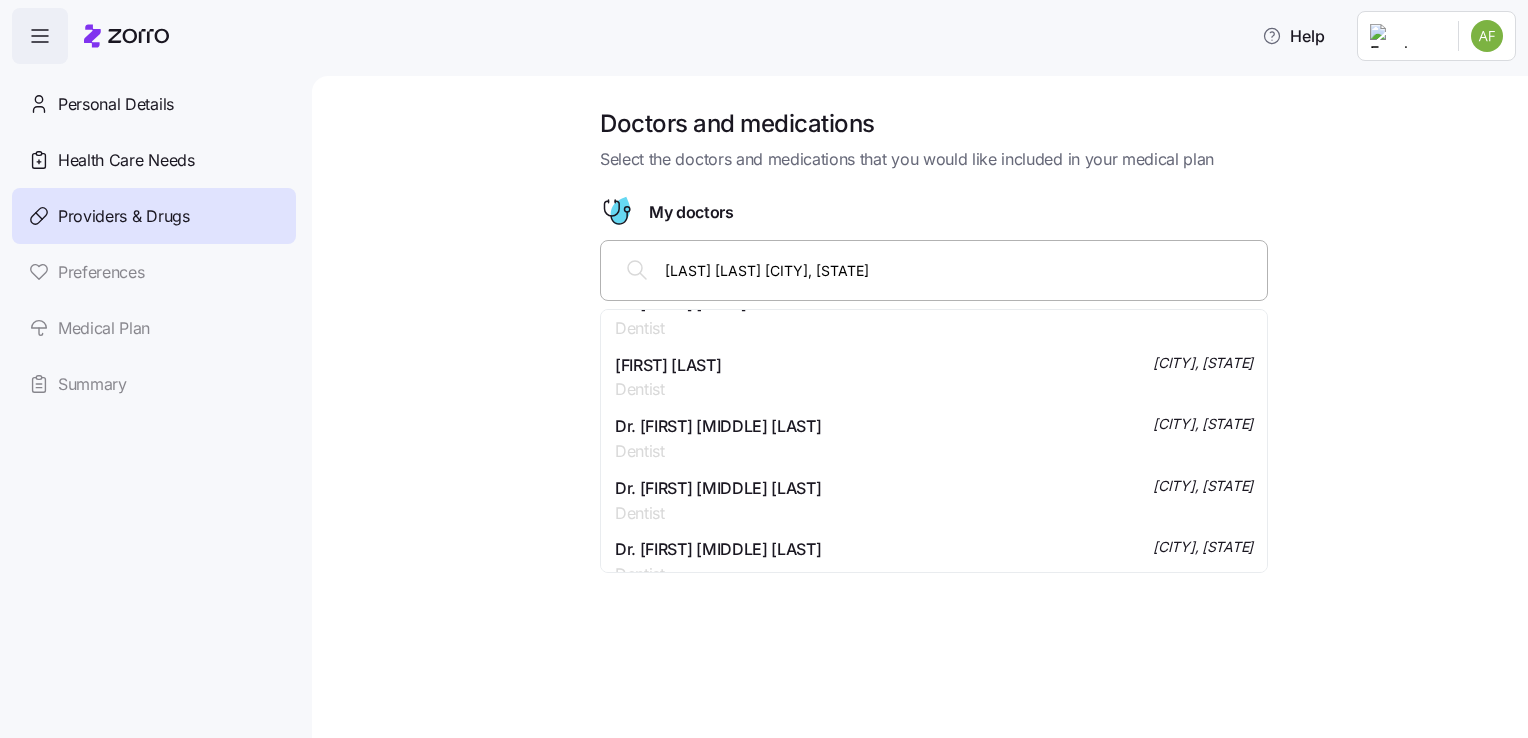 scroll, scrollTop: 0, scrollLeft: 0, axis: both 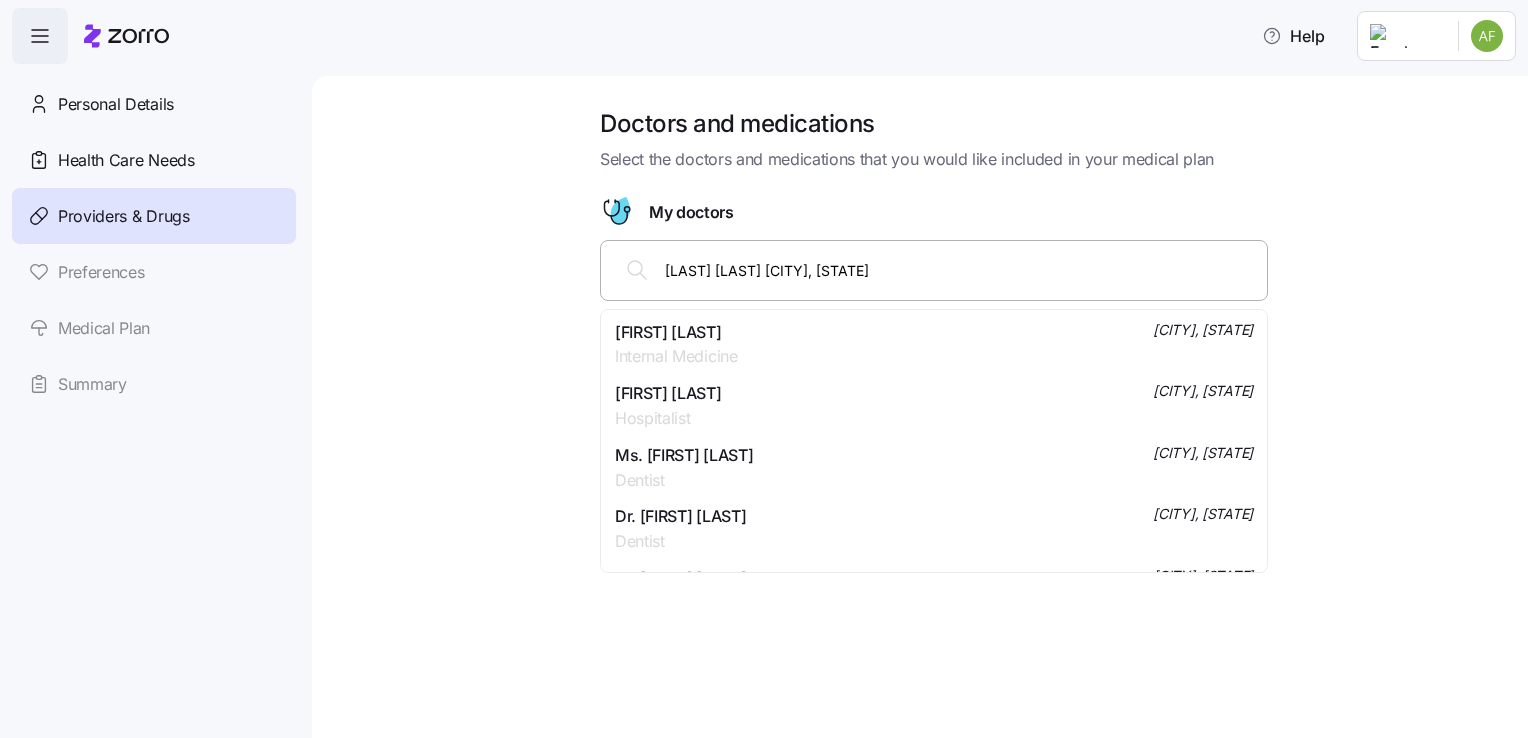 click on "[FIRST] [LAST] [LAST] [CITY], [STATE]" at bounding box center (934, 345) 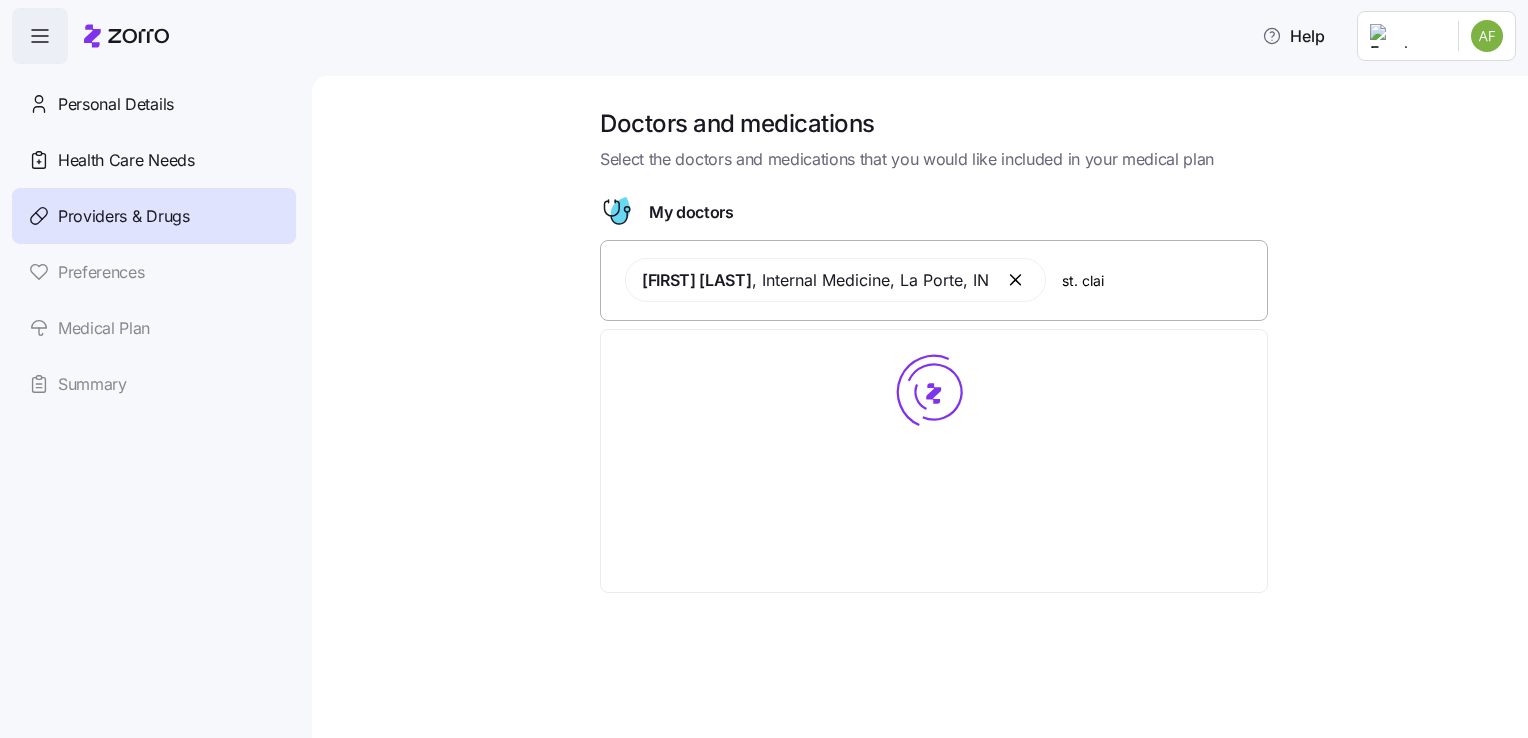 type on "[LAST] [LAST]" 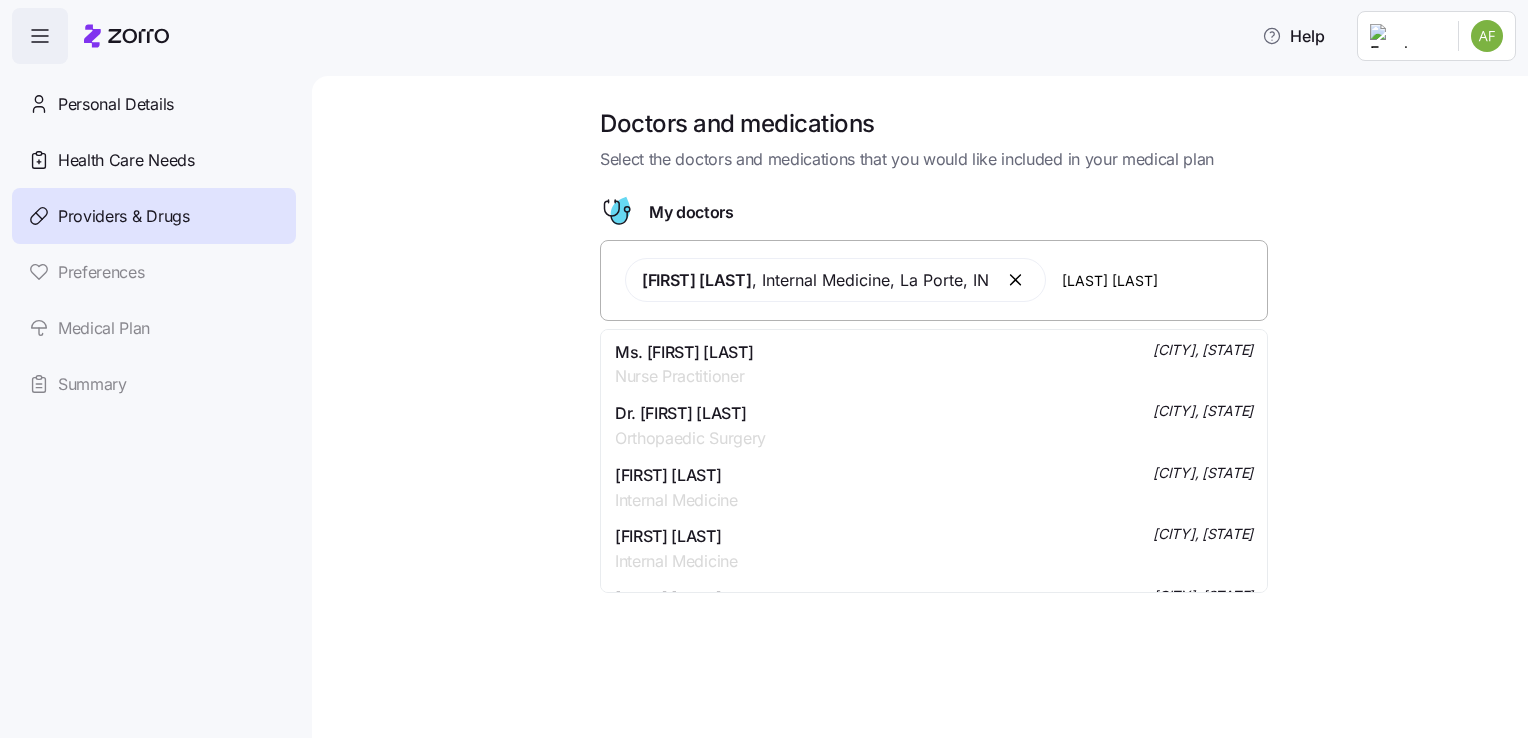 click on "Orthopaedic Surgery" at bounding box center [690, 438] 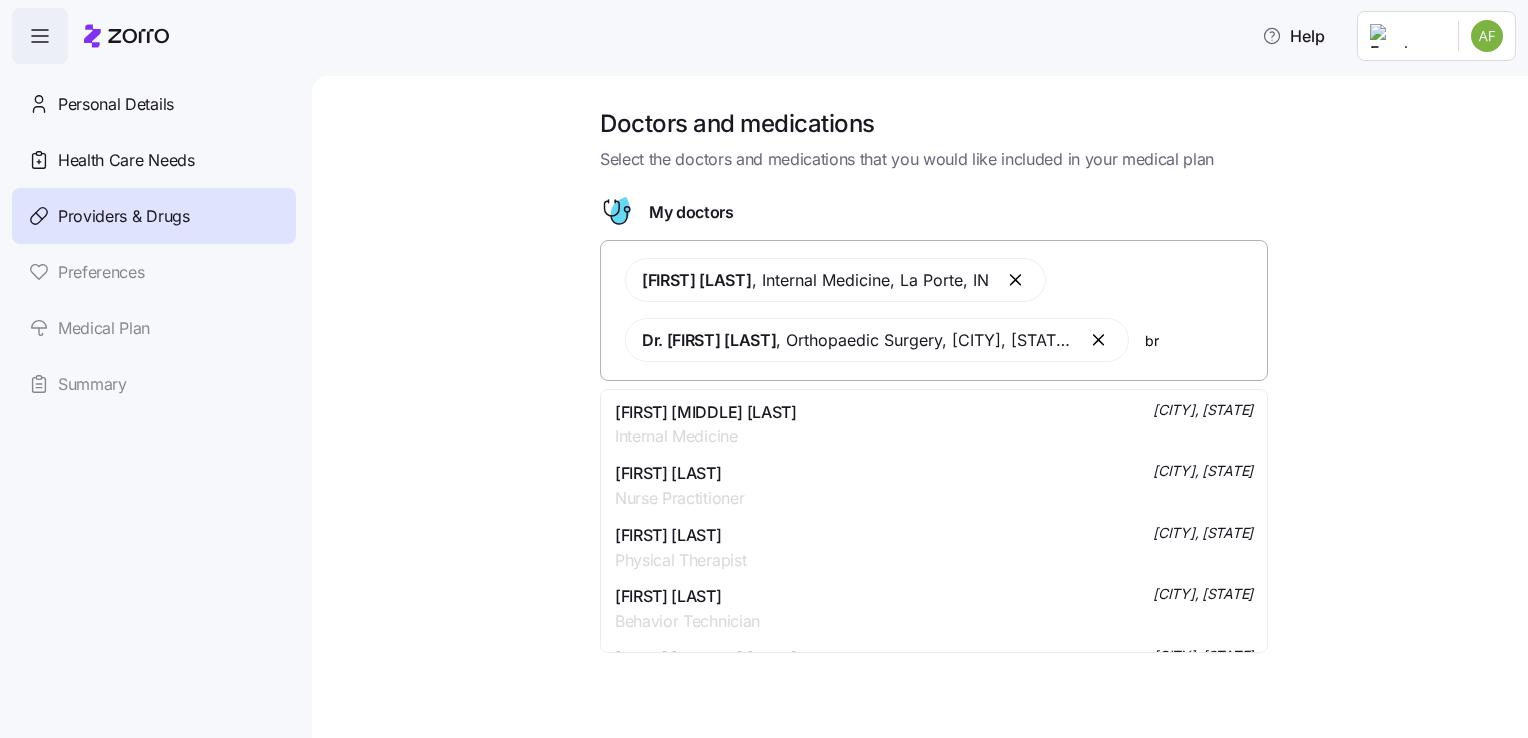 type on "b" 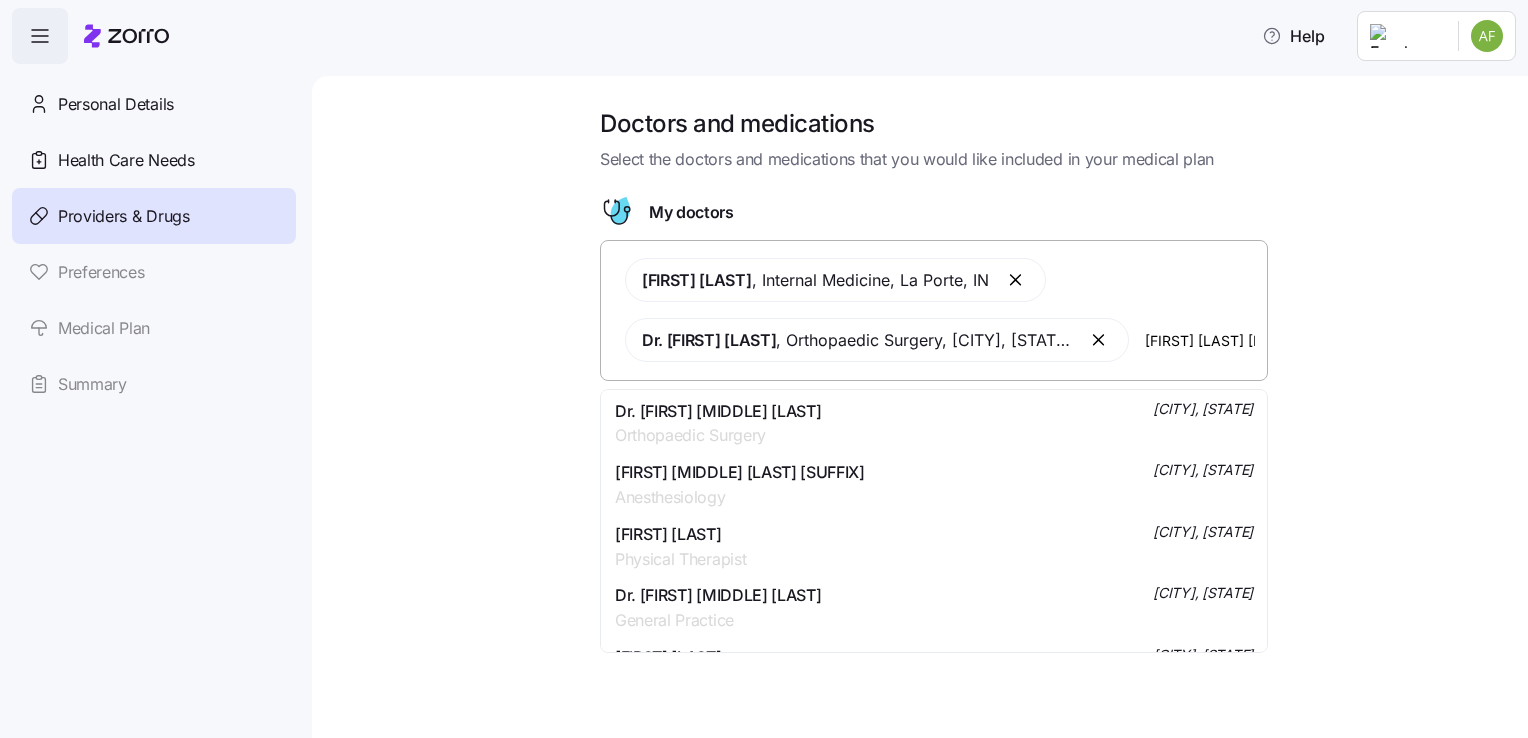 scroll, scrollTop: 2146, scrollLeft: 0, axis: vertical 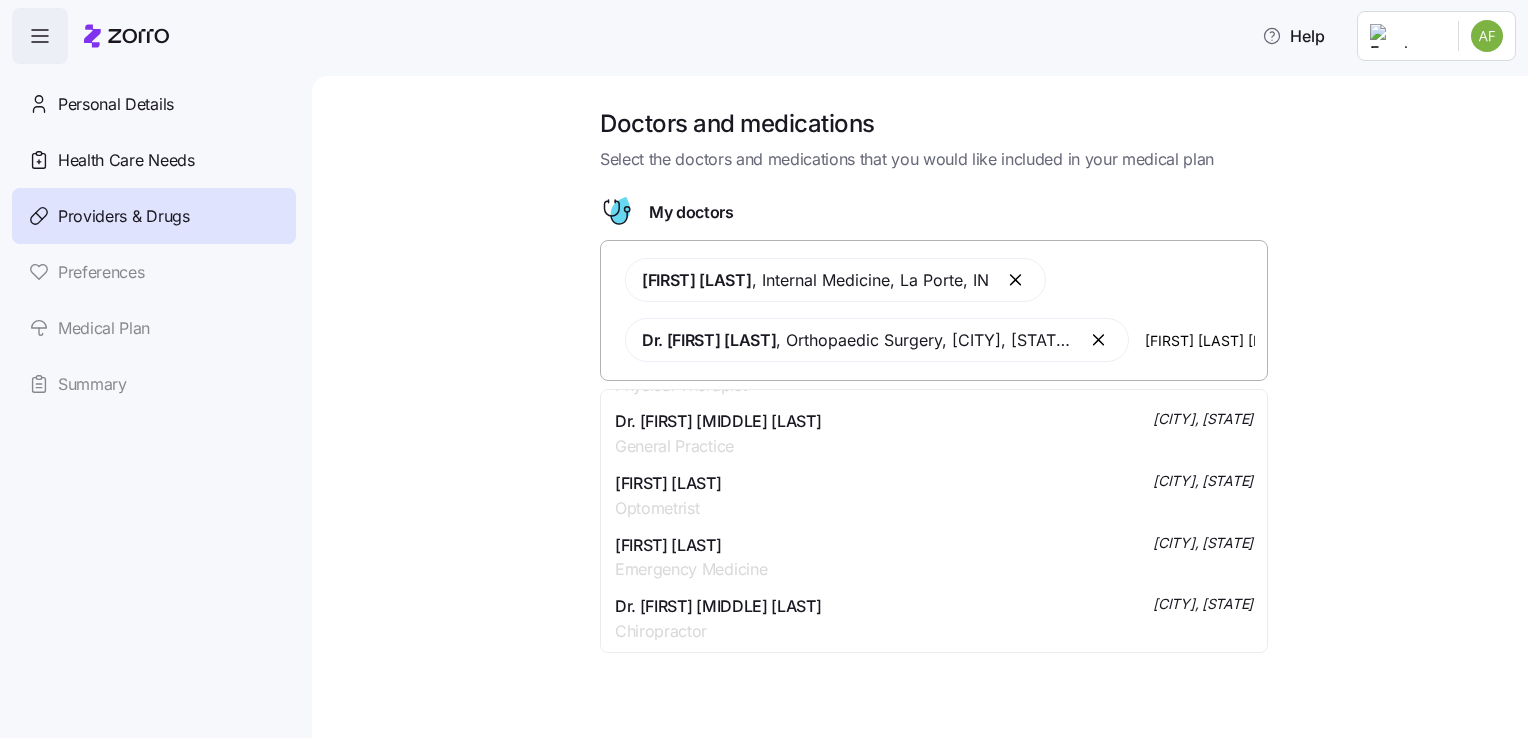 click on "[FIRST] [LAST] [LAST]" at bounding box center [1200, 340] 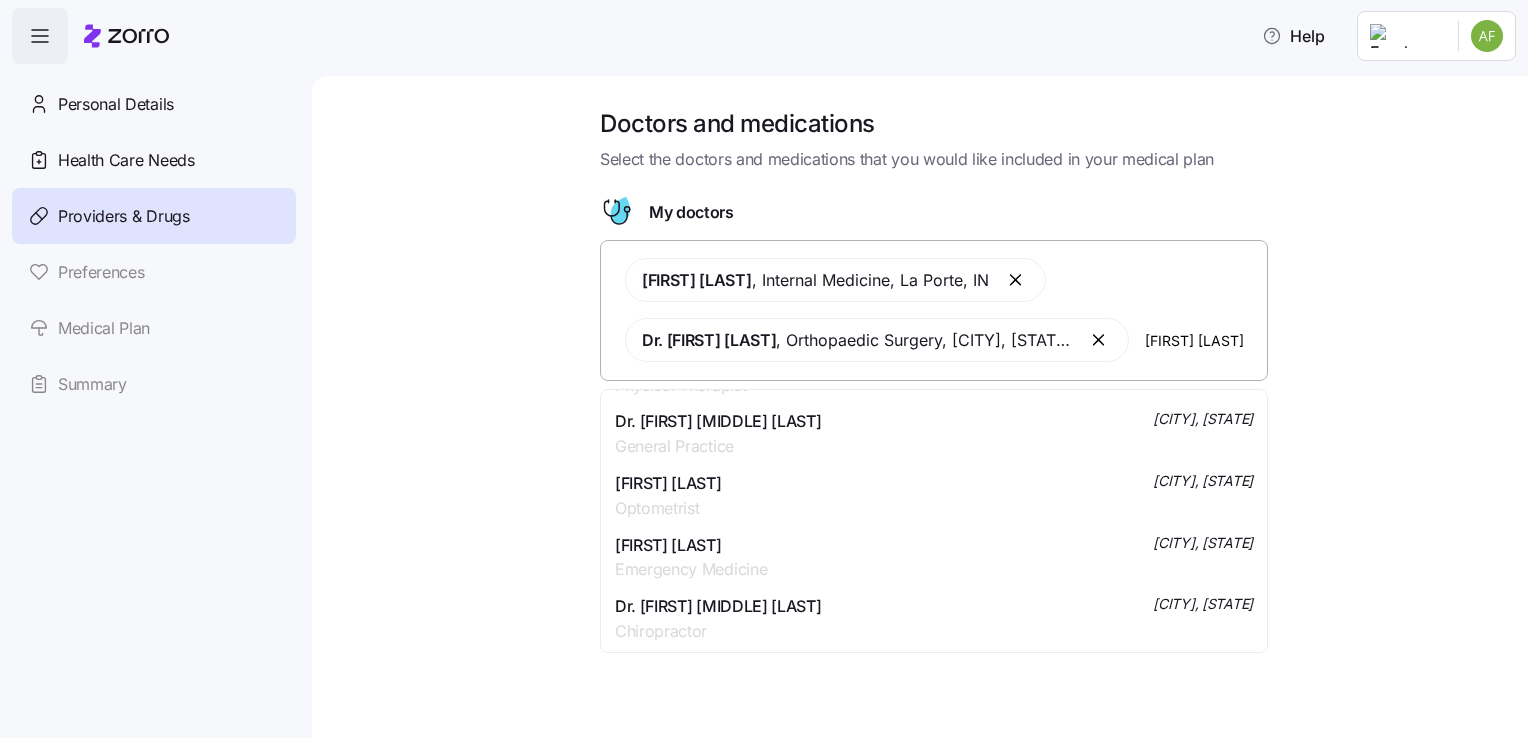 scroll, scrollTop: 0, scrollLeft: 0, axis: both 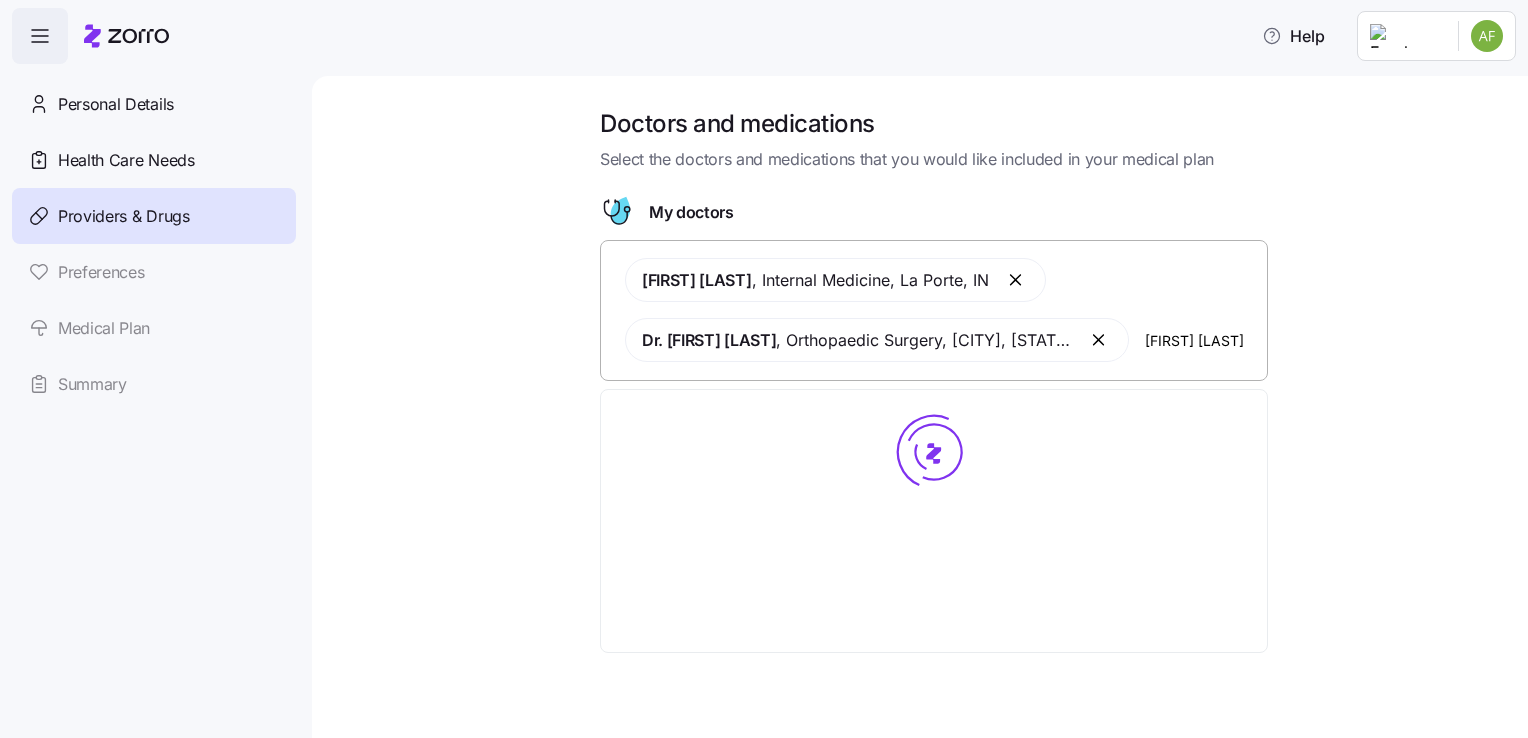 type on "[FIRST] [LAST]" 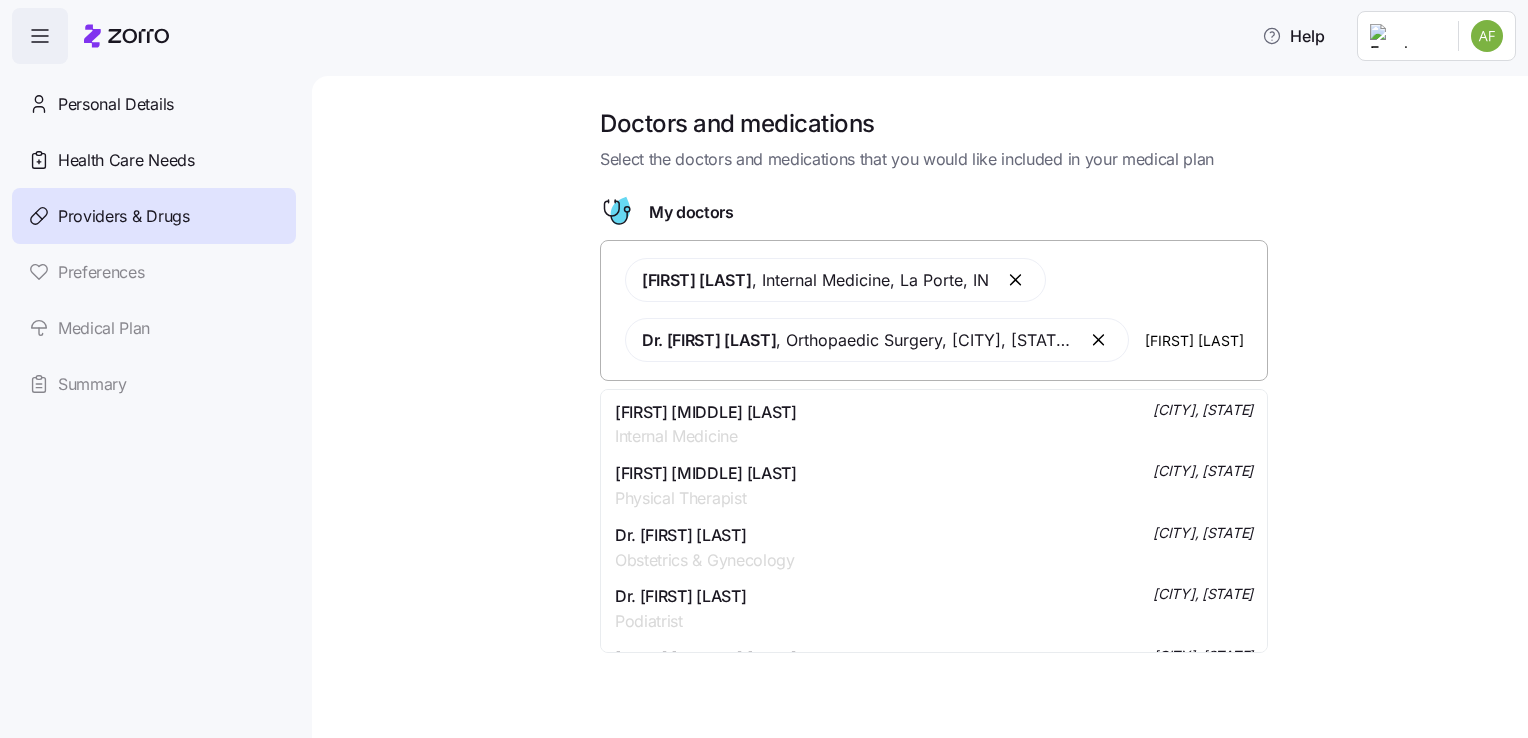 click on "[FIRST] [MIDDLE] [LAST] [LAST] [PROFESSION] [CITY], [STATE]" at bounding box center [934, 425] 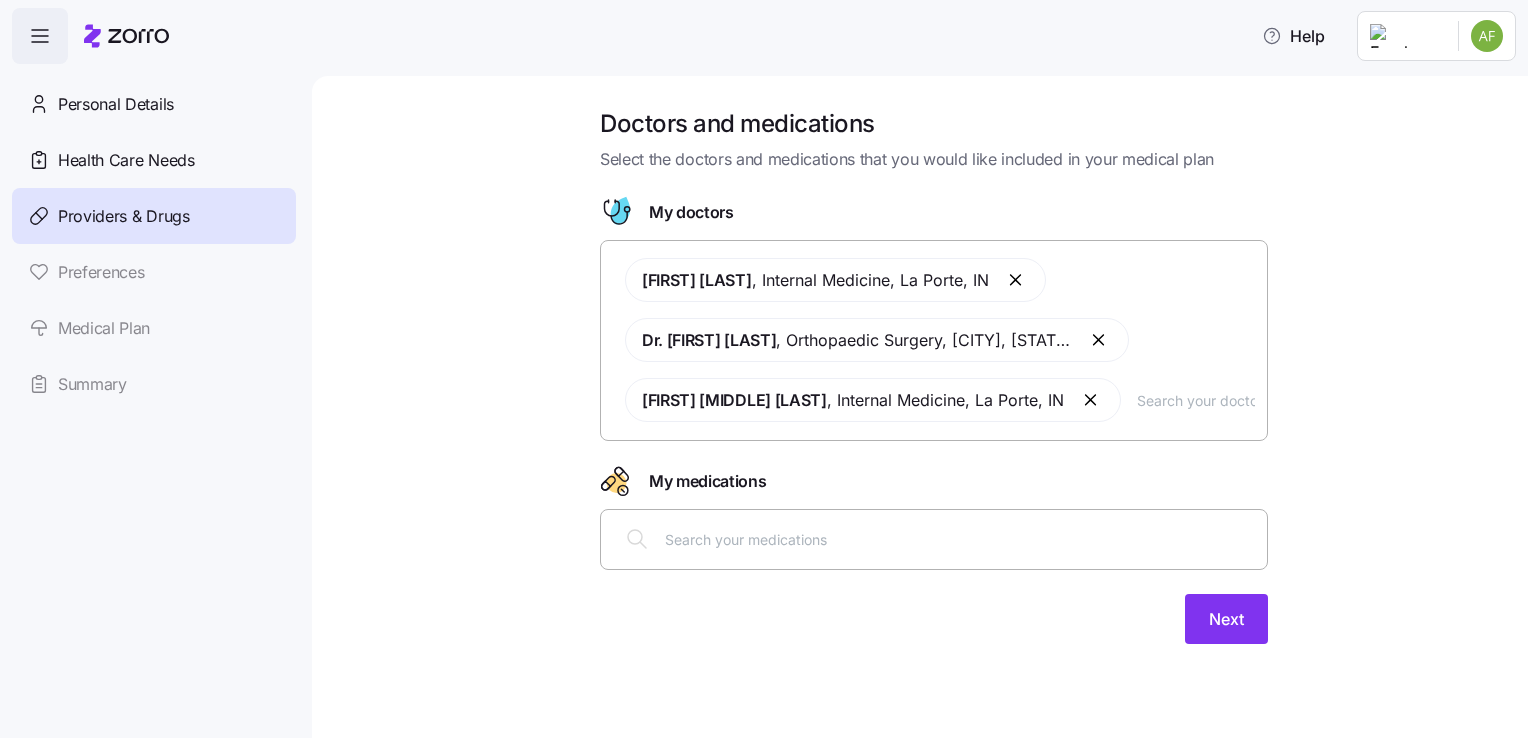 click at bounding box center (934, 539) 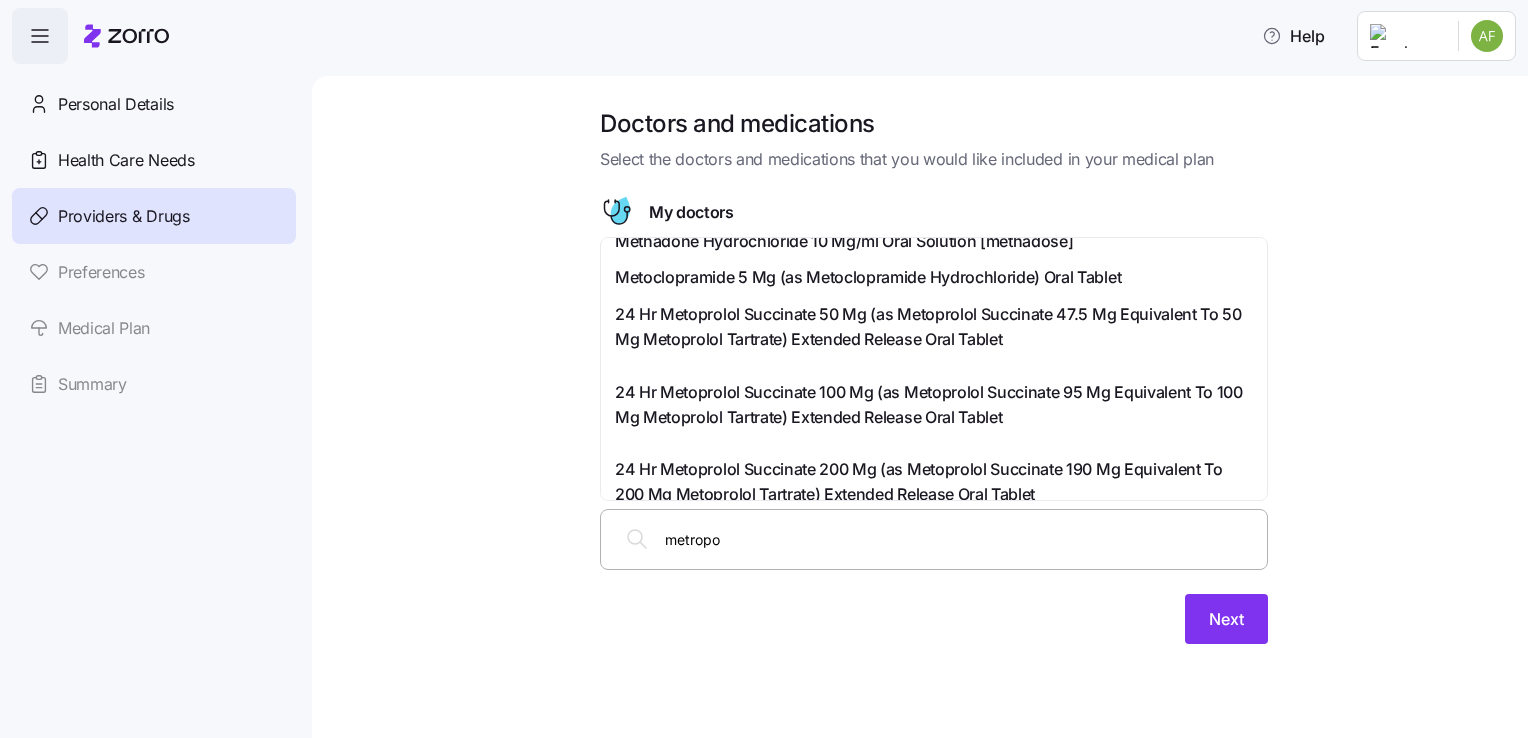 scroll, scrollTop: 786, scrollLeft: 0, axis: vertical 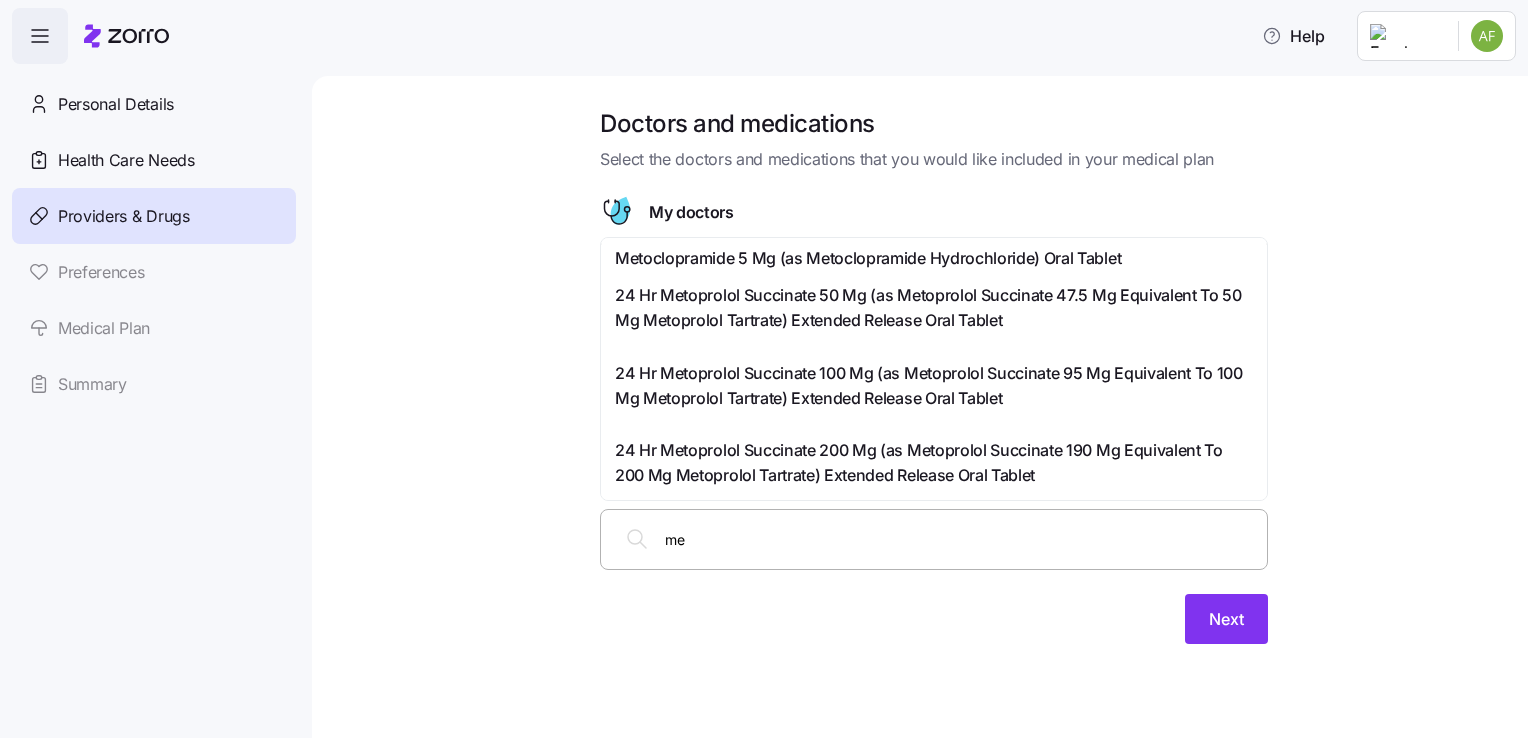 type on "m" 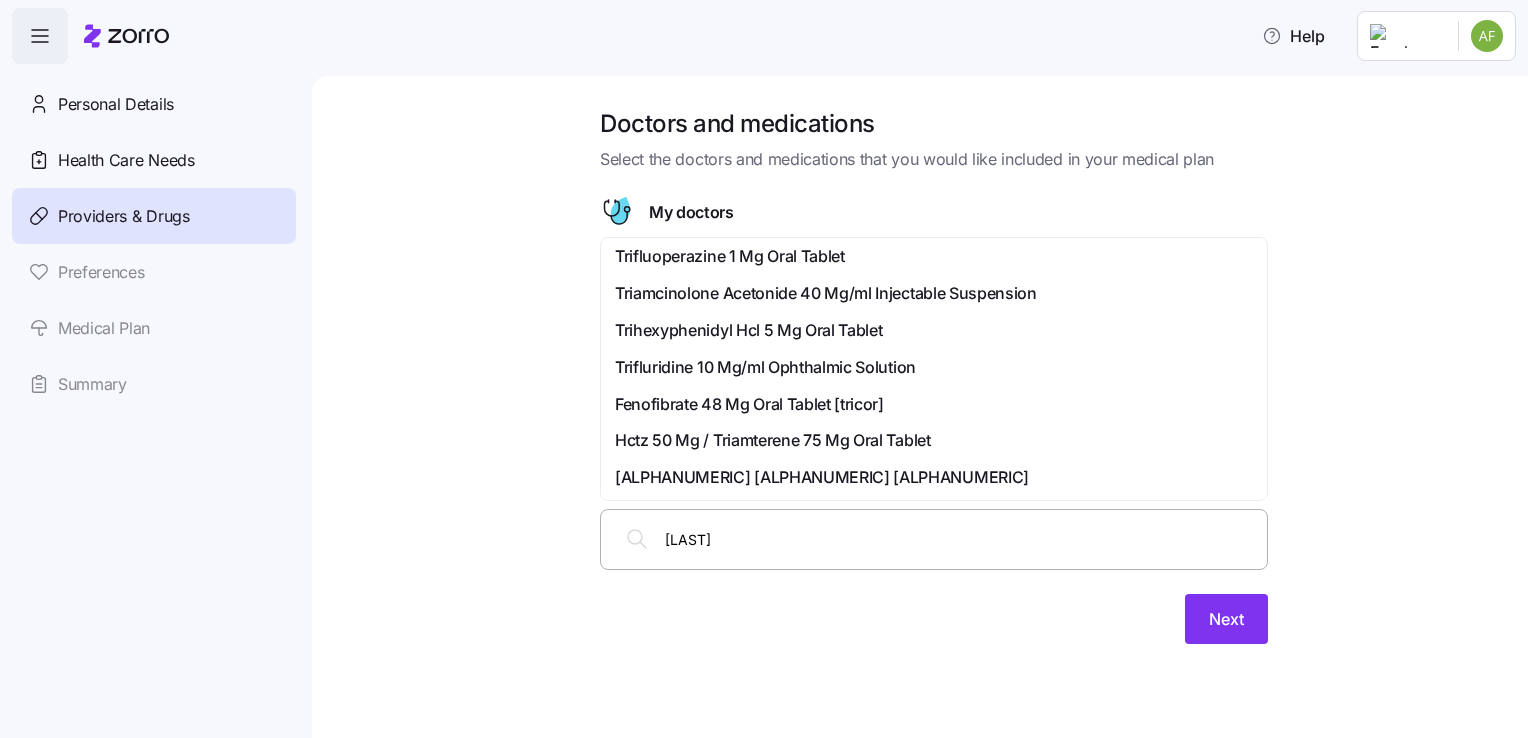 scroll, scrollTop: 828, scrollLeft: 0, axis: vertical 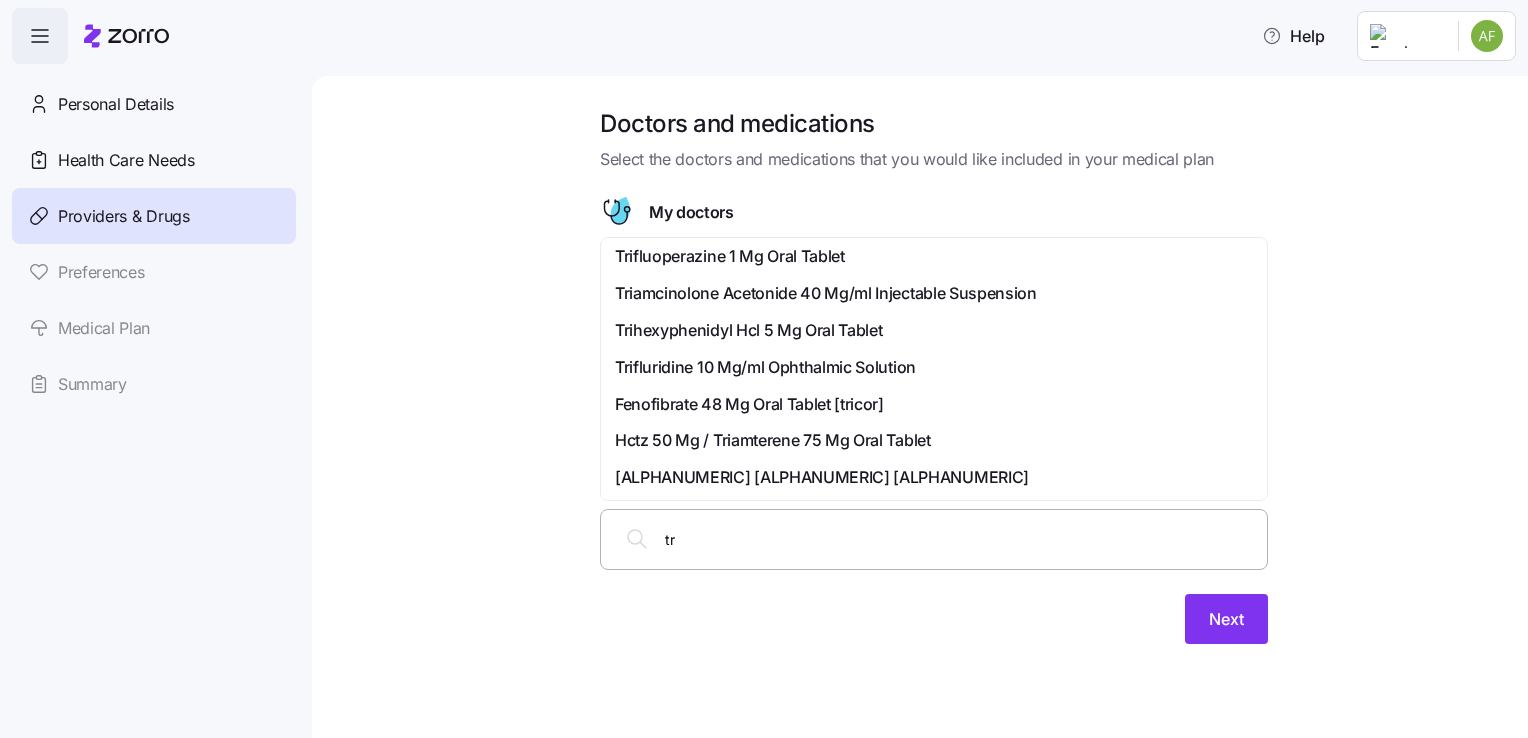 type on "t" 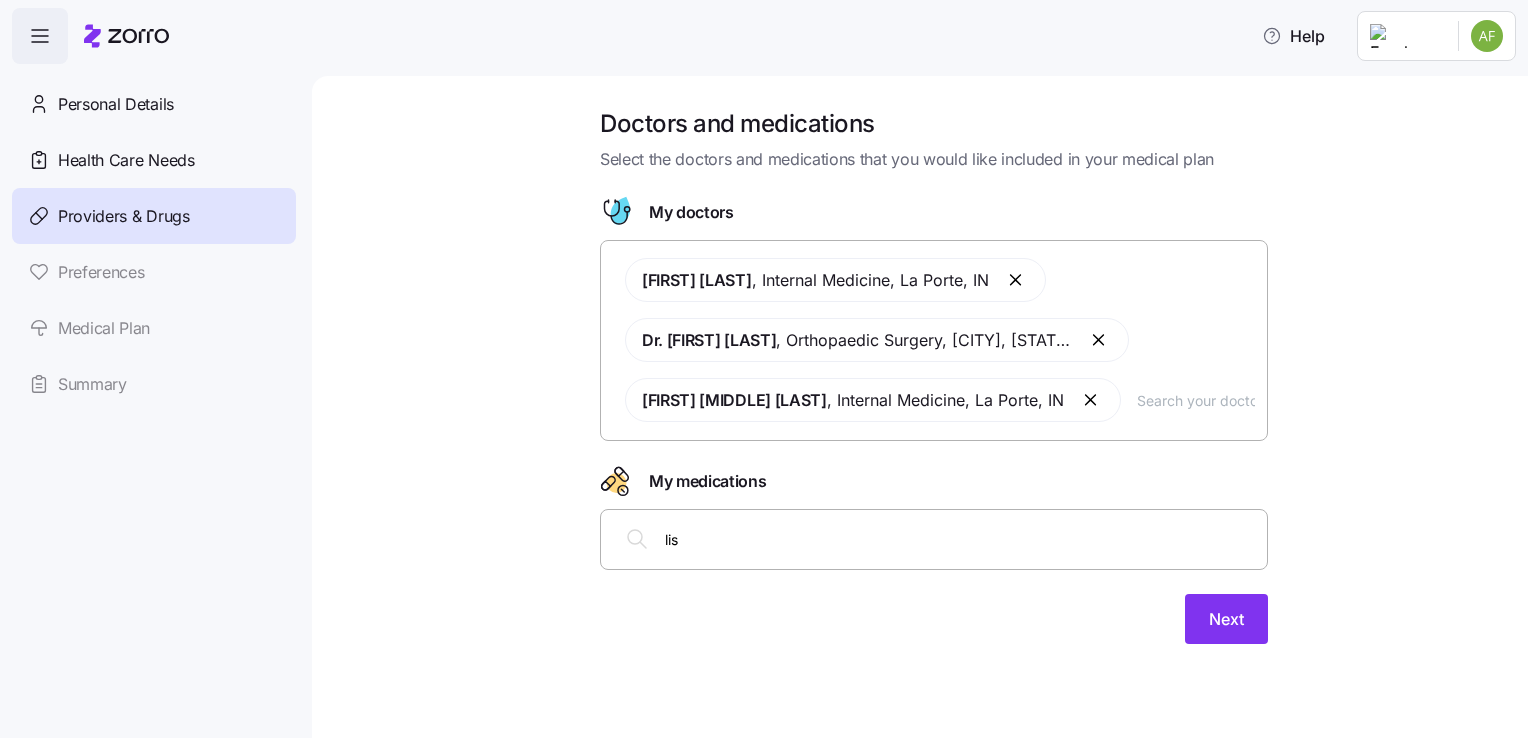 scroll, scrollTop: 0, scrollLeft: 0, axis: both 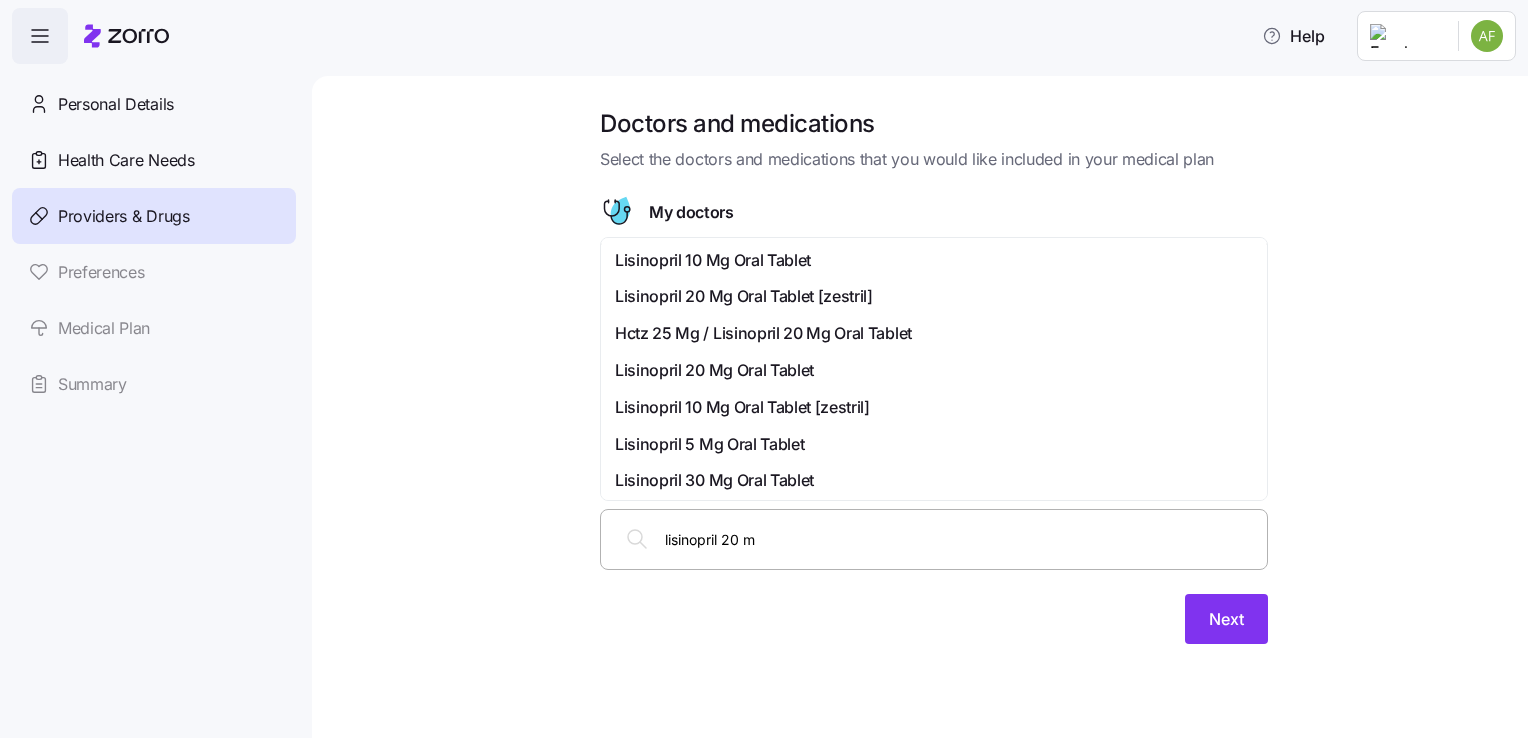 type on "lisinopril 20 mg" 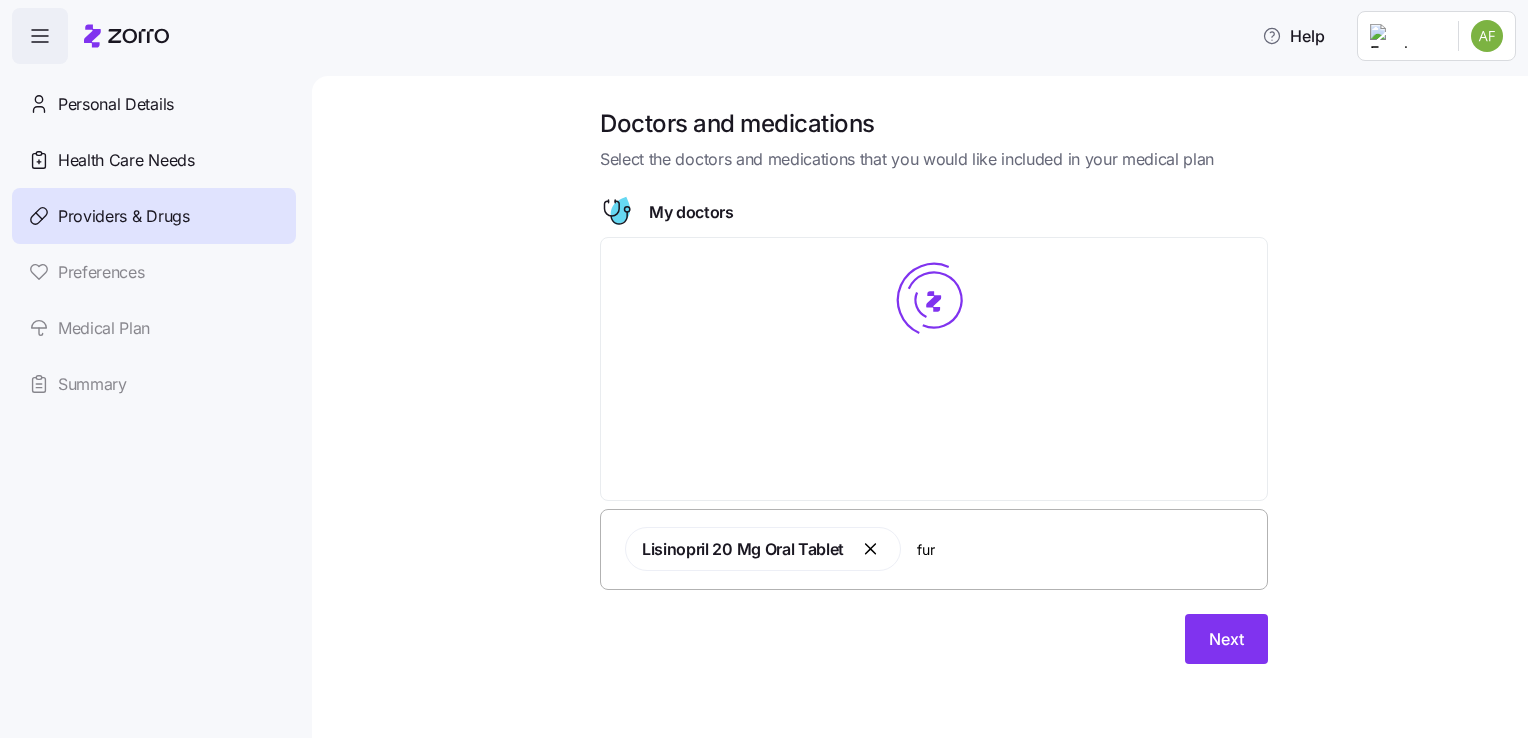 scroll, scrollTop: 0, scrollLeft: 0, axis: both 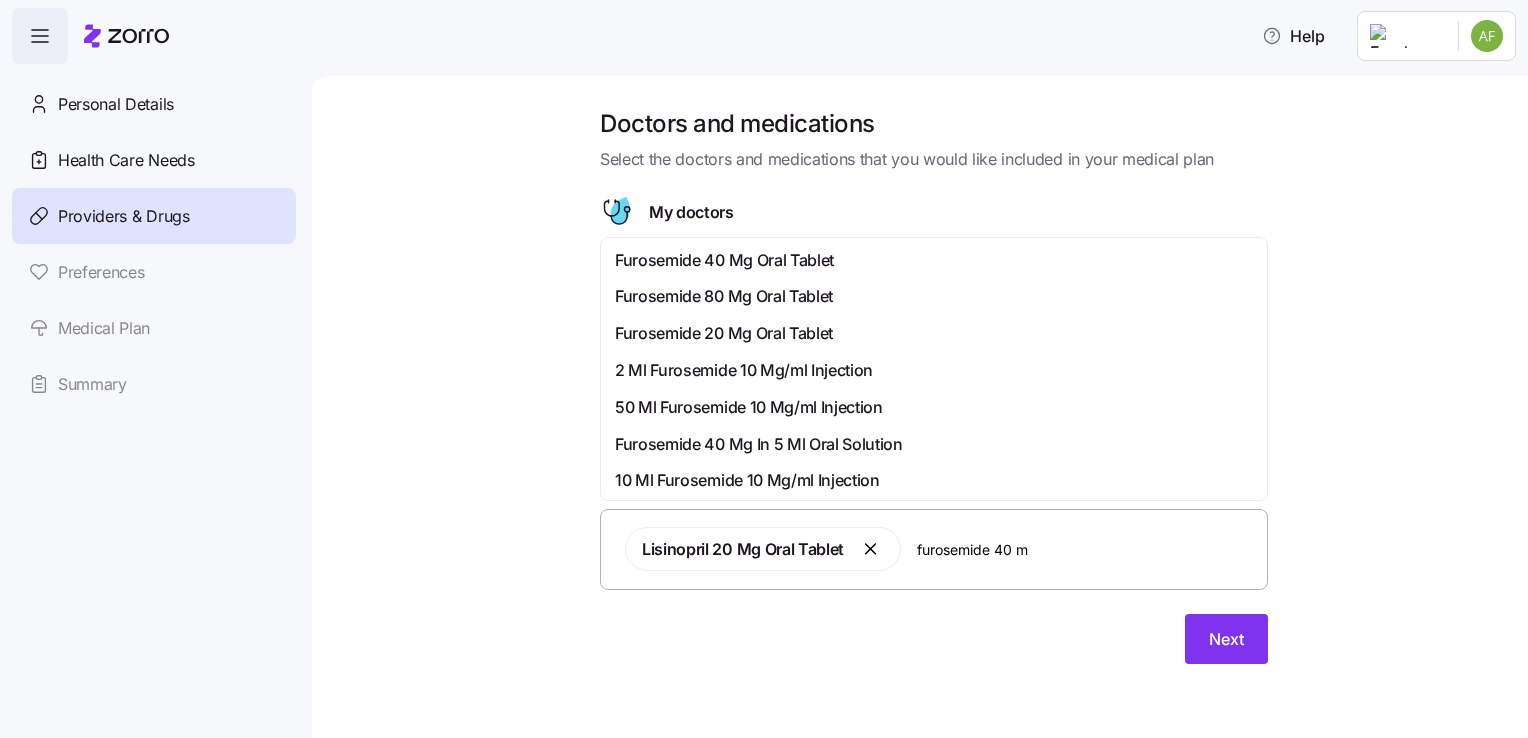 type on "furosemide 40 mg" 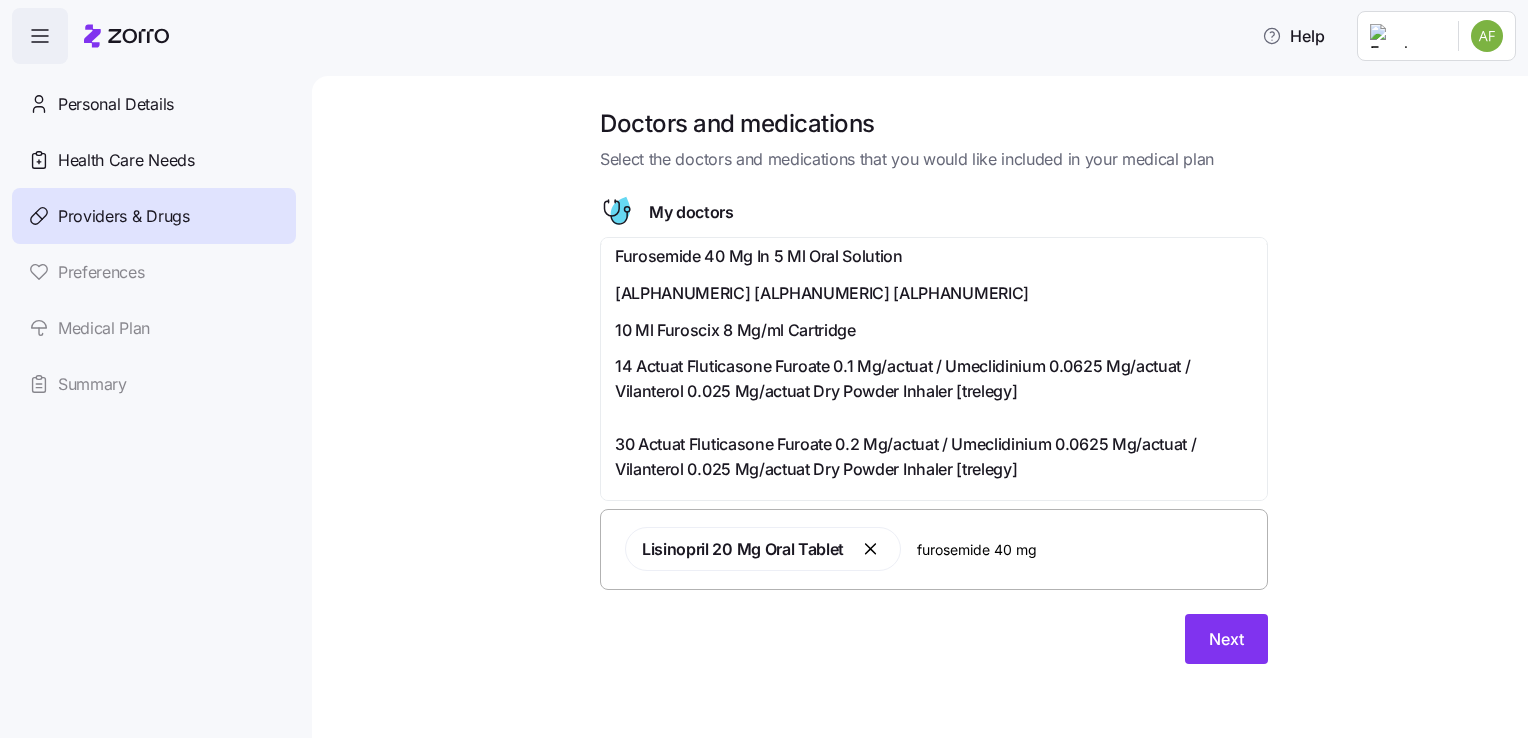 scroll, scrollTop: 151, scrollLeft: 0, axis: vertical 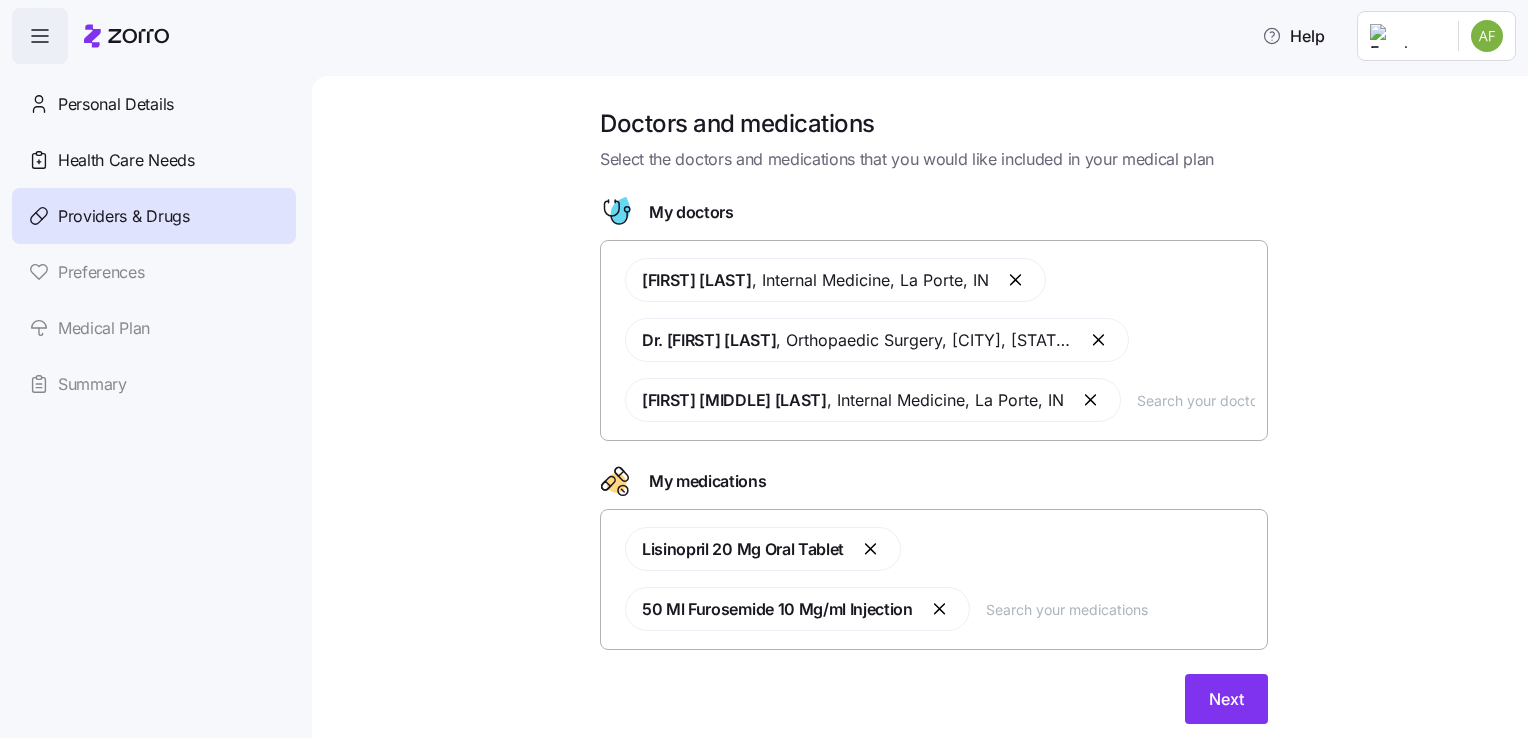 click at bounding box center (941, 609) 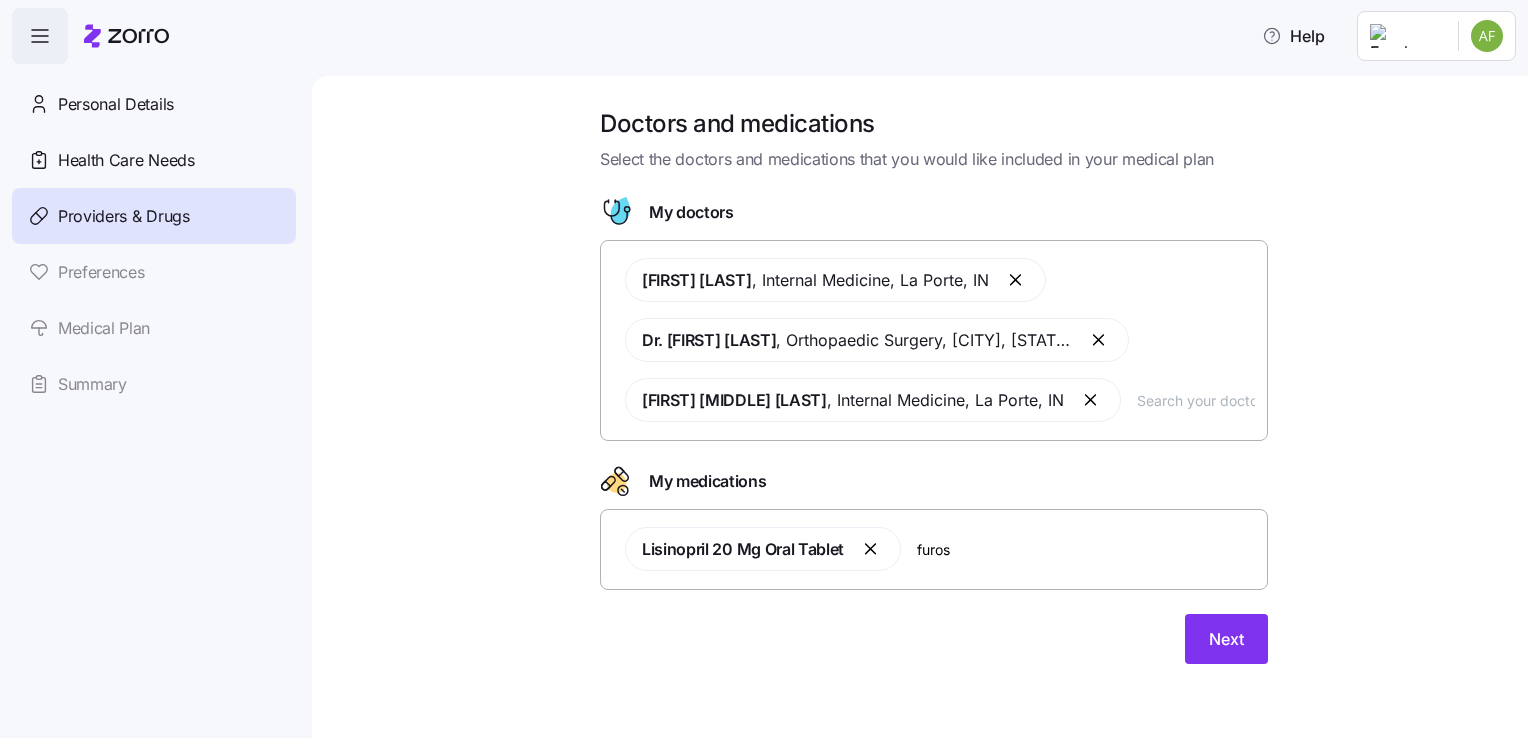 scroll, scrollTop: 0, scrollLeft: 0, axis: both 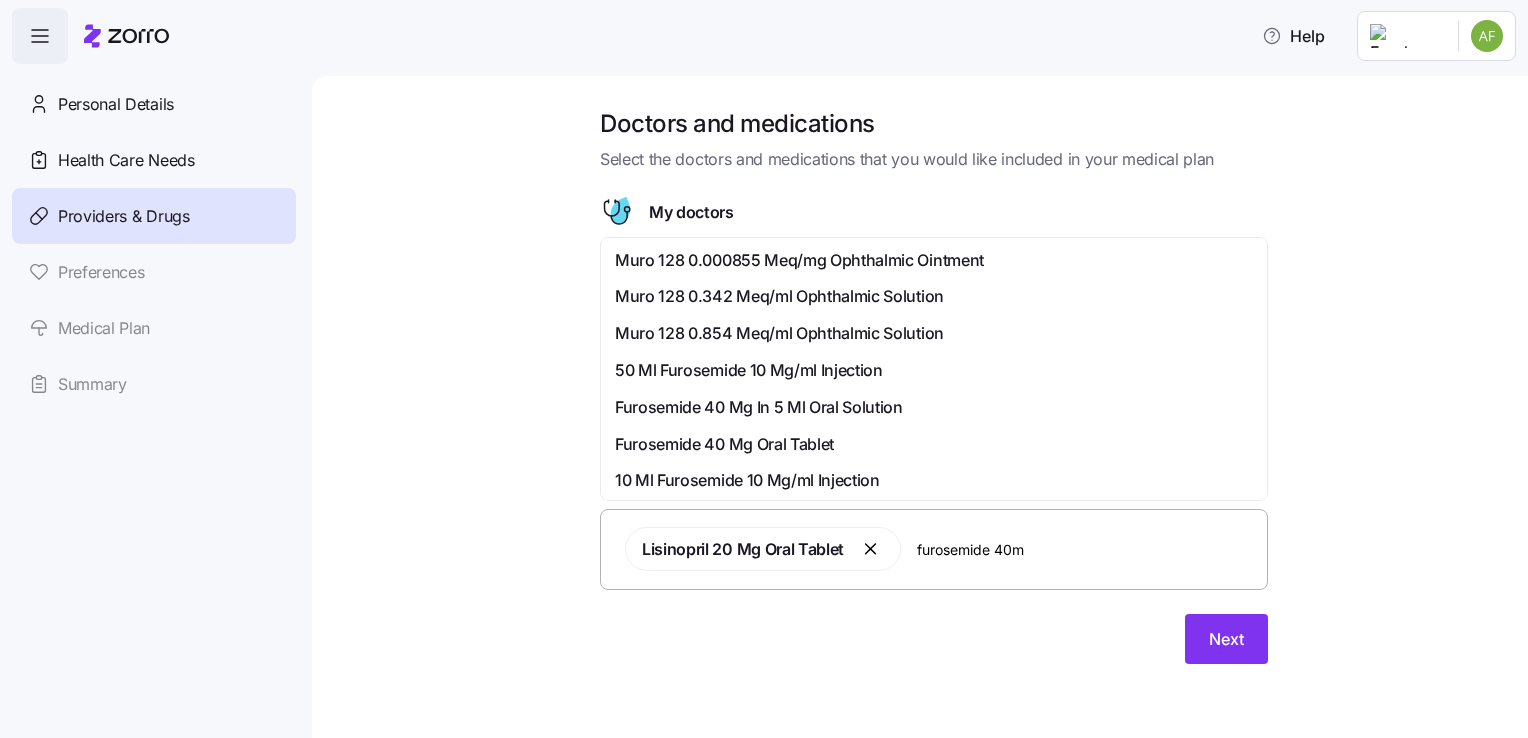 type on "furosemide 40mg" 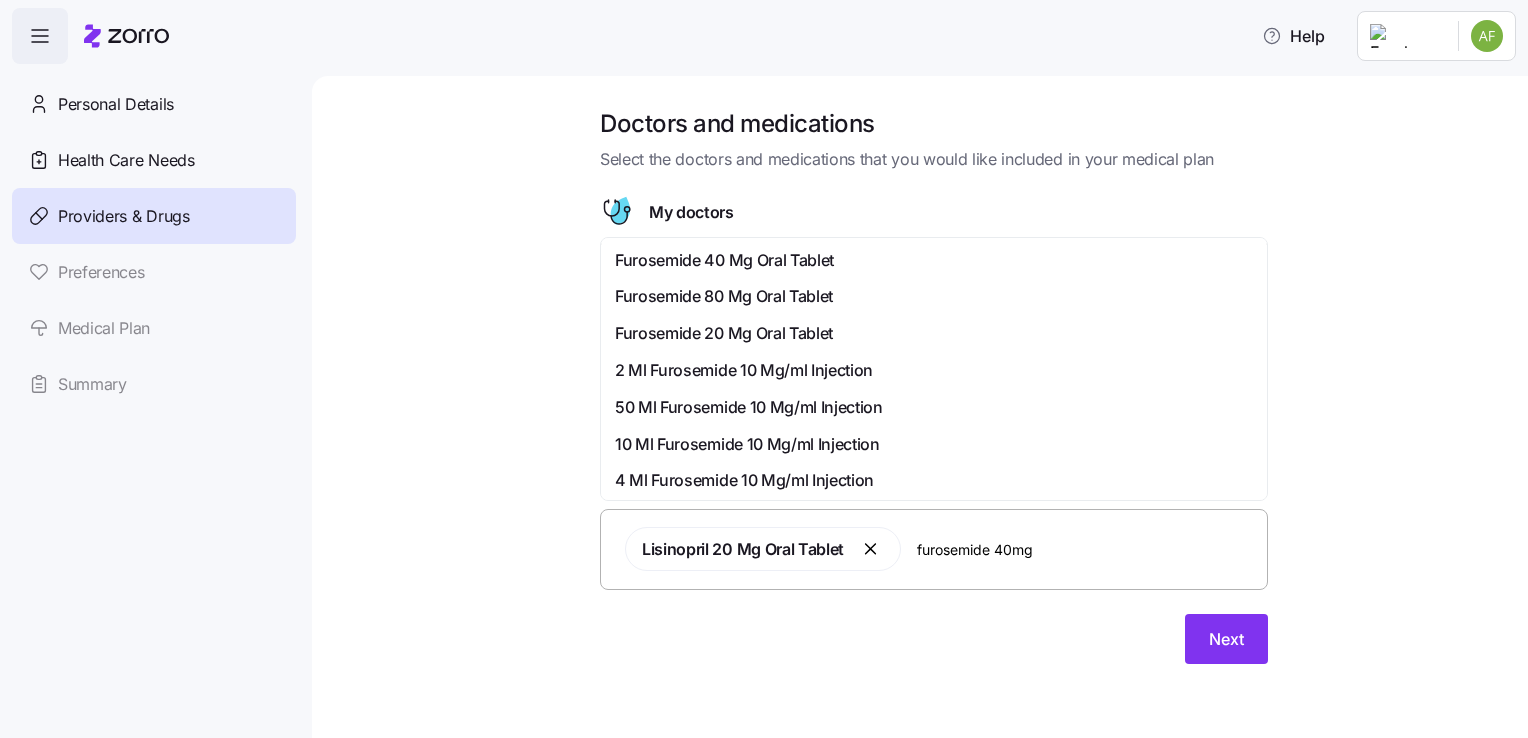click on "Furosemide 40 Mg Oral Tablet" at bounding box center (724, 260) 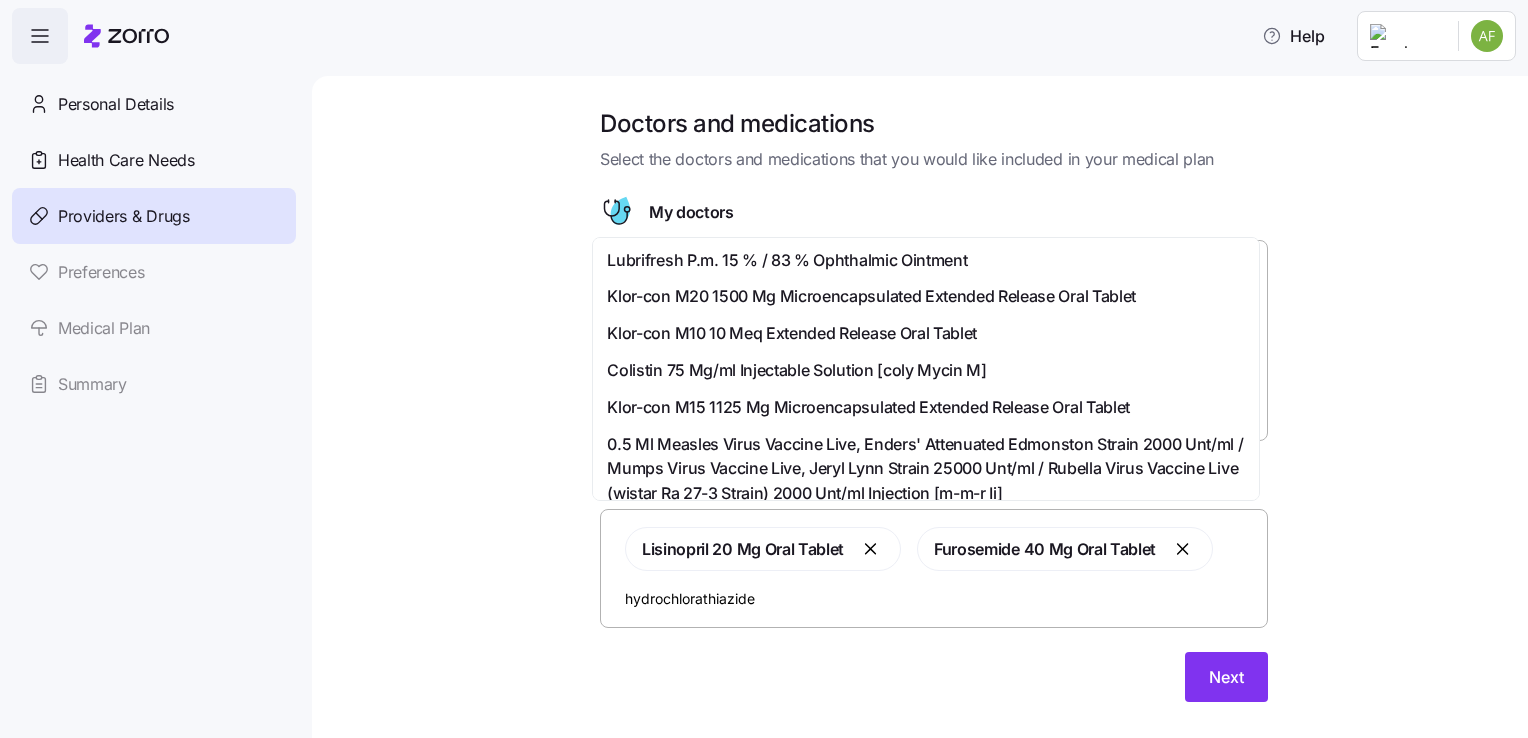 type on "hydrochlorathiazide" 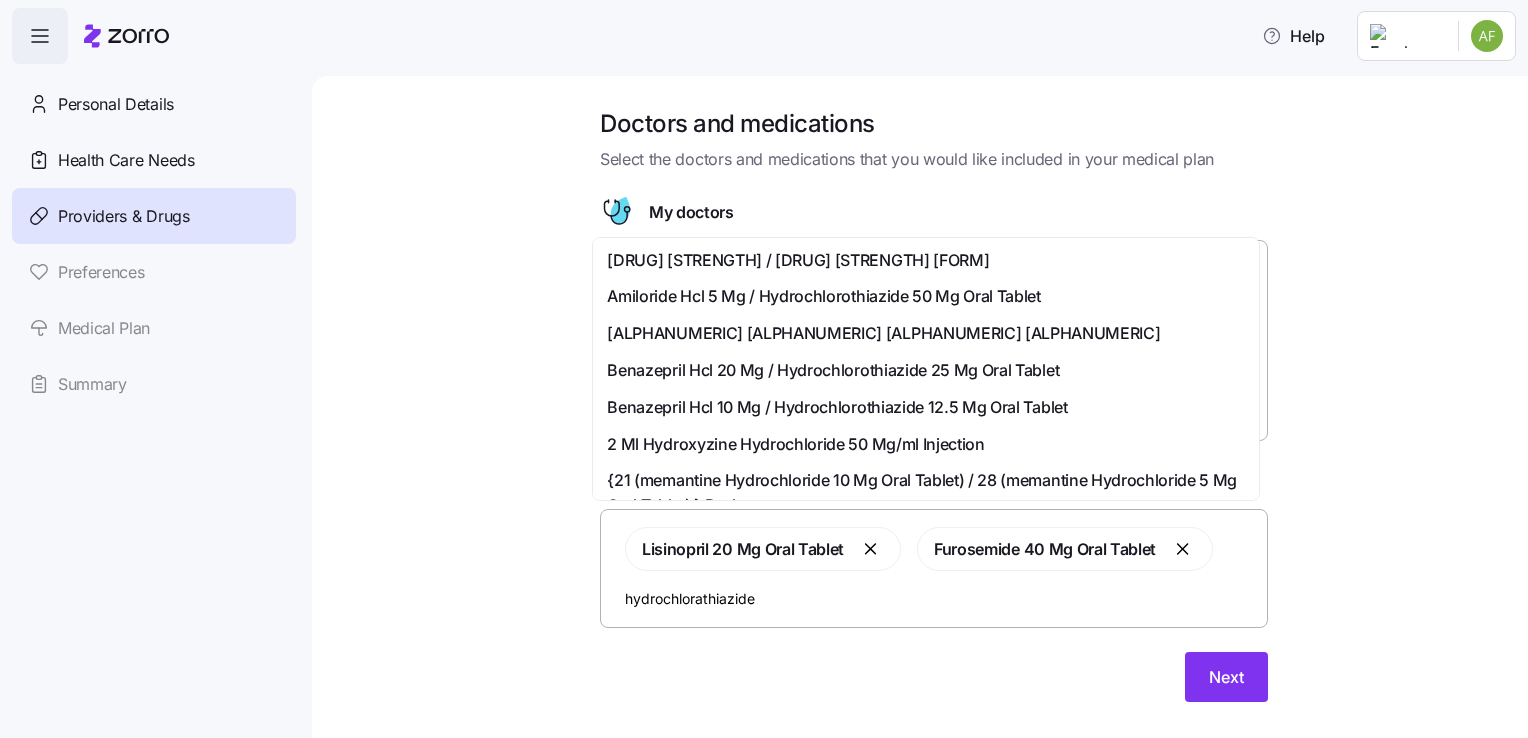 click on "Benazepril Hcl 20 Mg / Hydrochlorothiazide 25 Mg Oral Tablet" at bounding box center [833, 370] 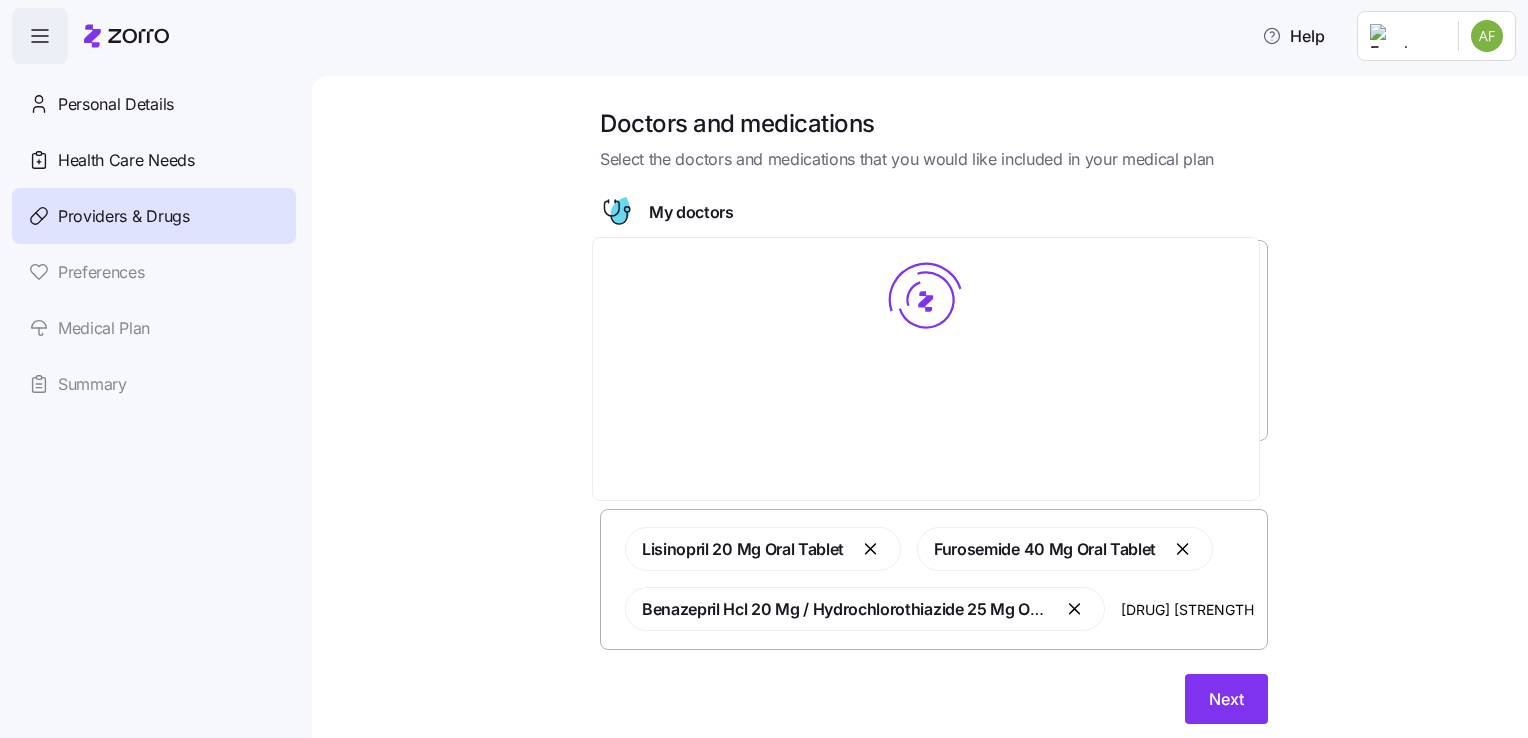 type on "fenofibric acid 135mg" 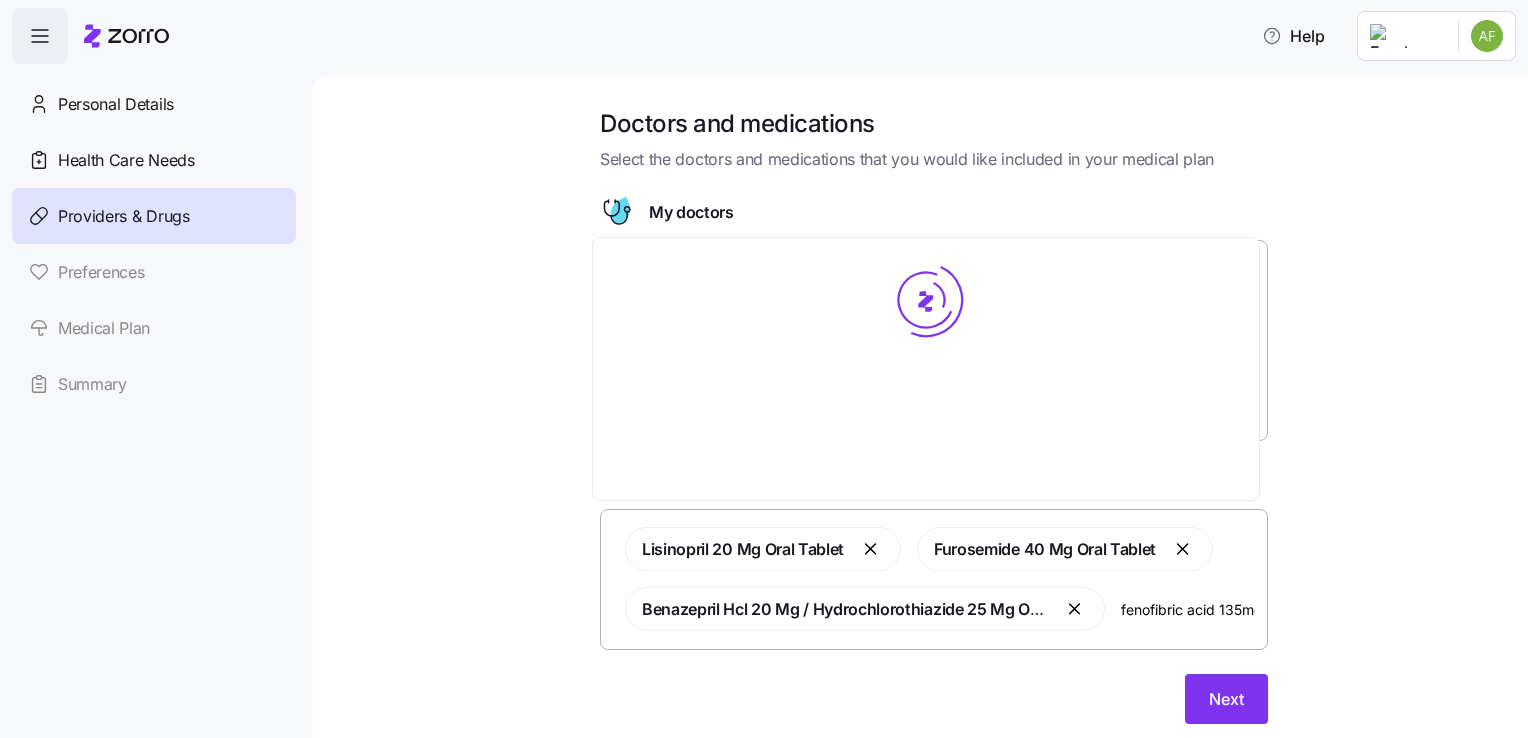 scroll, scrollTop: 0, scrollLeft: 8, axis: horizontal 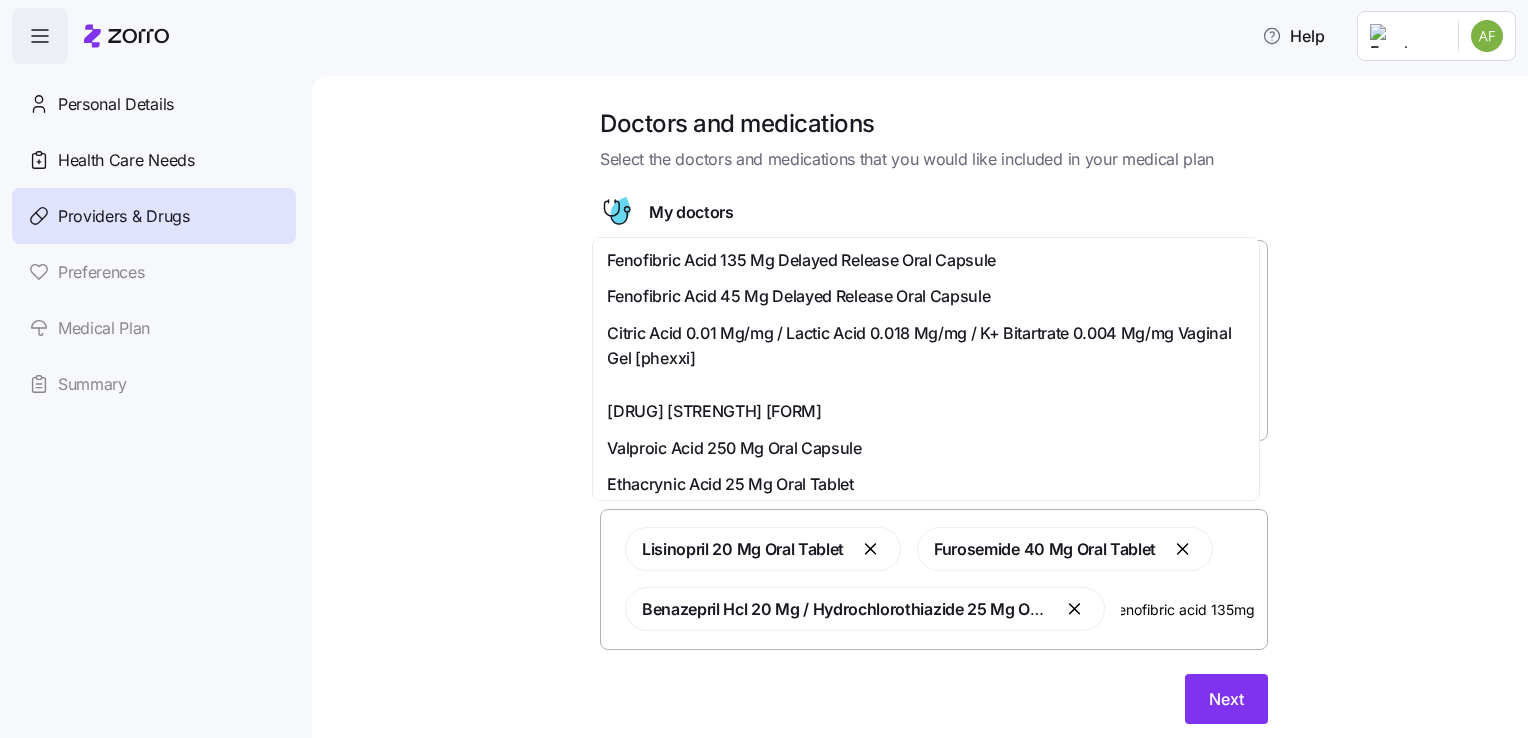 click on "Fenofibric Acid 135 Mg Delayed Release Oral Capsule" at bounding box center (801, 260) 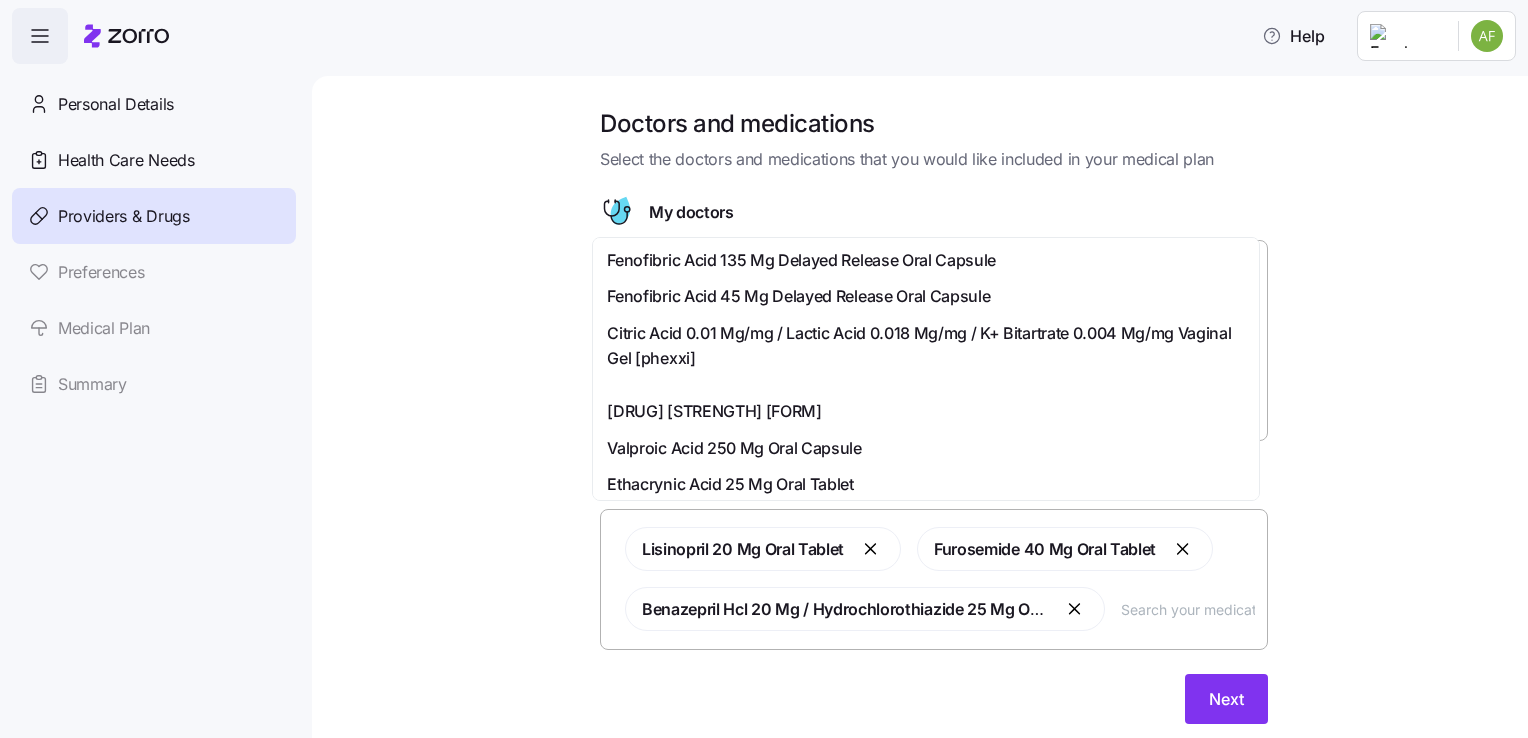 scroll, scrollTop: 0, scrollLeft: 0, axis: both 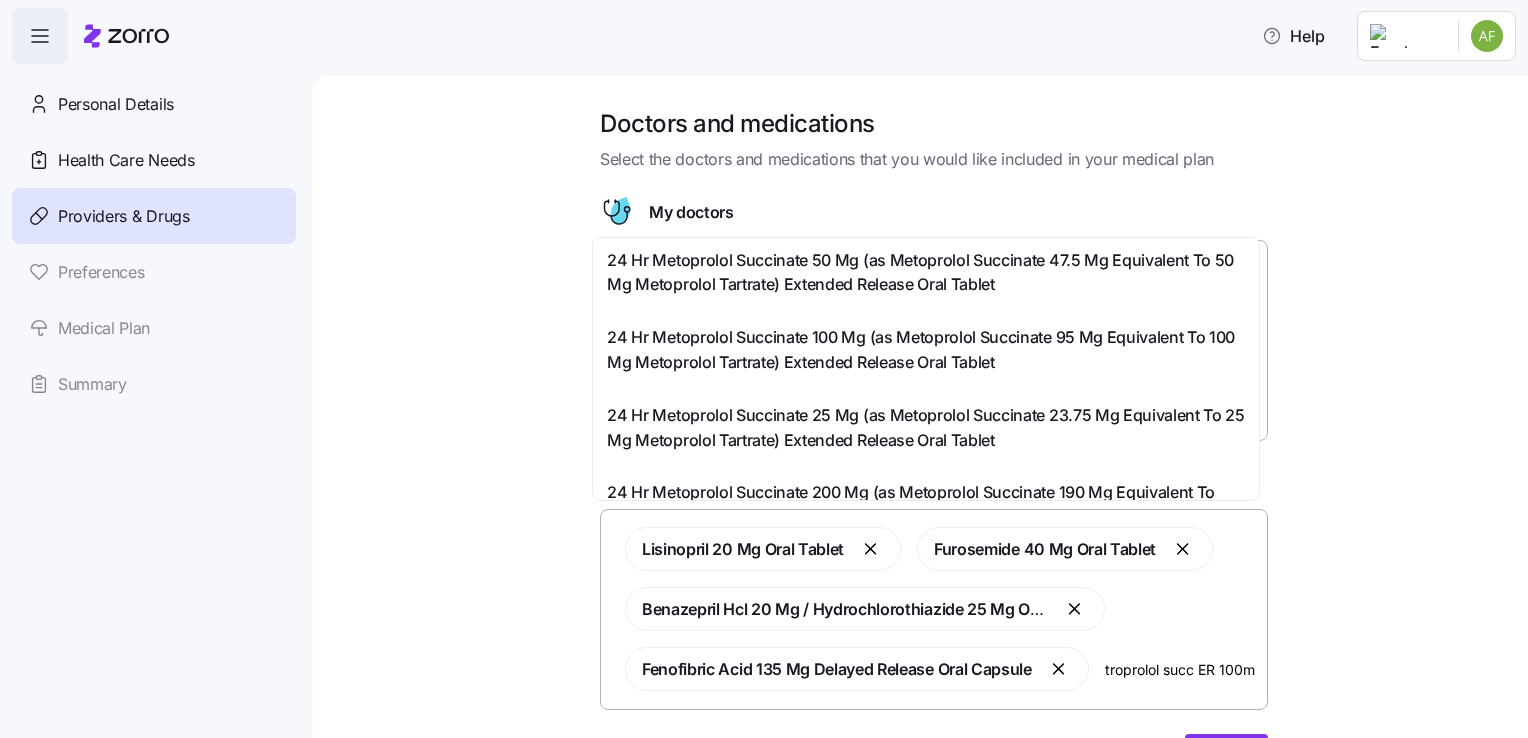 type on "metroprolol succ ER 100mg" 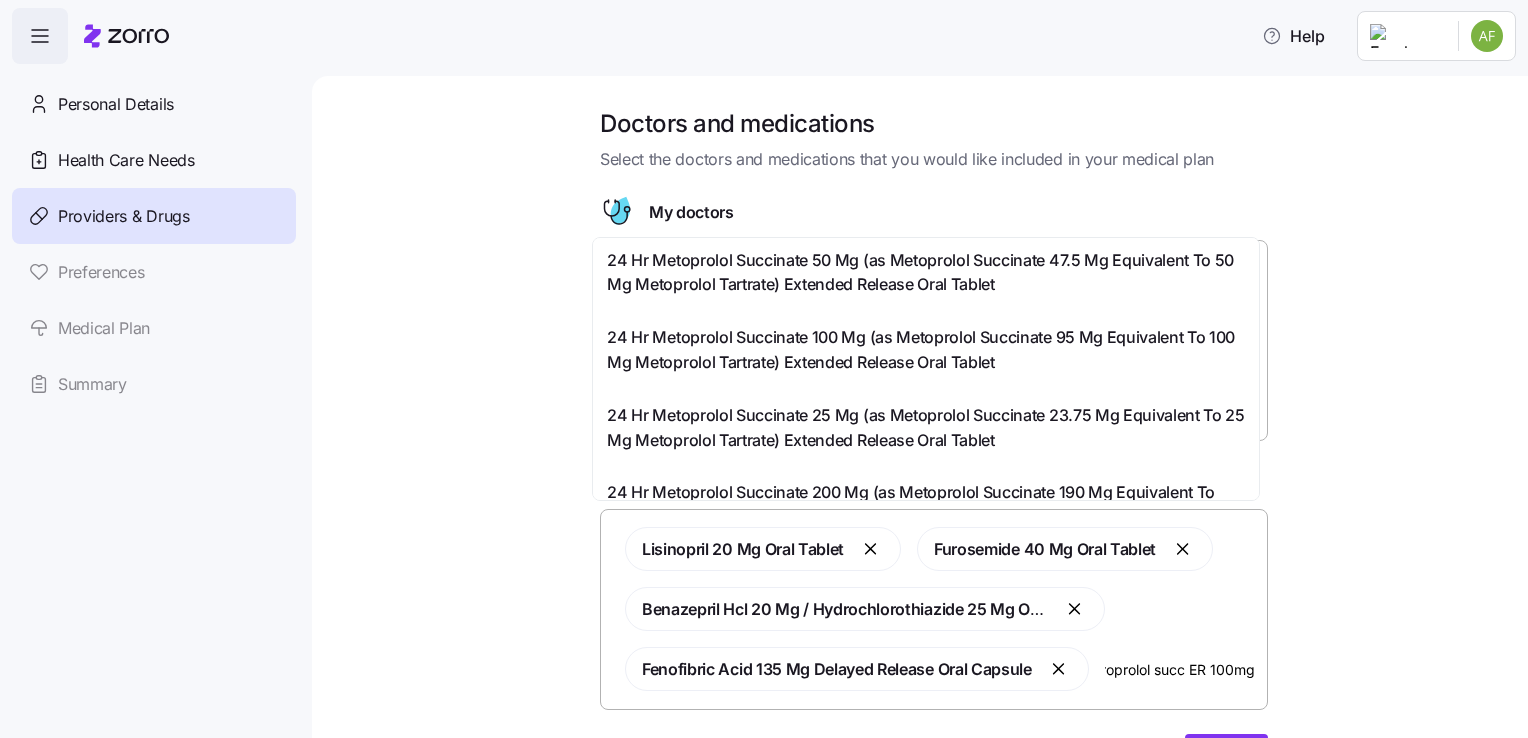 scroll, scrollTop: 0, scrollLeft: 39, axis: horizontal 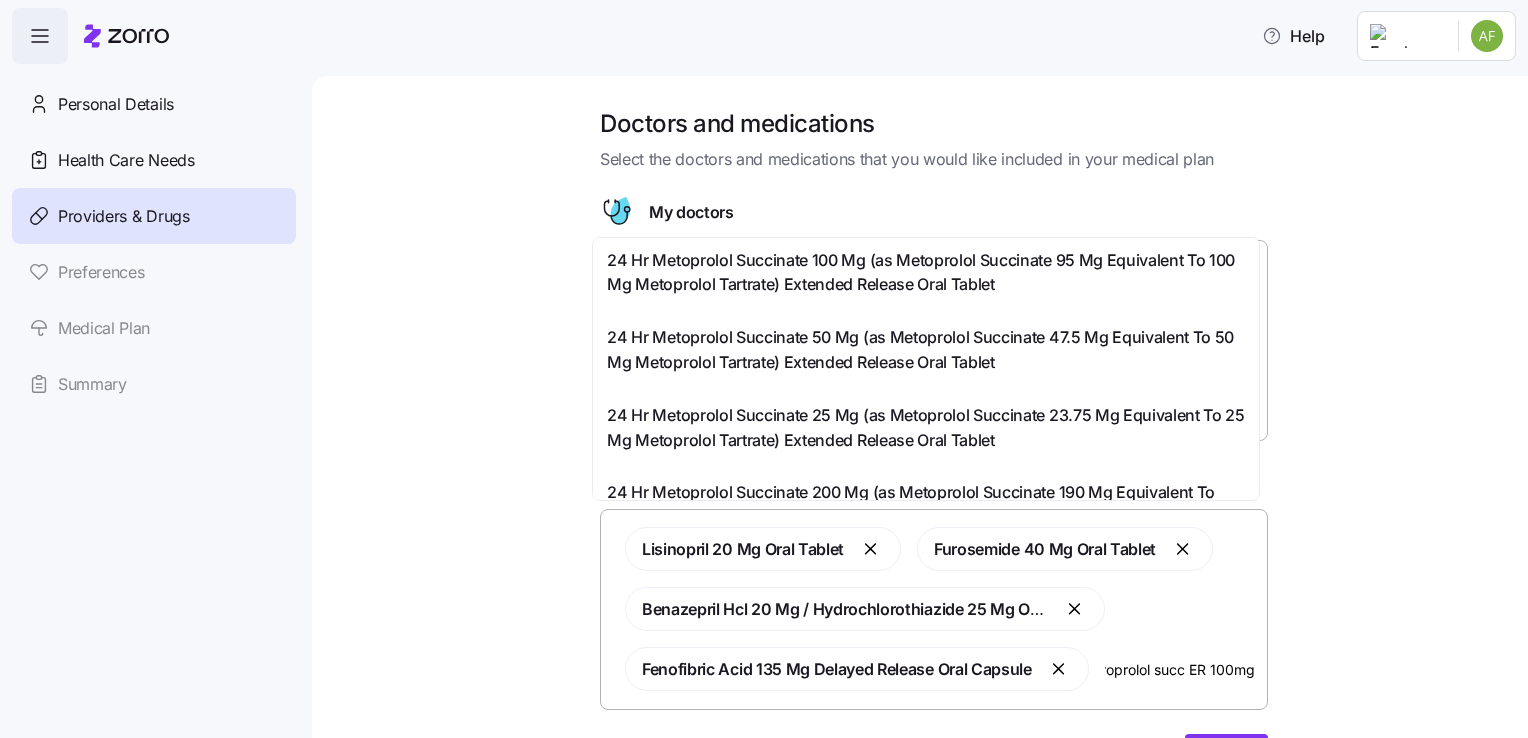 click on "24 Hr Metoprolol Succinate 100 Mg (as Metoprolol Succinate 95 Mg Equivalent To 100 Mg Metoprolol Tartrate) Extended Release Oral Tablet" at bounding box center [926, 273] 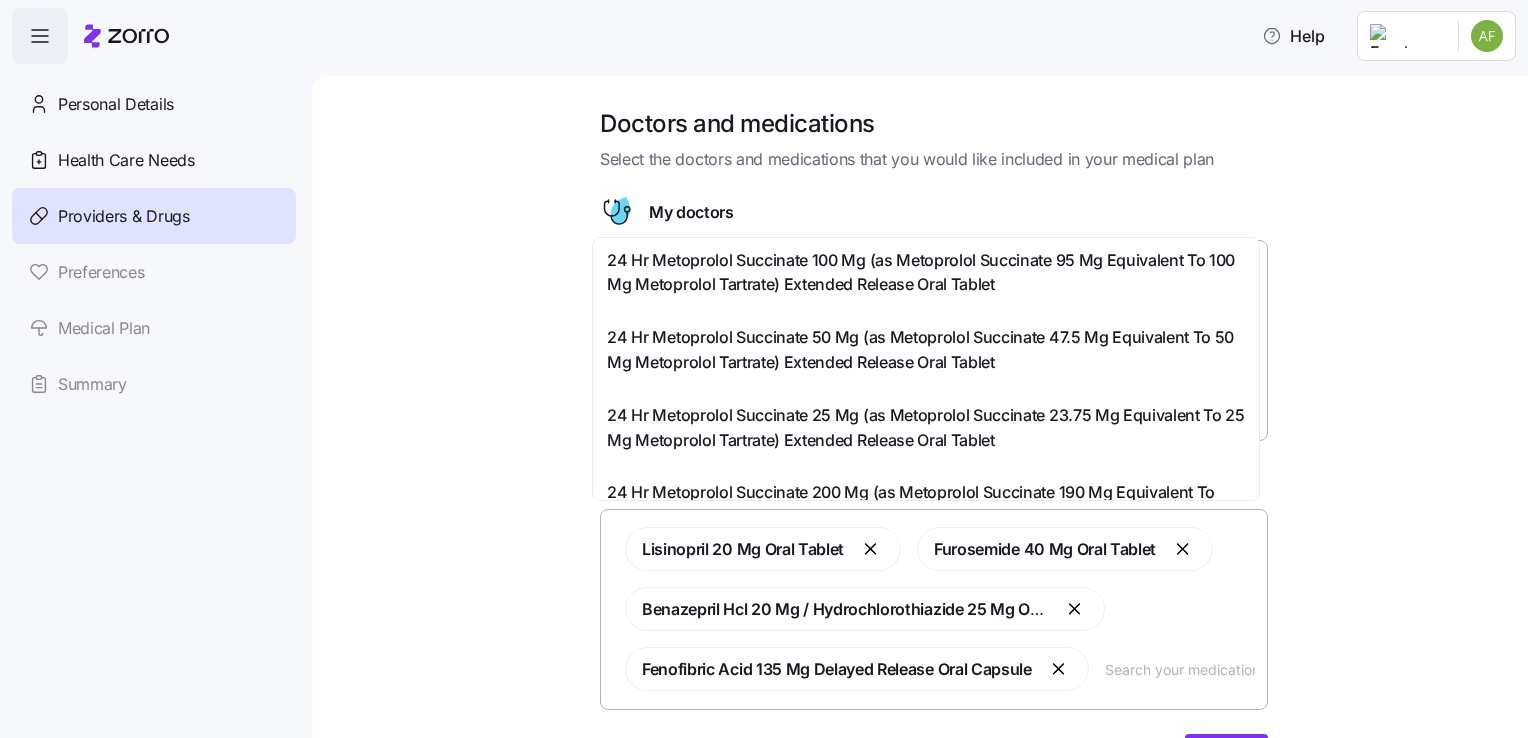 scroll, scrollTop: 0, scrollLeft: 0, axis: both 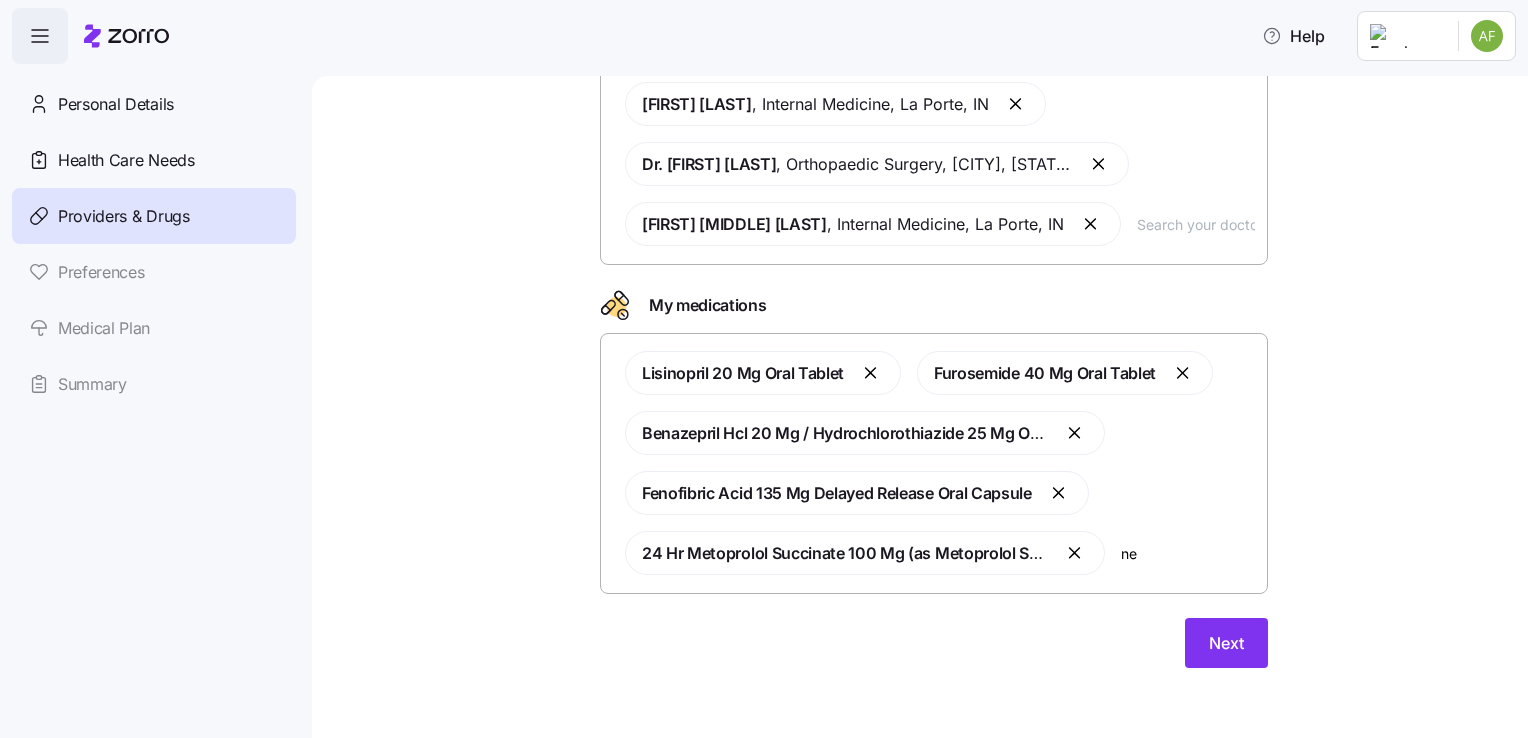 type on "n" 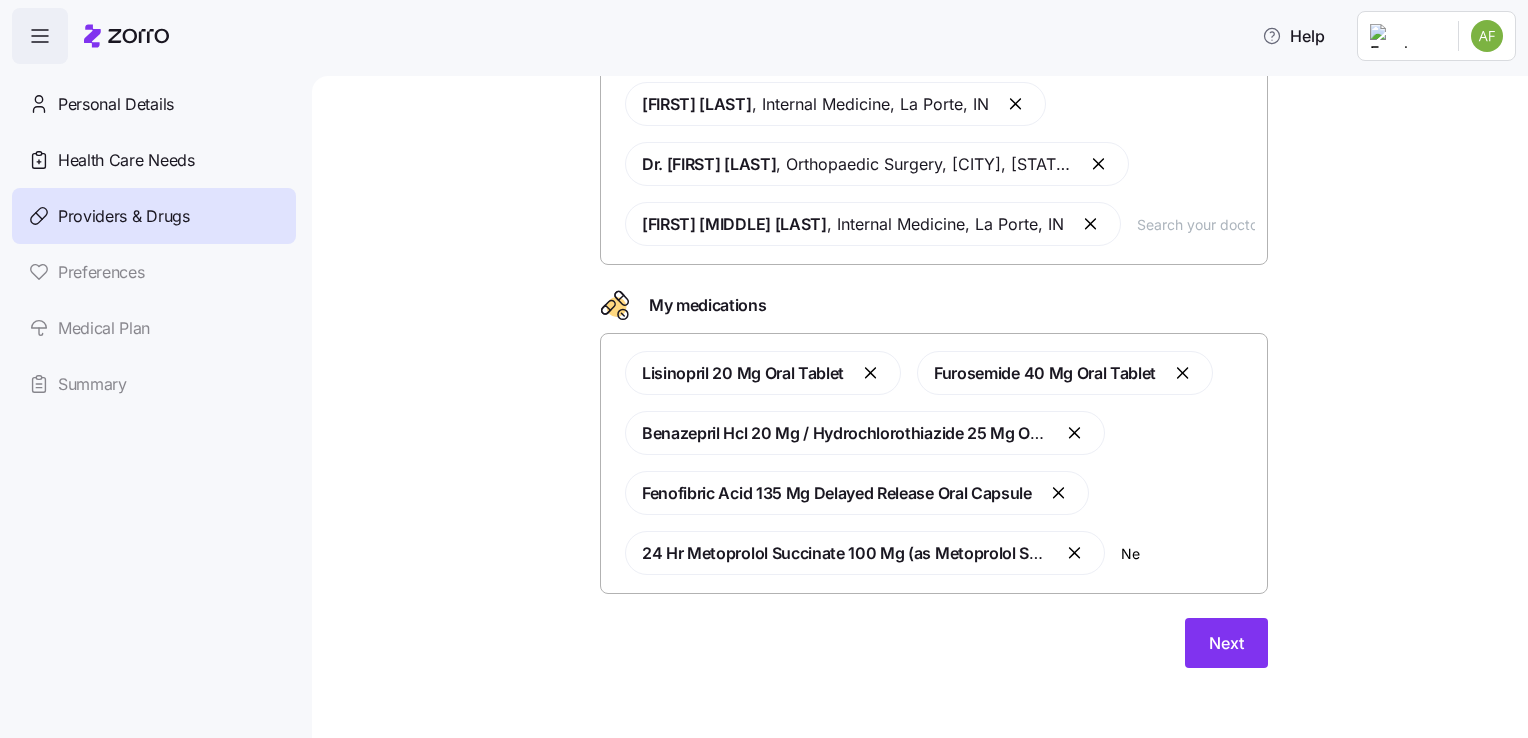 type on "N" 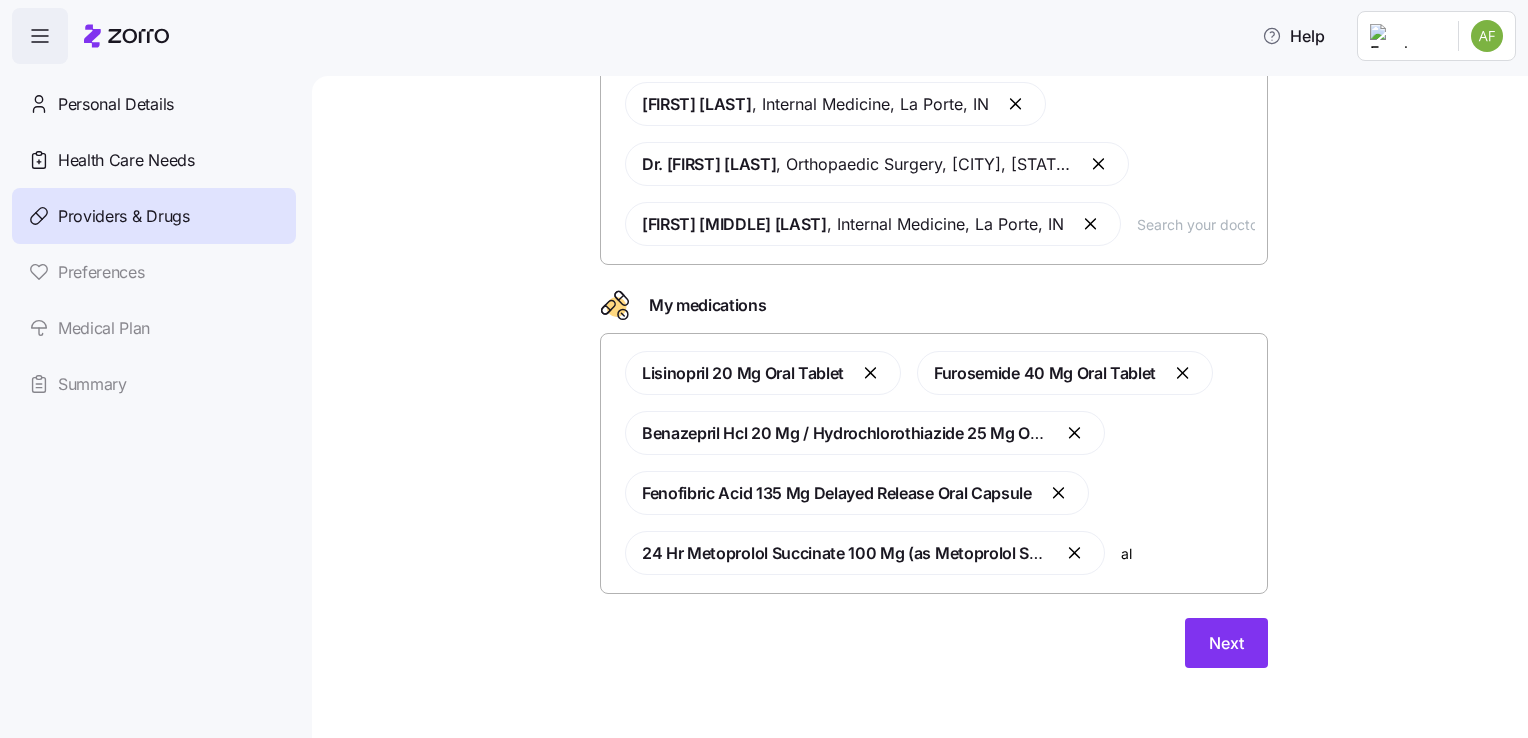 type on "a" 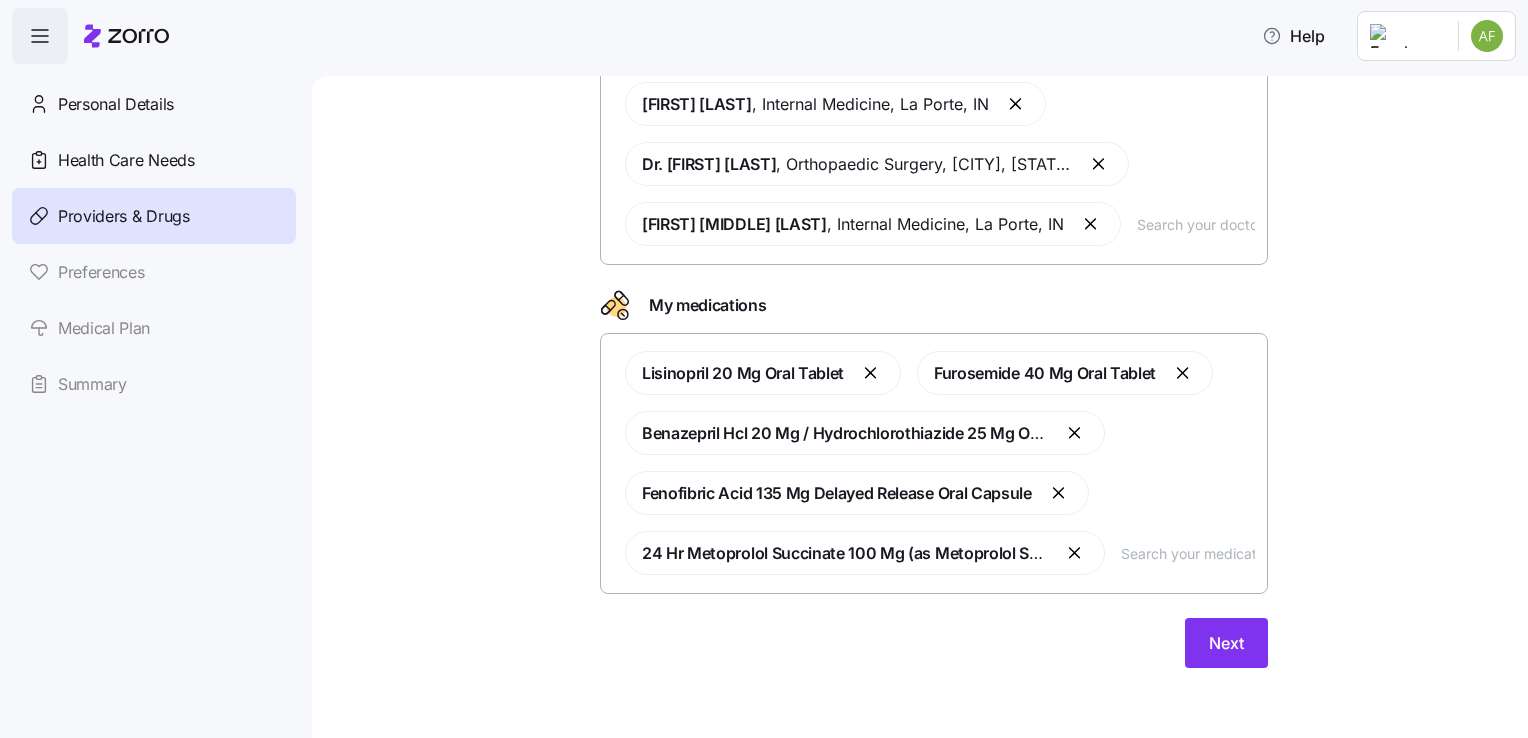 scroll, scrollTop: 116, scrollLeft: 0, axis: vertical 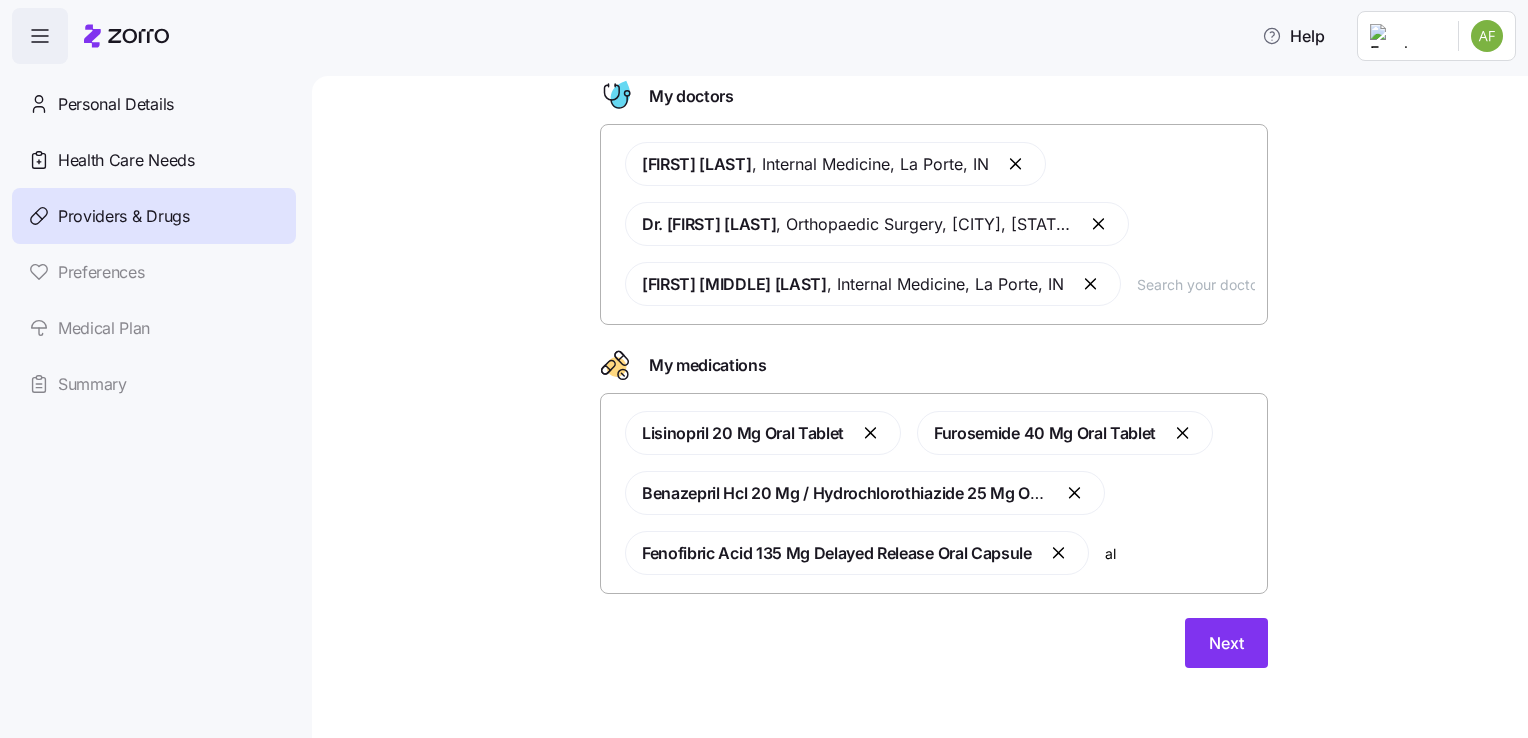 type on "a" 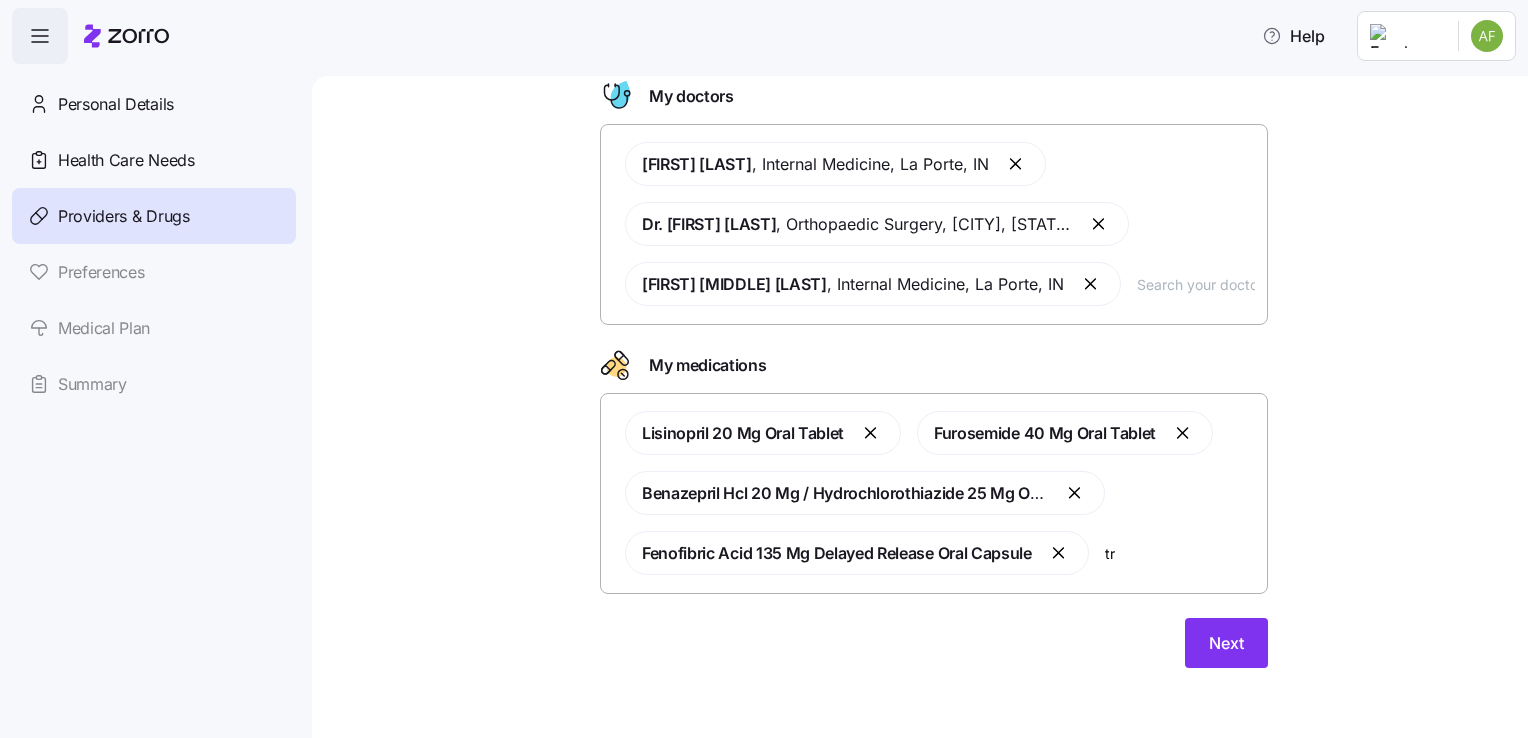 type on "t" 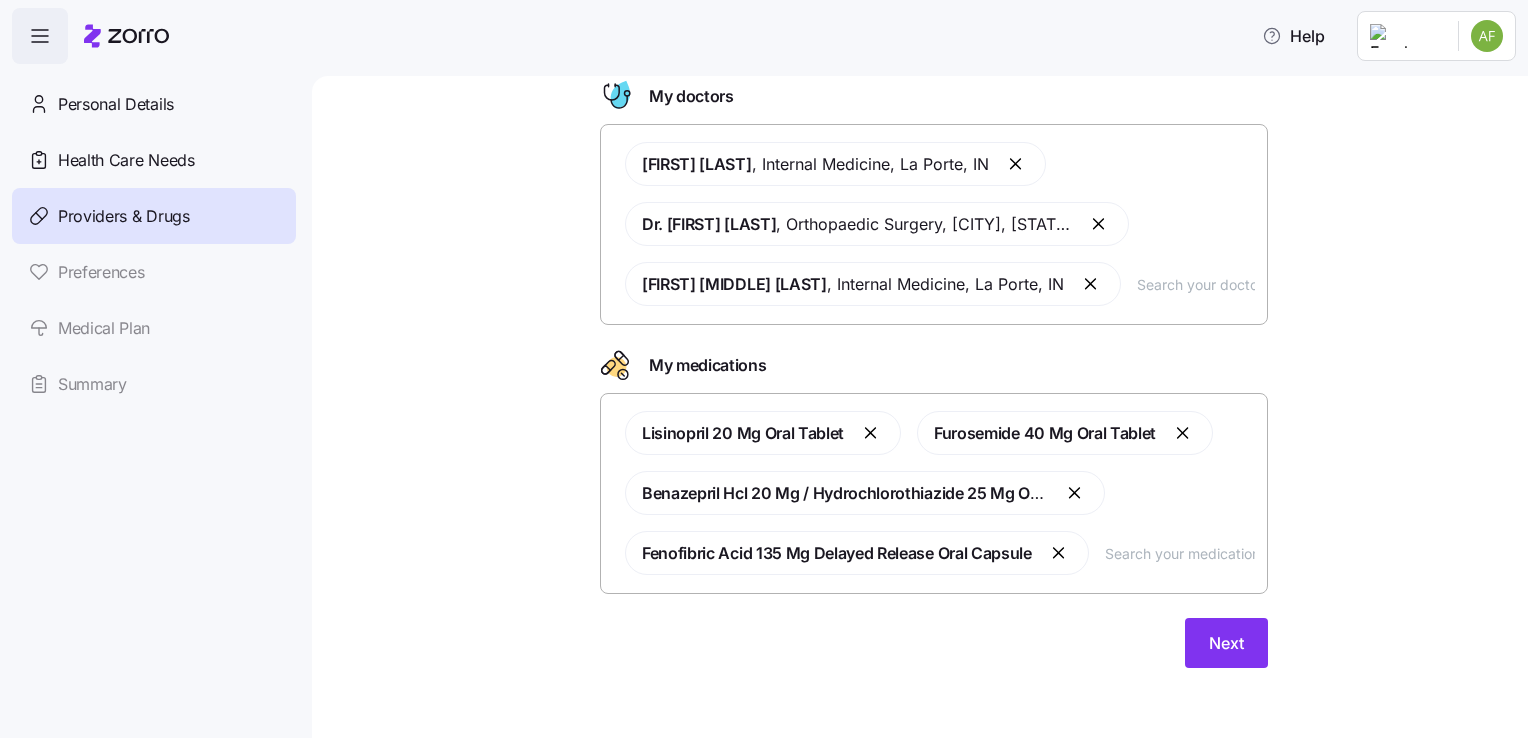 click on "Lisinopril 20 Mg Oral Tablet Furosemide 40 Mg Oral Tablet Benazepril Hcl 20 Mg / Hydrochlorothiazide 25 Mg Oral Tablet Fenofibric Acid 135 Mg Delayed Release Oral Capsule" at bounding box center [934, 493] 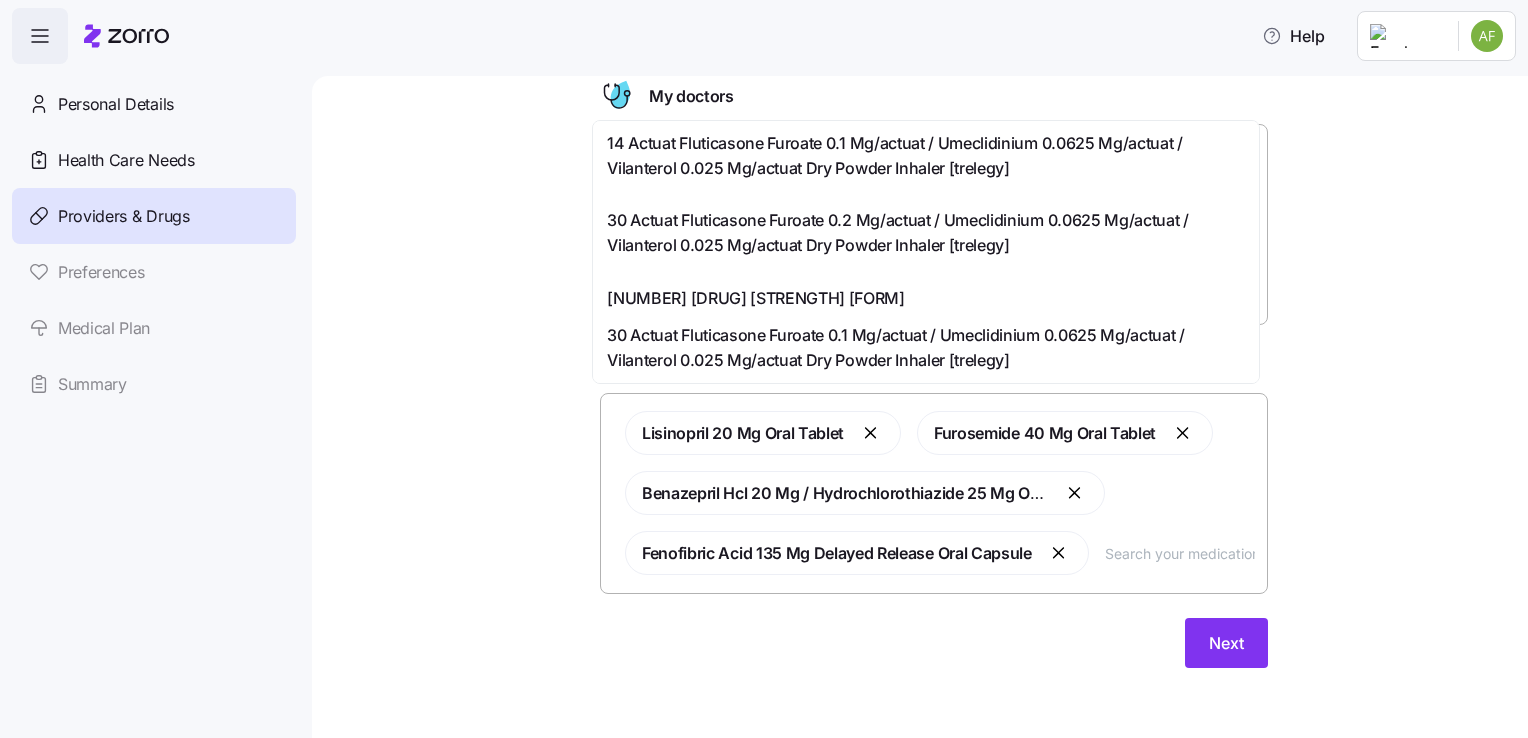 click at bounding box center [1180, 553] 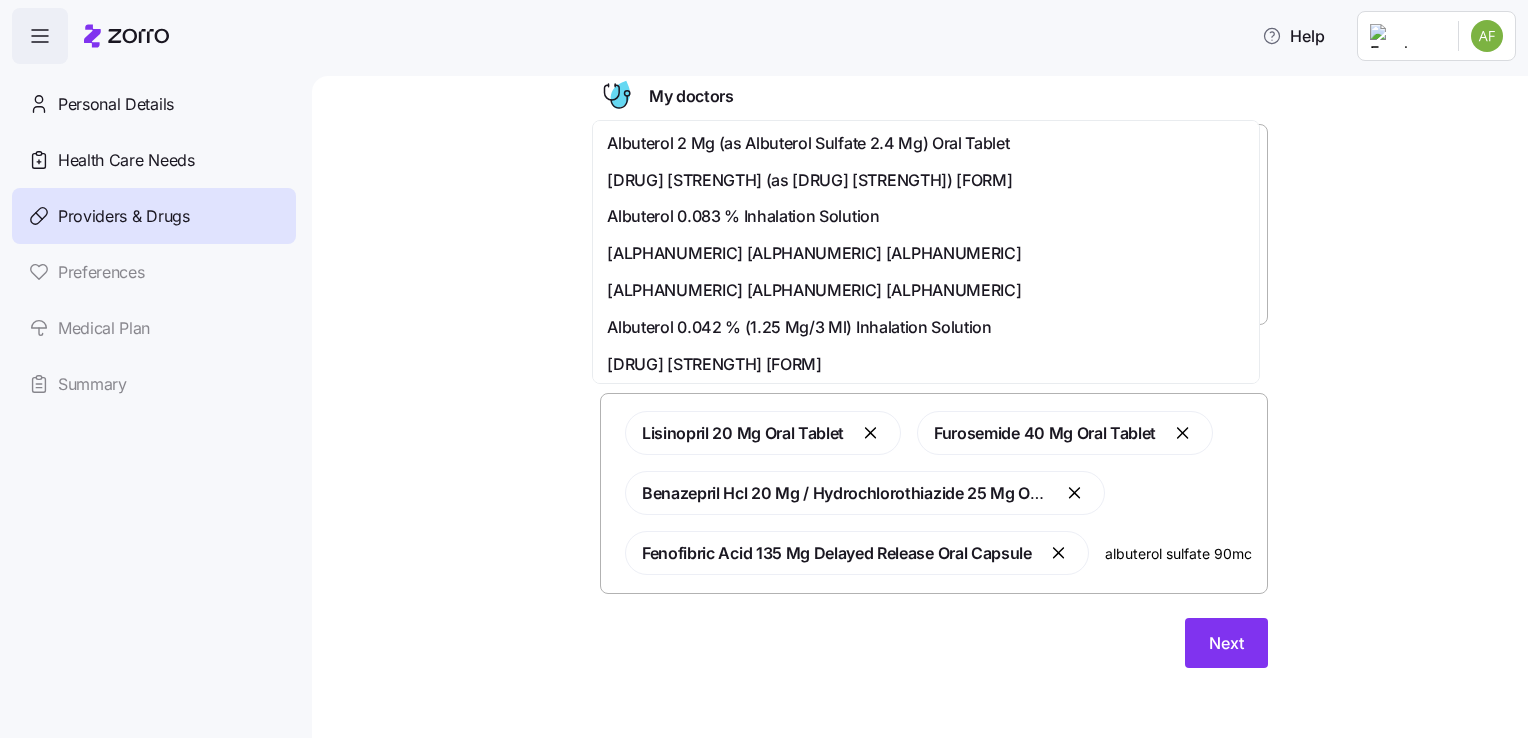 scroll, scrollTop: 0, scrollLeft: 0, axis: both 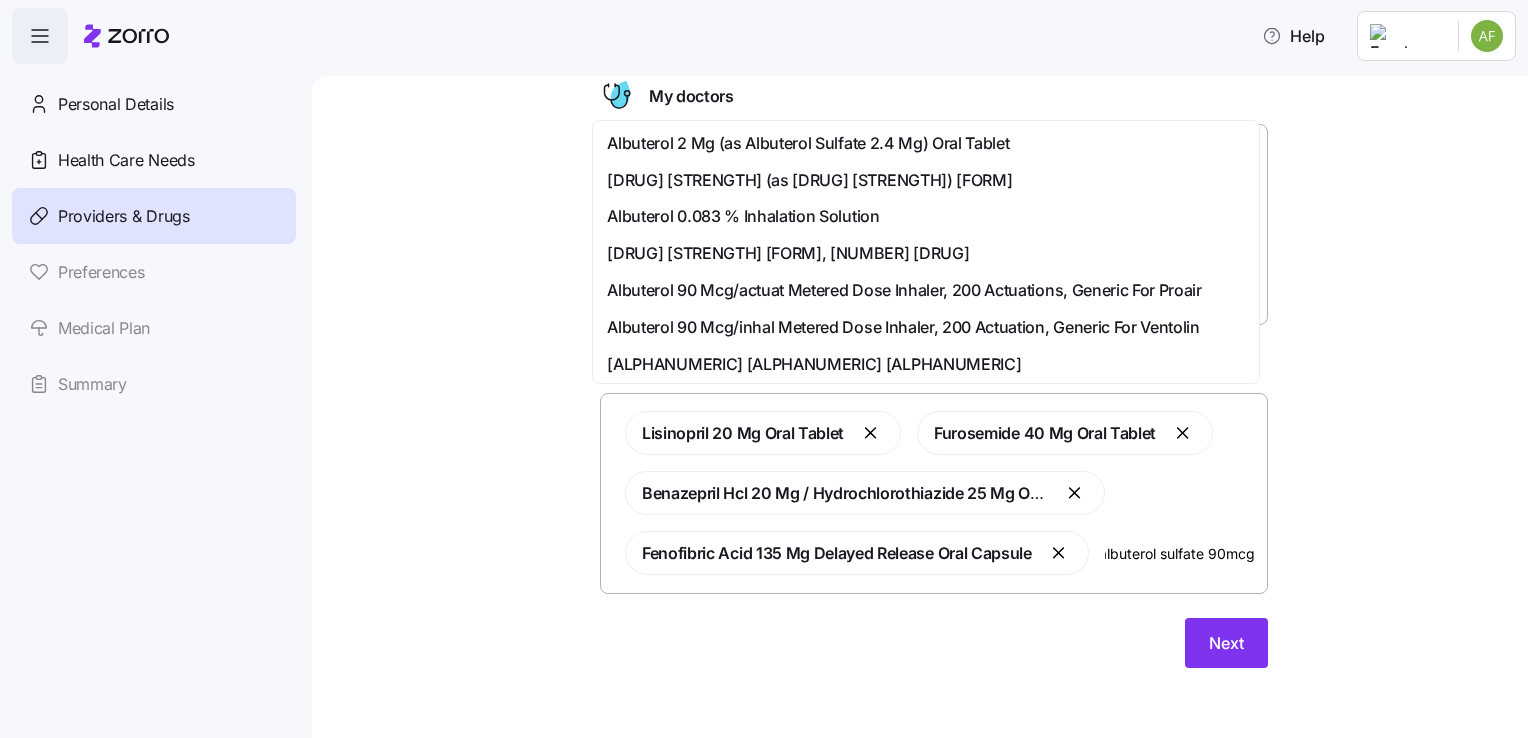 click on "Albuterol 90 Mcg/actuat Metered Dose Inhaler, 200 Actuations, Generic For Proair" at bounding box center [926, 290] 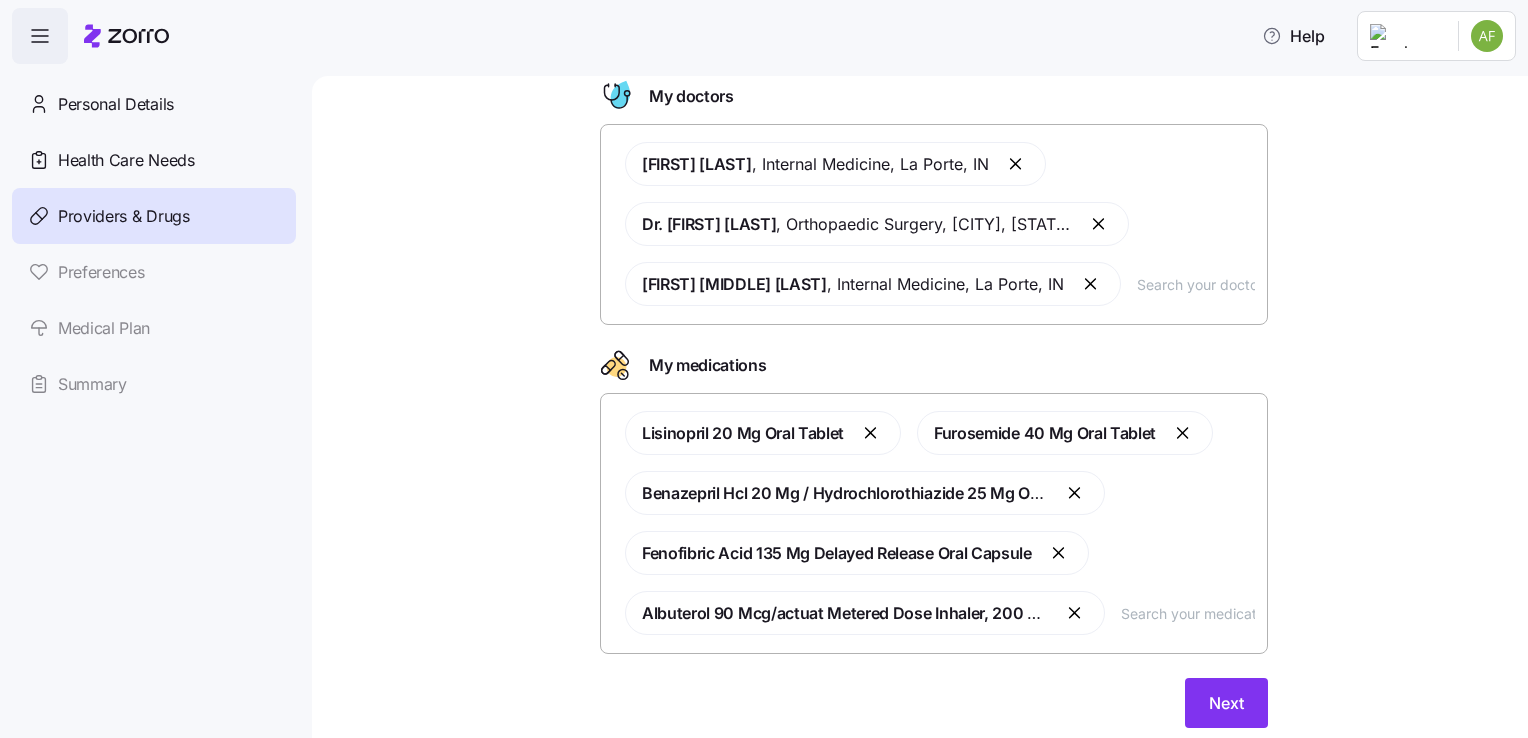 scroll, scrollTop: 0, scrollLeft: 0, axis: both 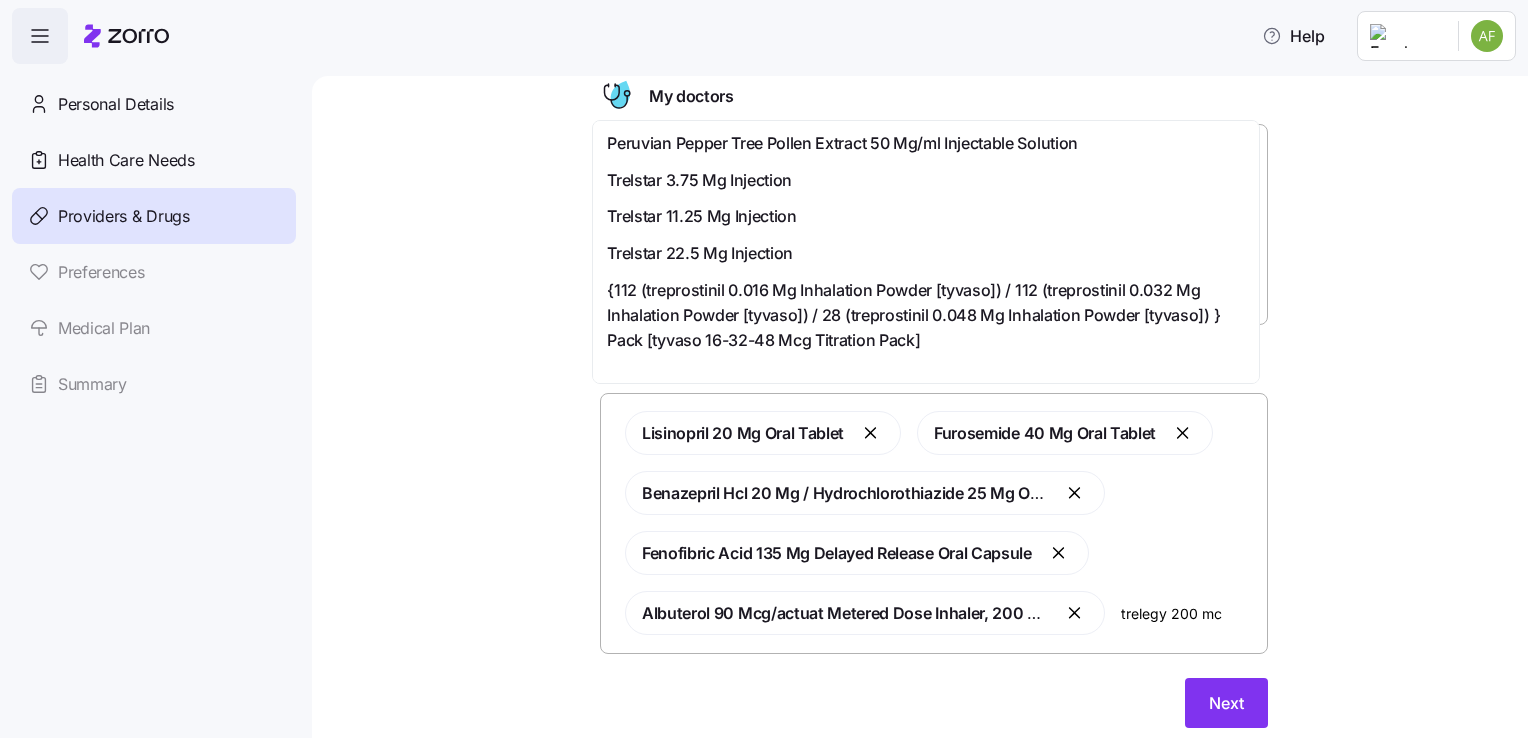 type on "trelegy 200 mcg" 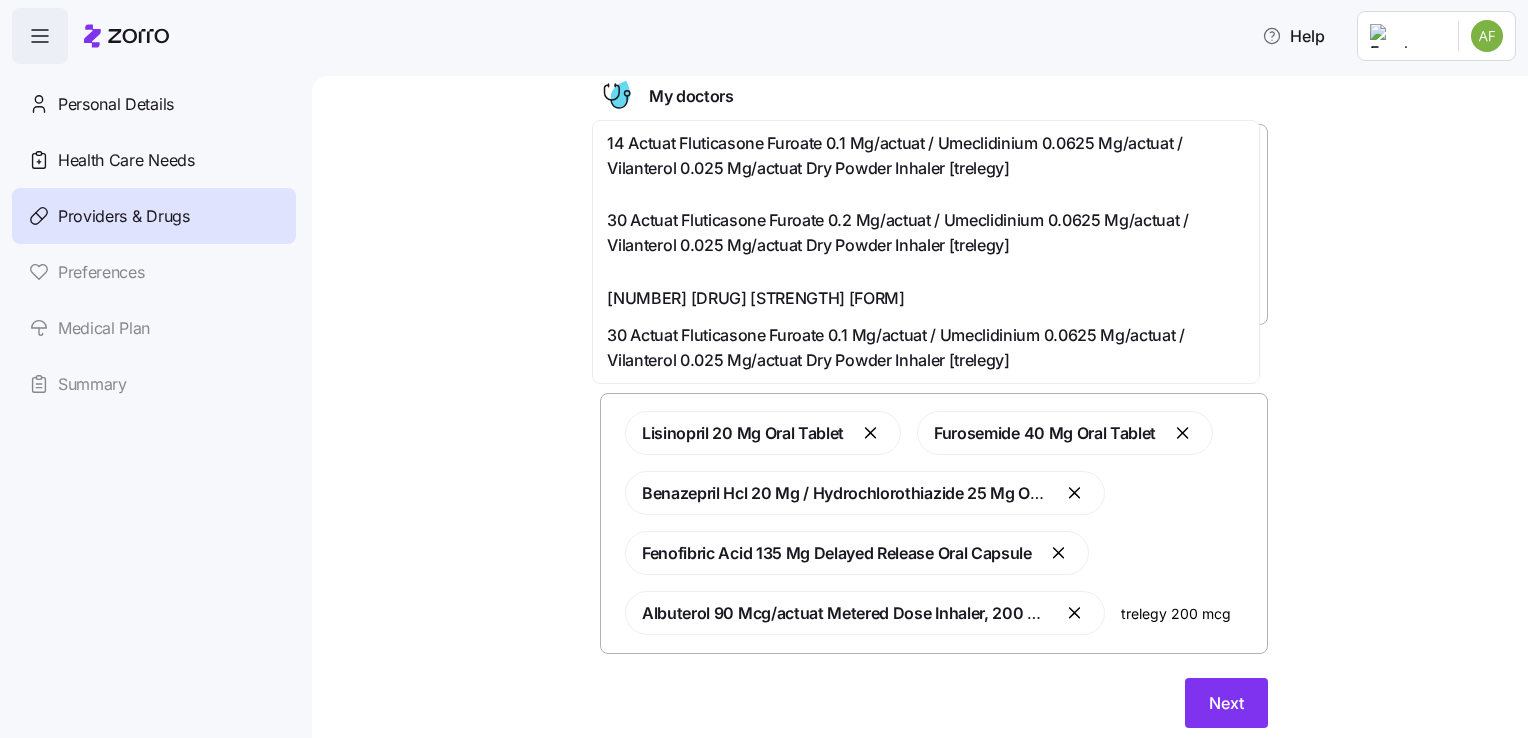 scroll, scrollTop: 40, scrollLeft: 0, axis: vertical 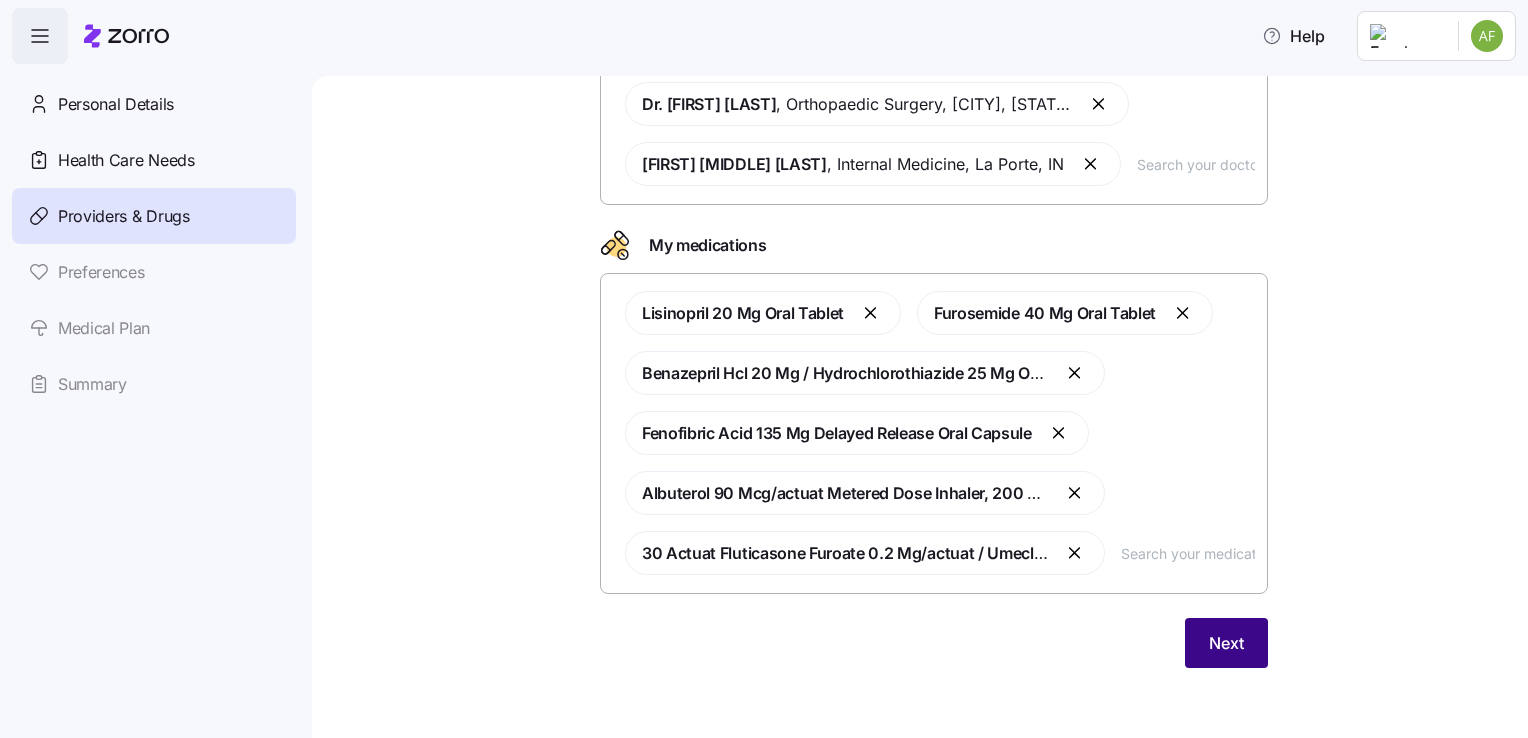 type 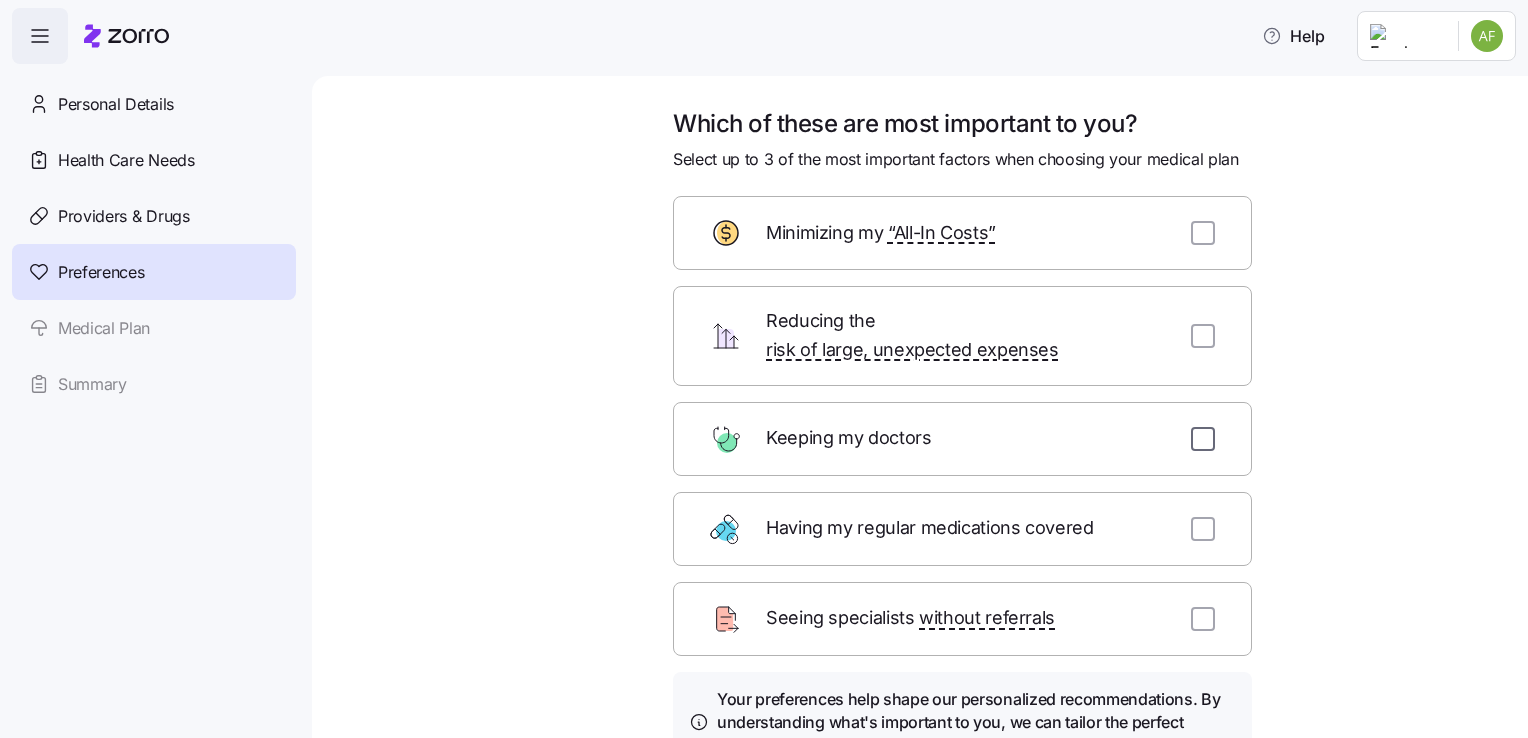 click at bounding box center [1203, 439] 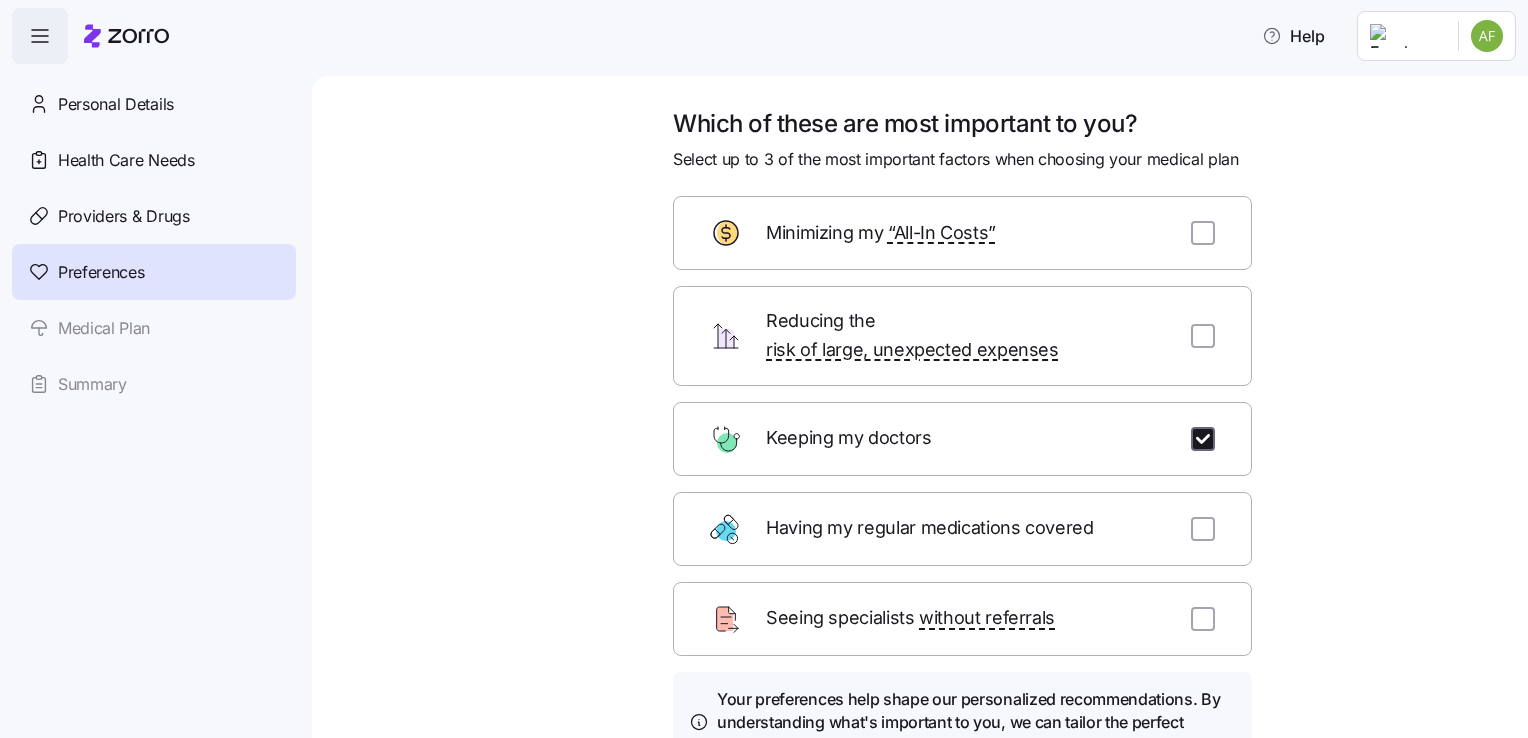 checkbox on "true" 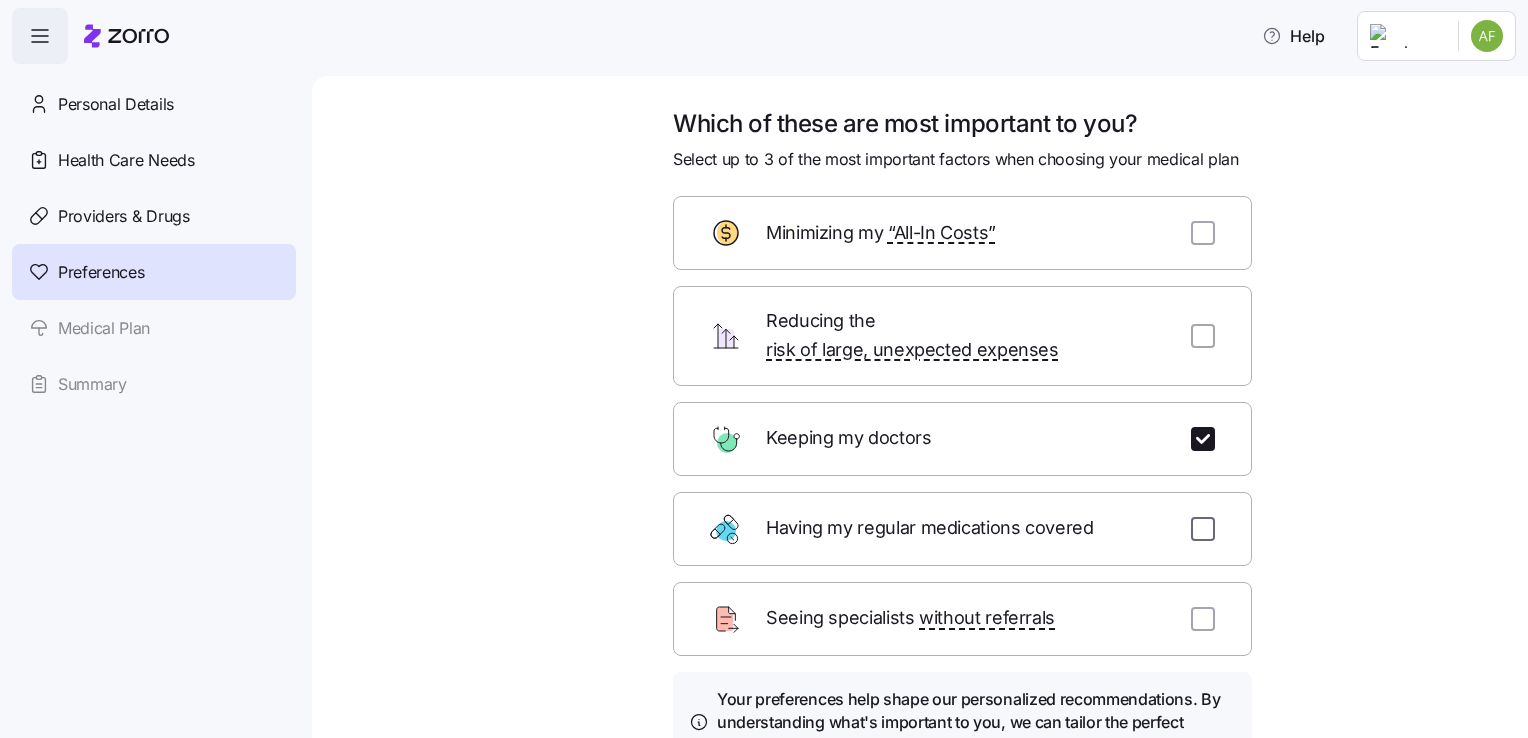 click at bounding box center [1203, 529] 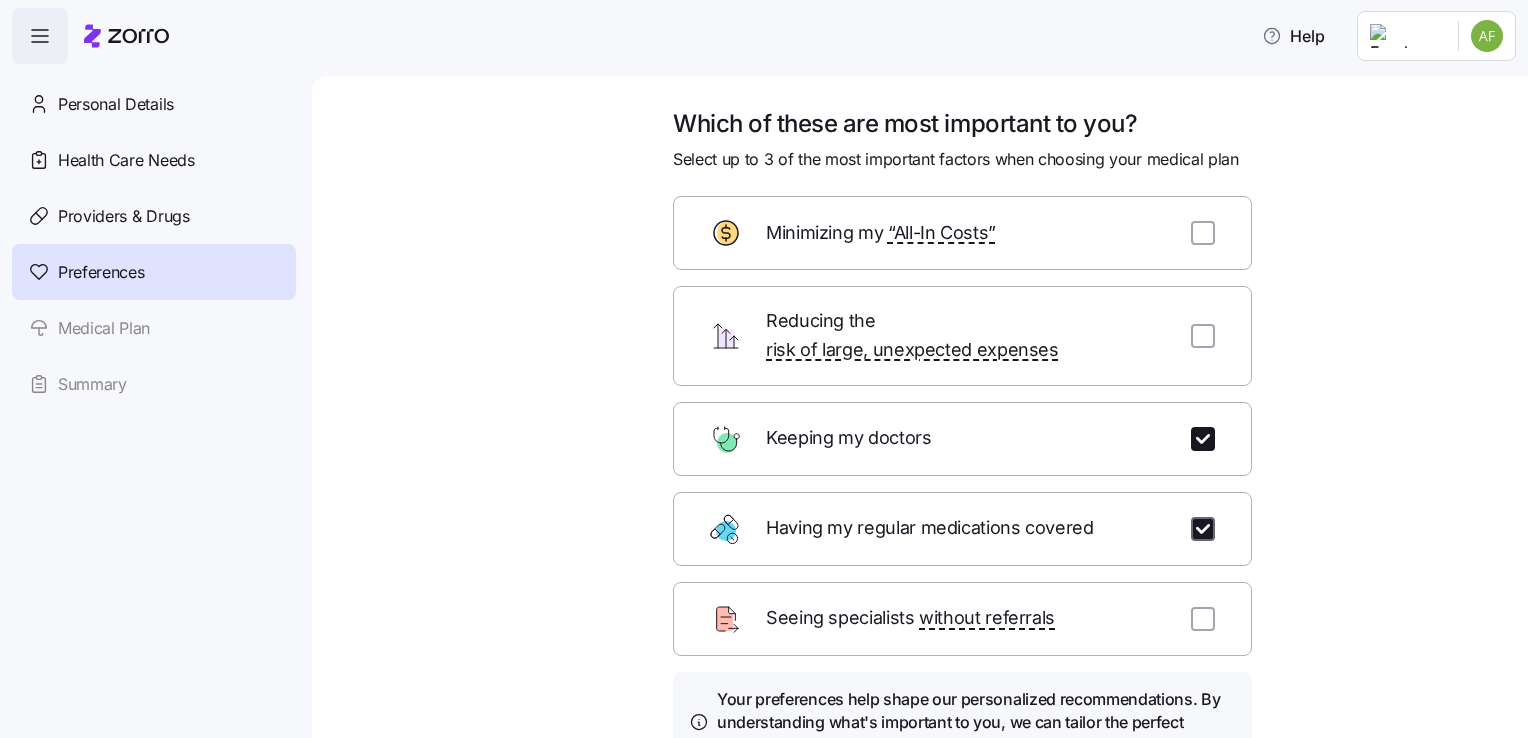 checkbox on "true" 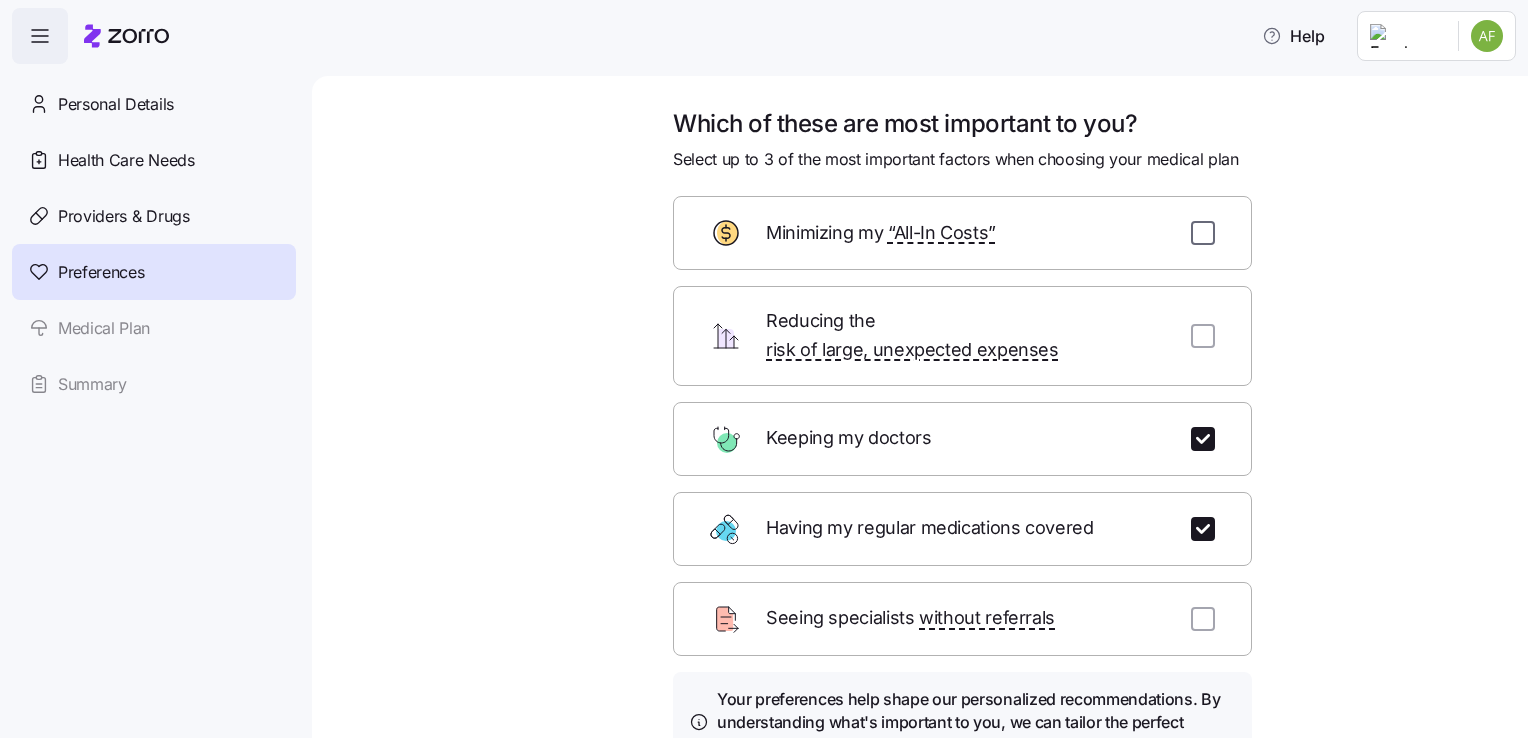 click at bounding box center [1203, 233] 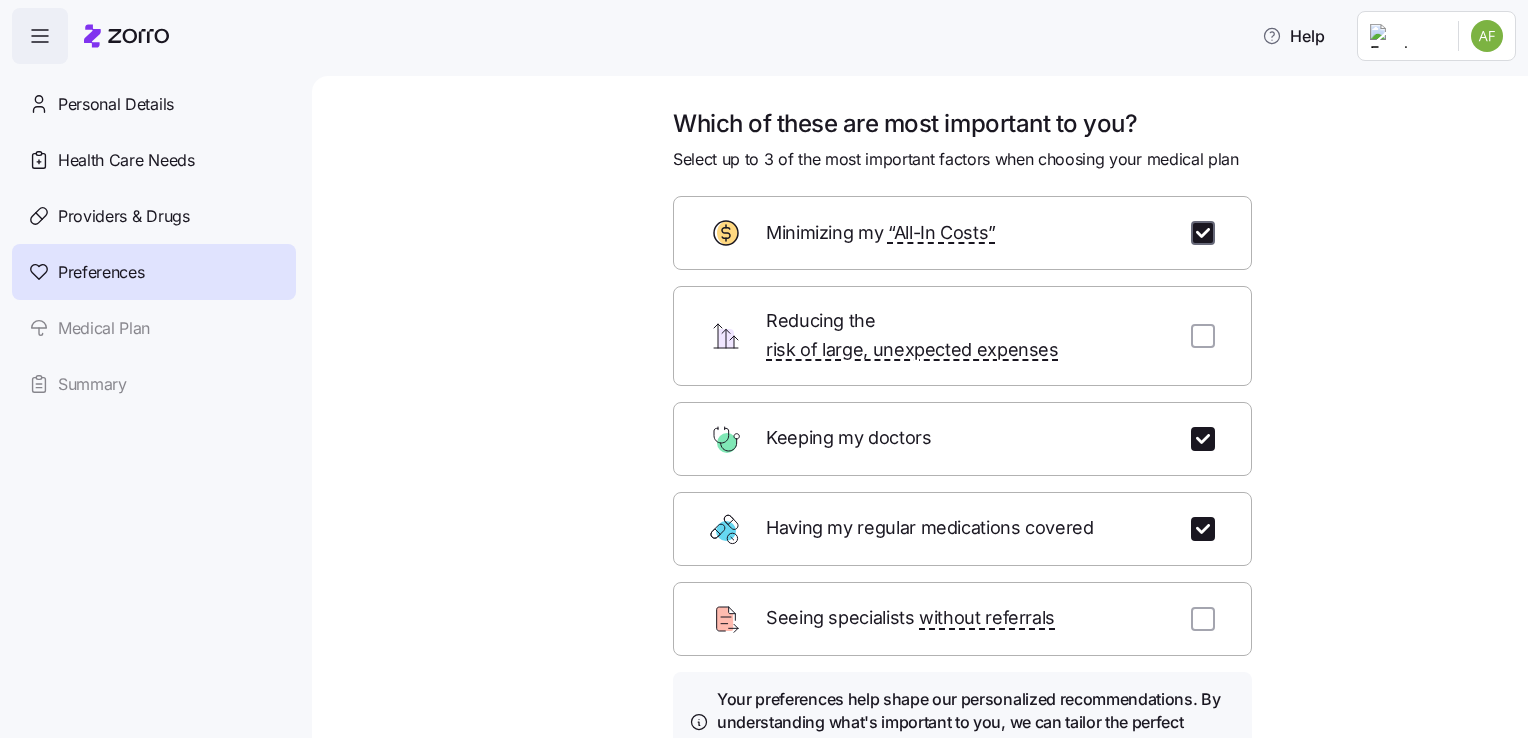 checkbox on "true" 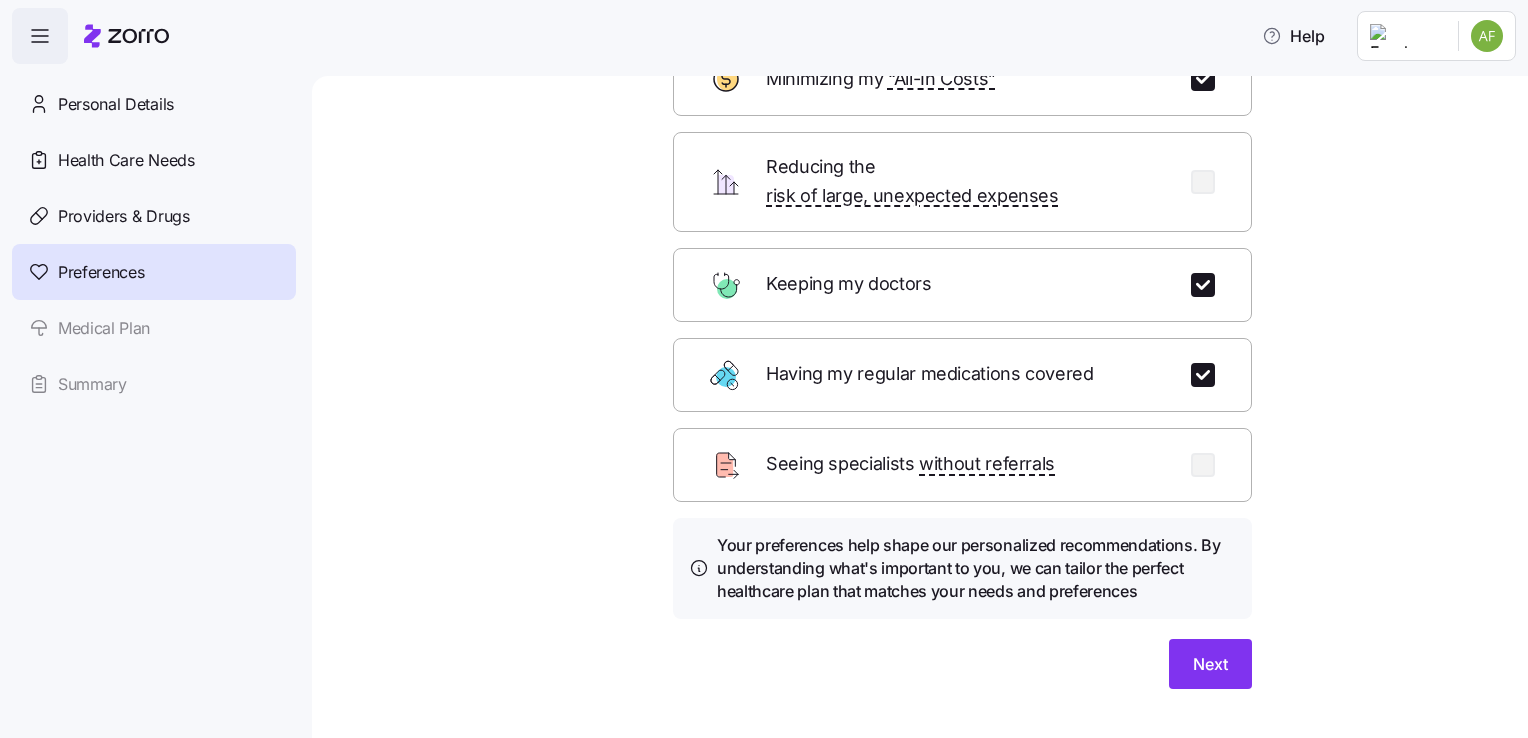 scroll, scrollTop: 173, scrollLeft: 0, axis: vertical 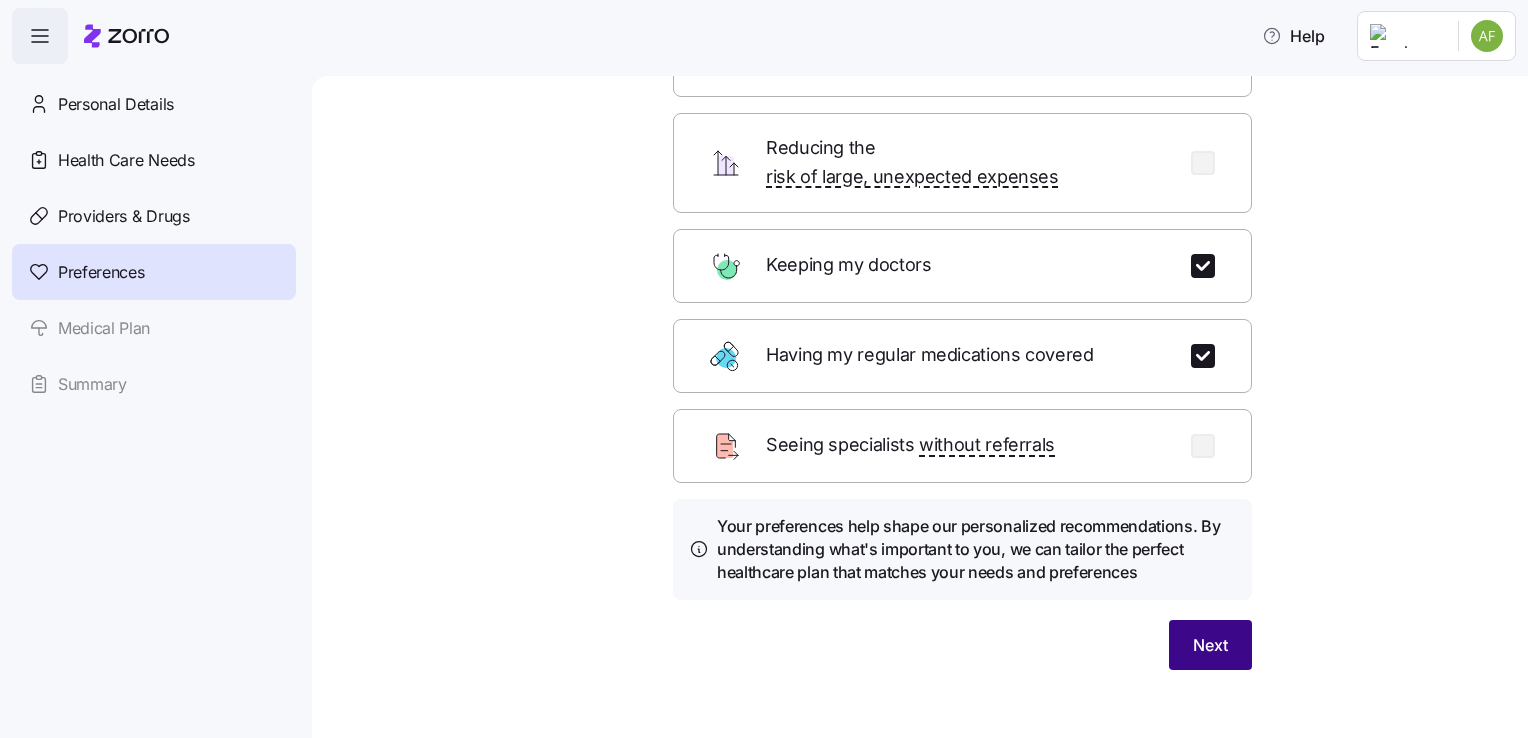 click on "Next" at bounding box center (1210, 645) 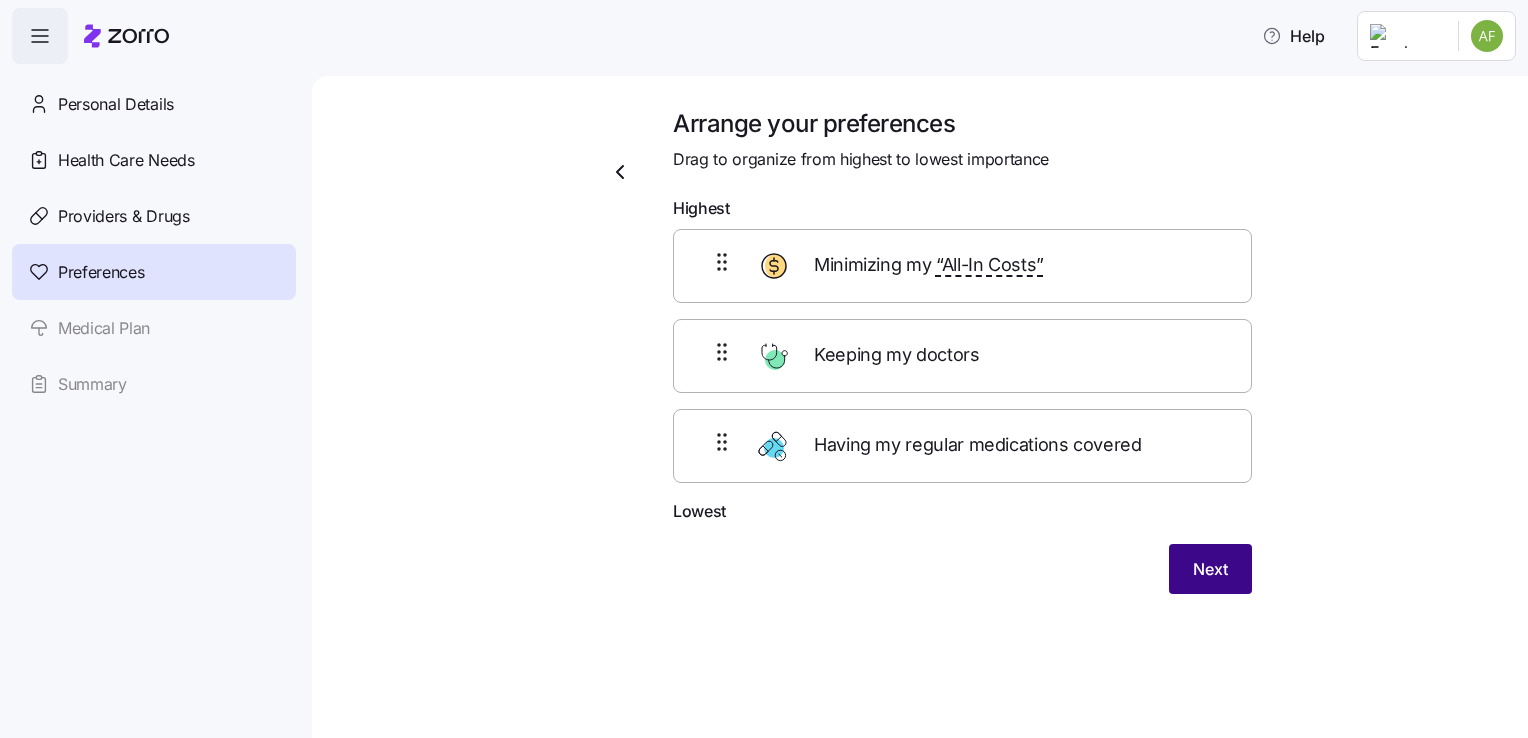 scroll, scrollTop: 0, scrollLeft: 0, axis: both 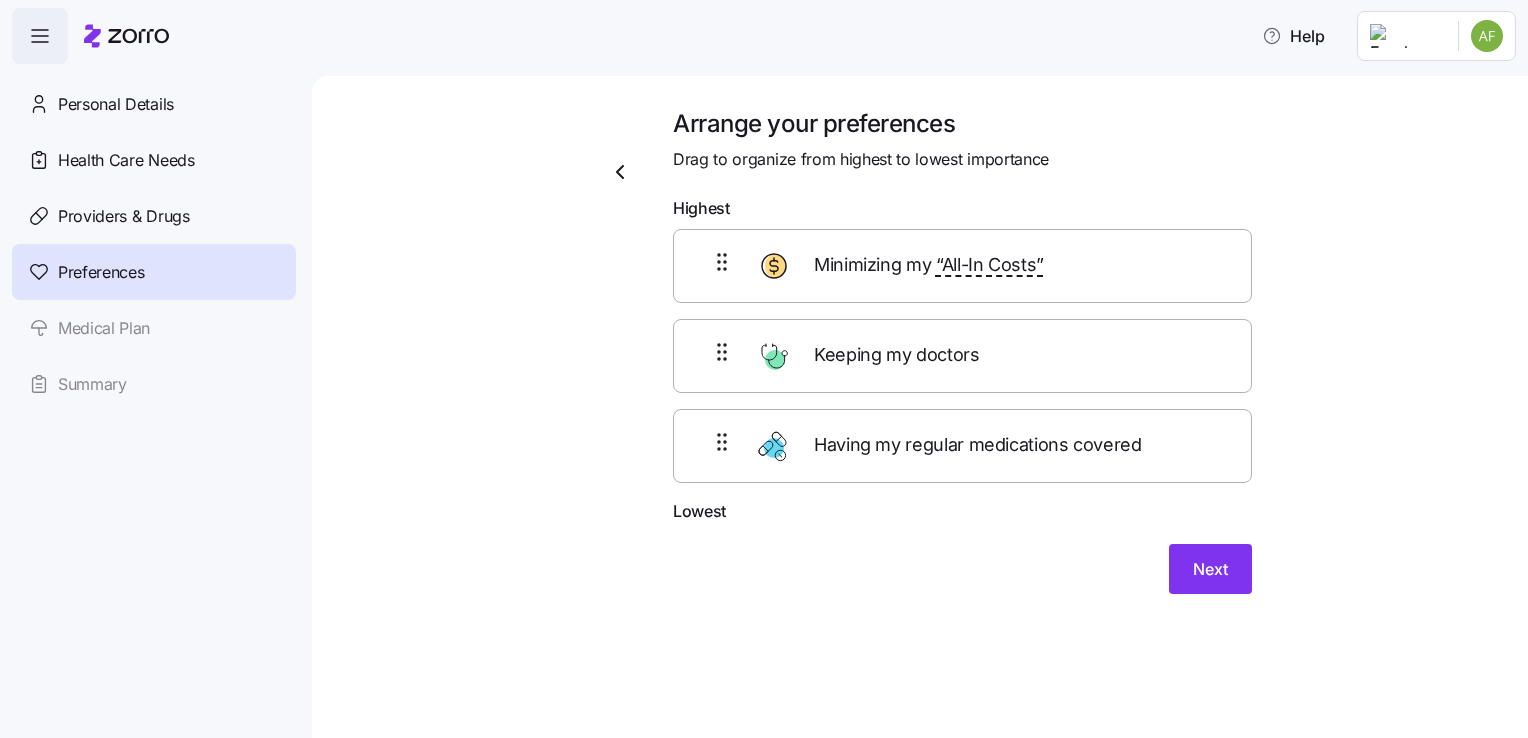click on "Keeping my doctors" at bounding box center (899, 355) 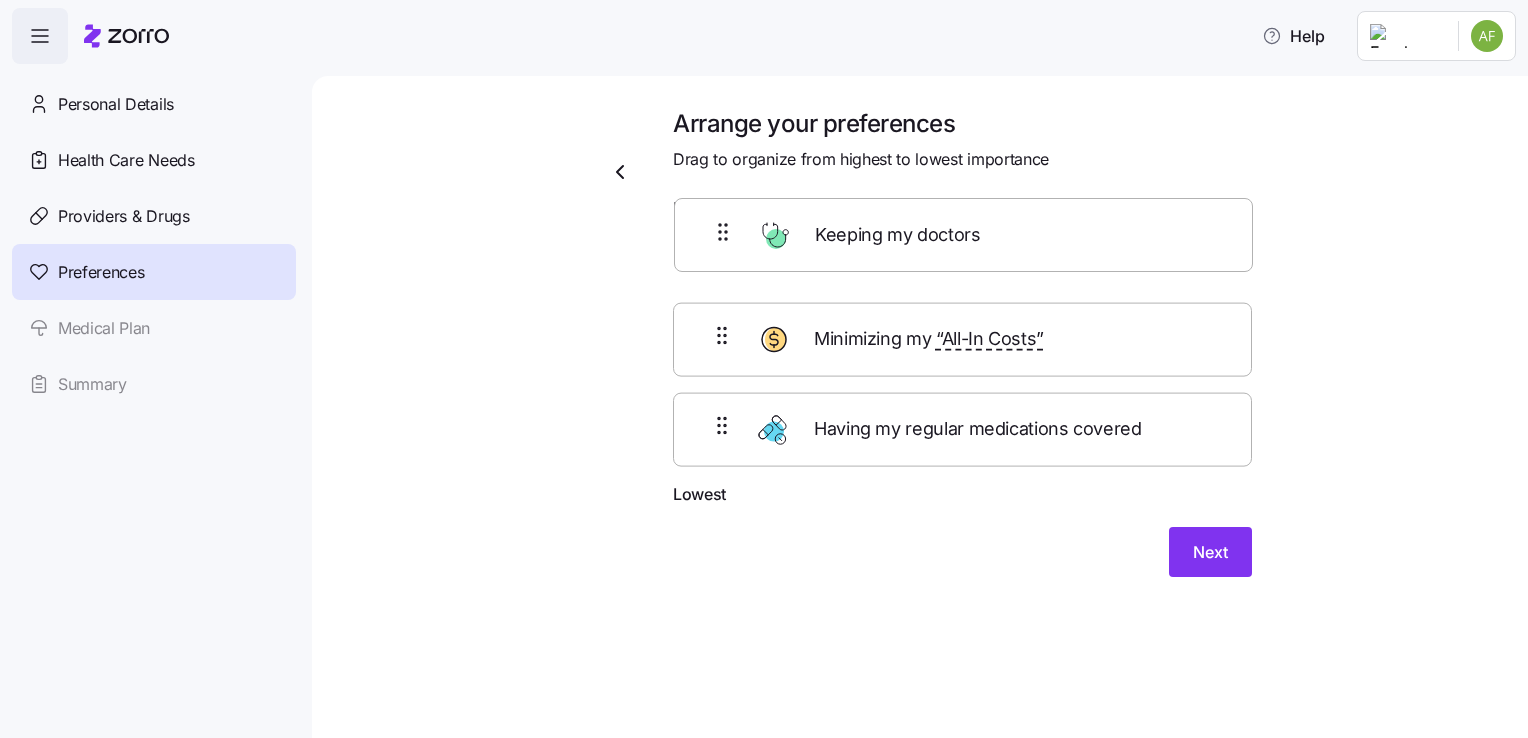 drag, startPoint x: 841, startPoint y: 361, endPoint x: 841, endPoint y: 234, distance: 127 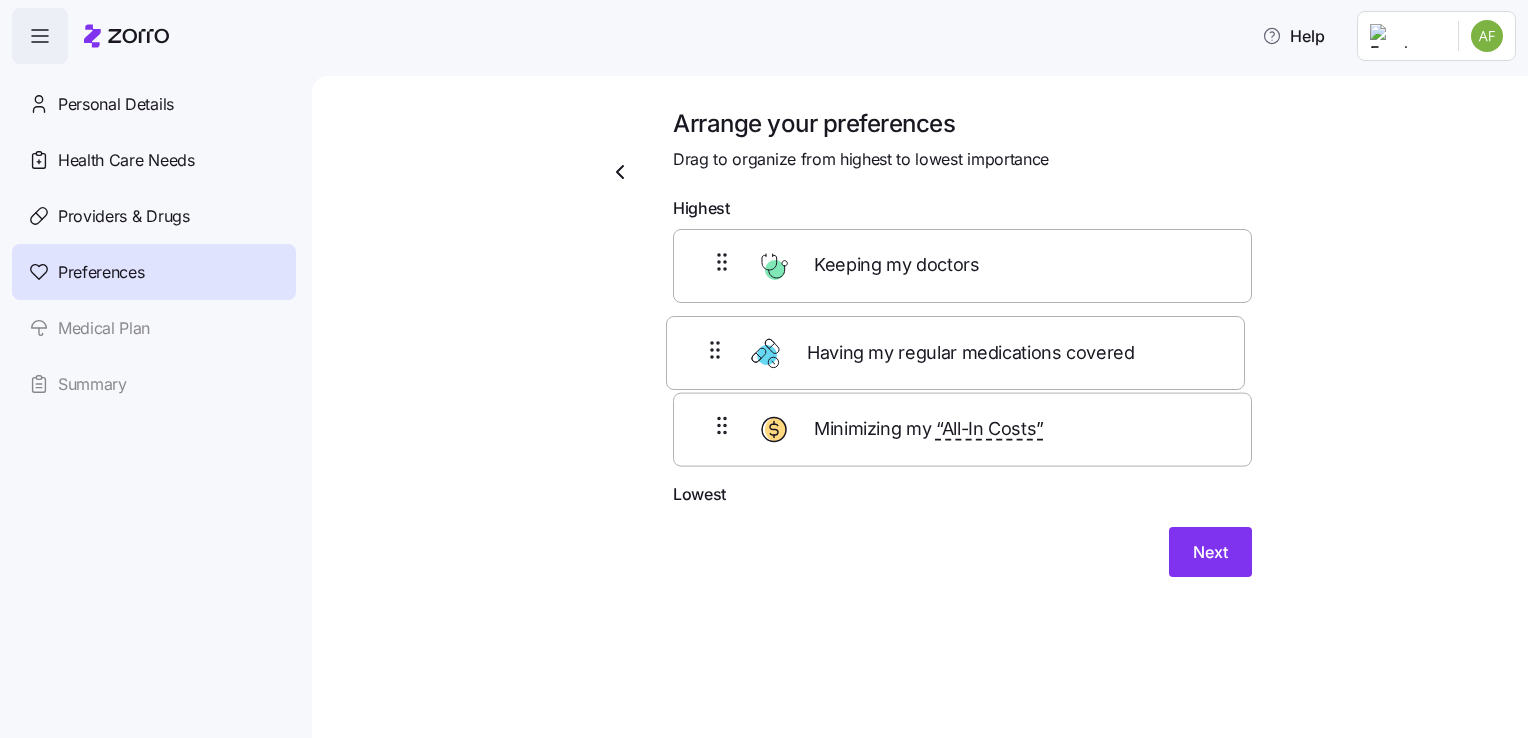 drag, startPoint x: 866, startPoint y: 446, endPoint x: 860, endPoint y: 346, distance: 100.17984 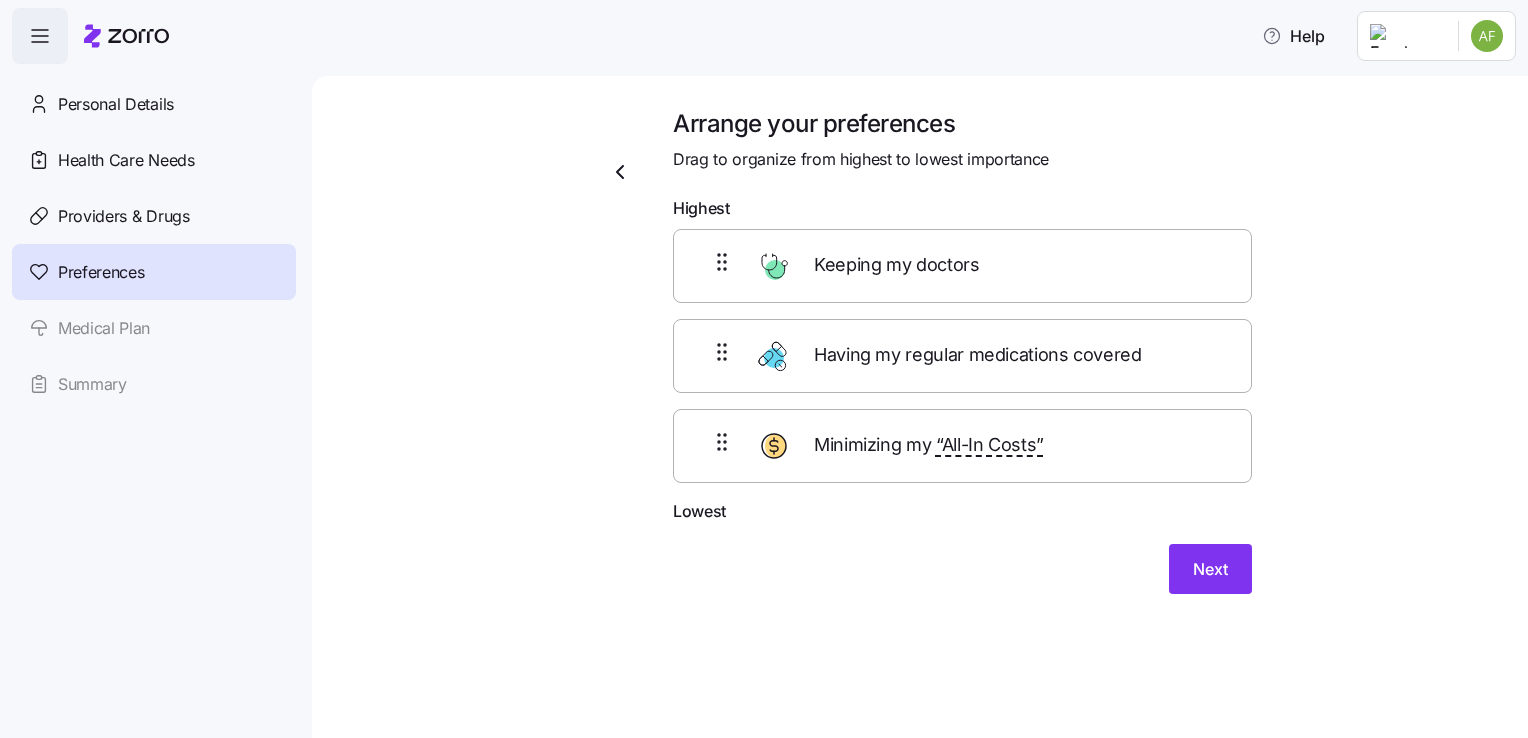 type 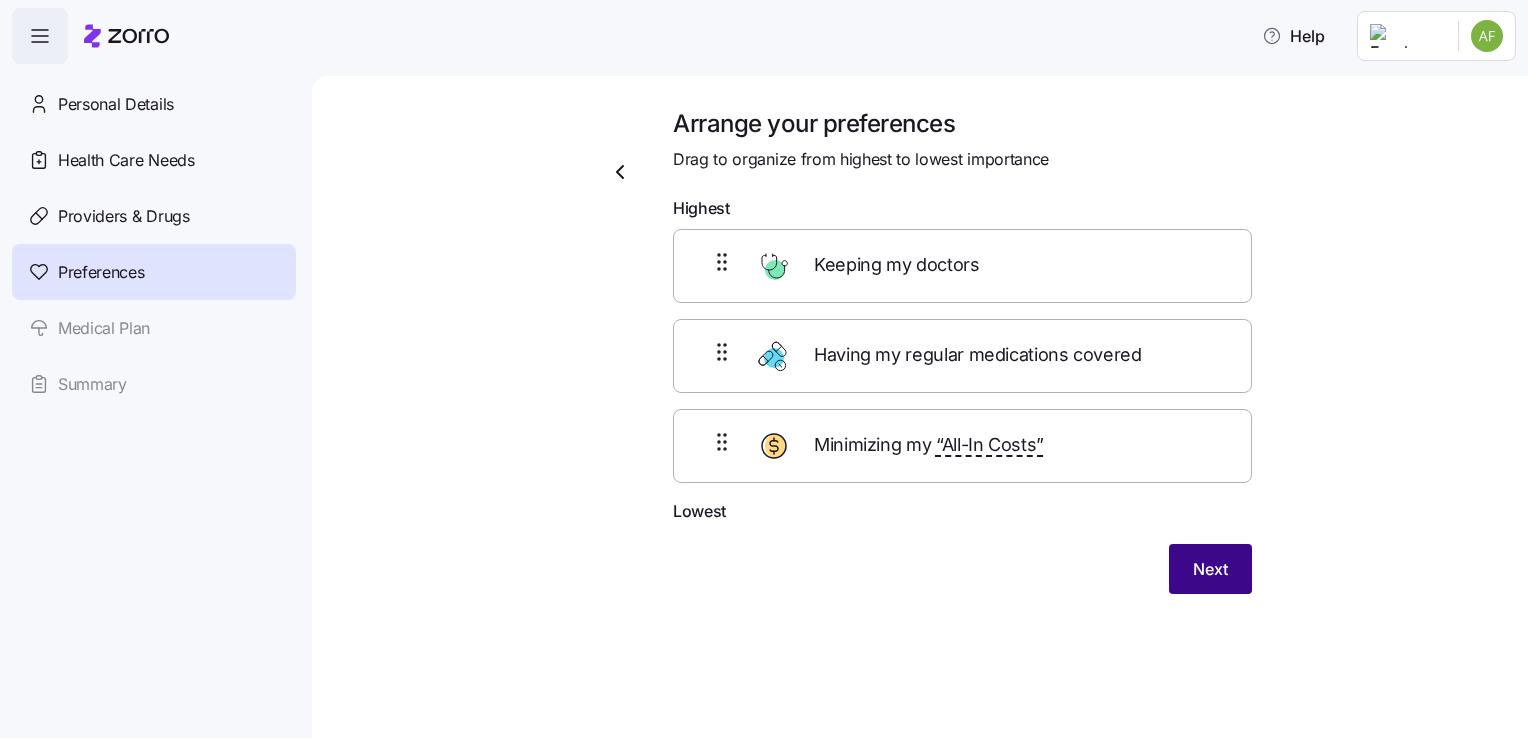 click on "Next" at bounding box center [1210, 569] 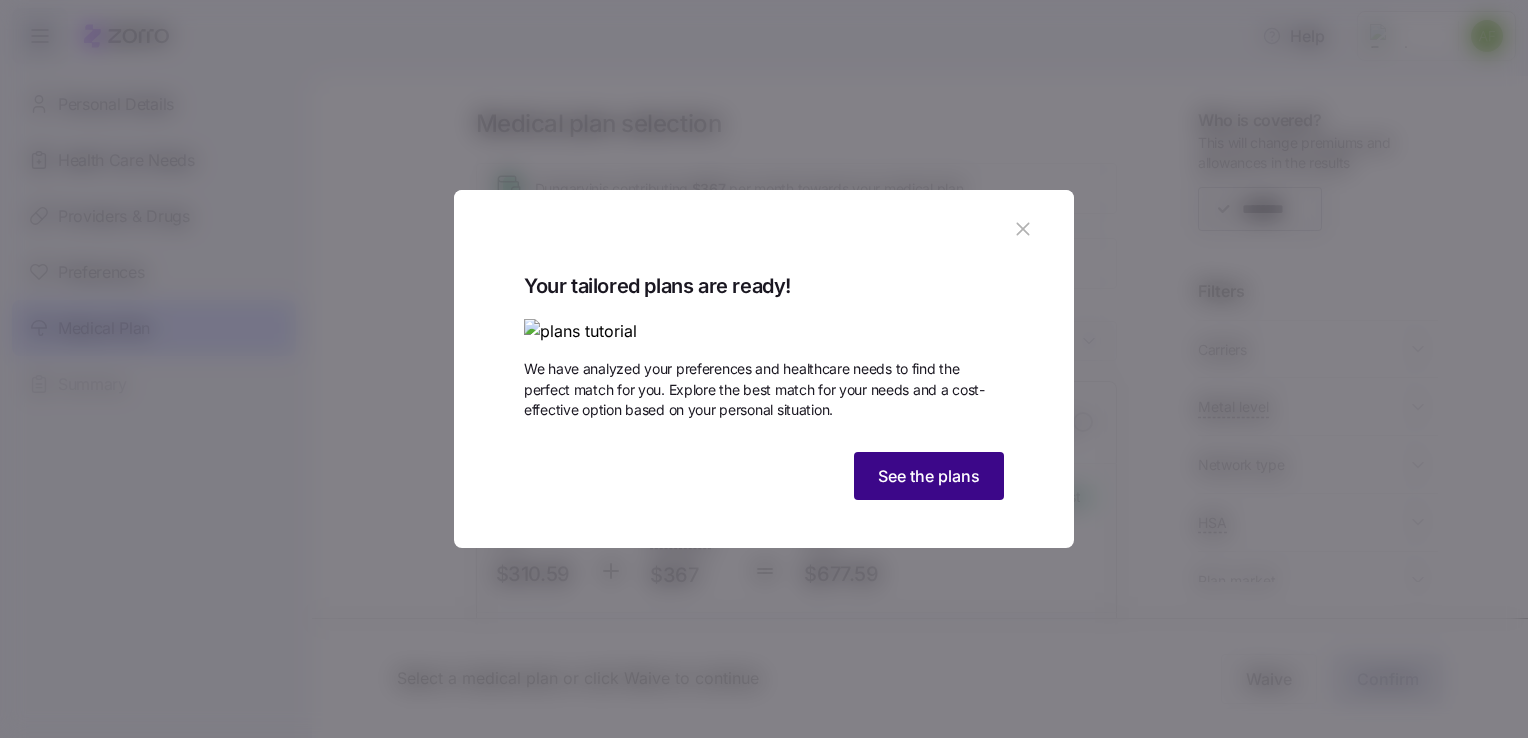 click on "See the plans" at bounding box center [929, 476] 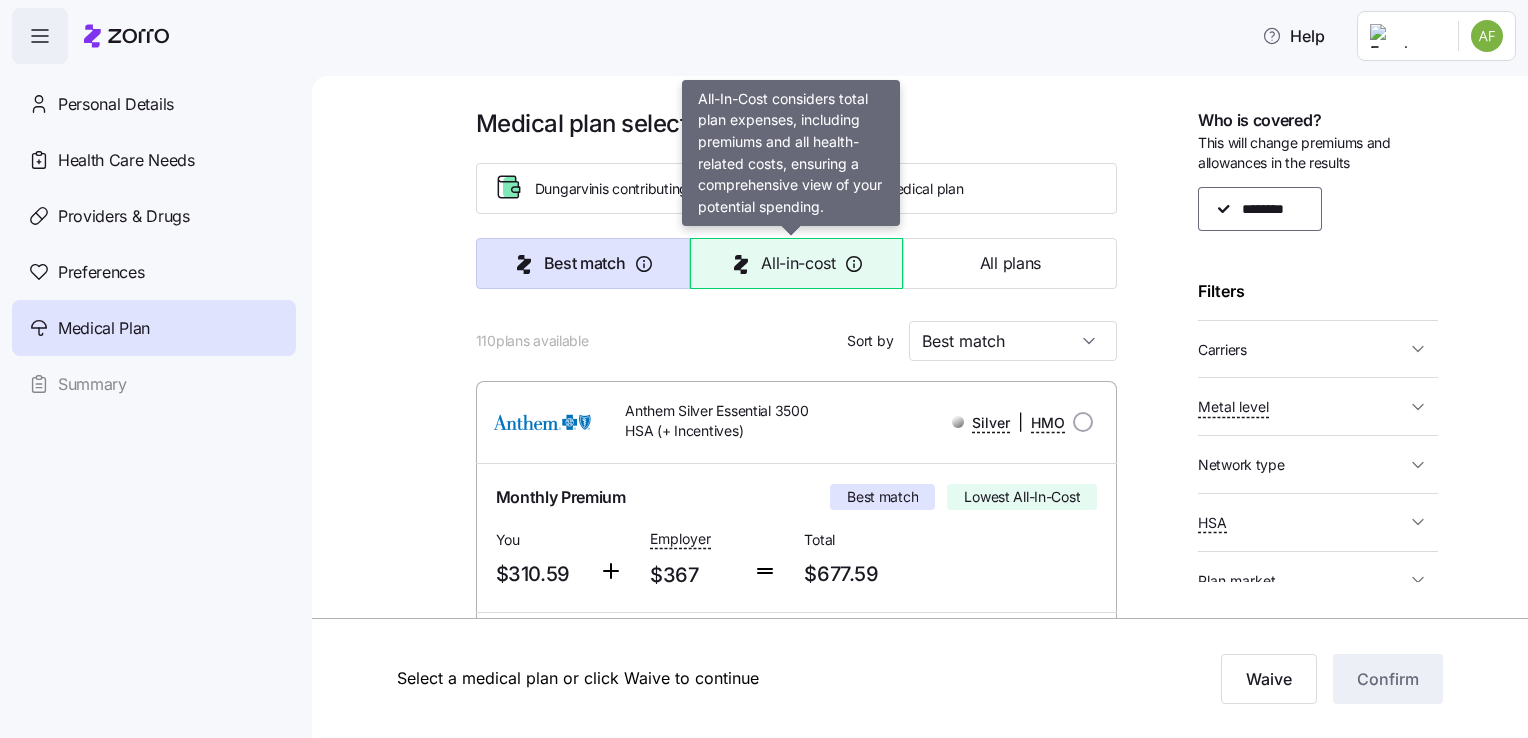 type 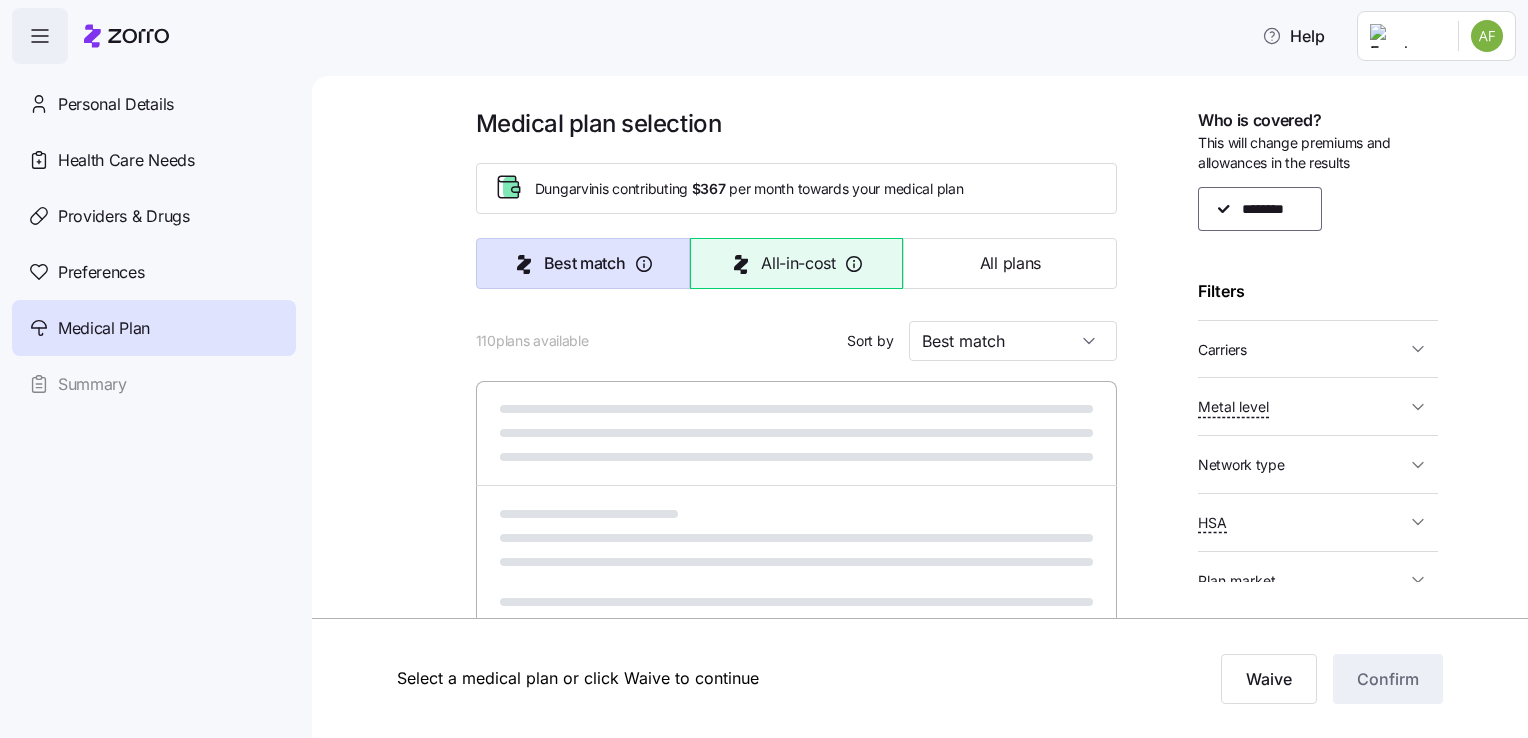 type on "All-in-cost" 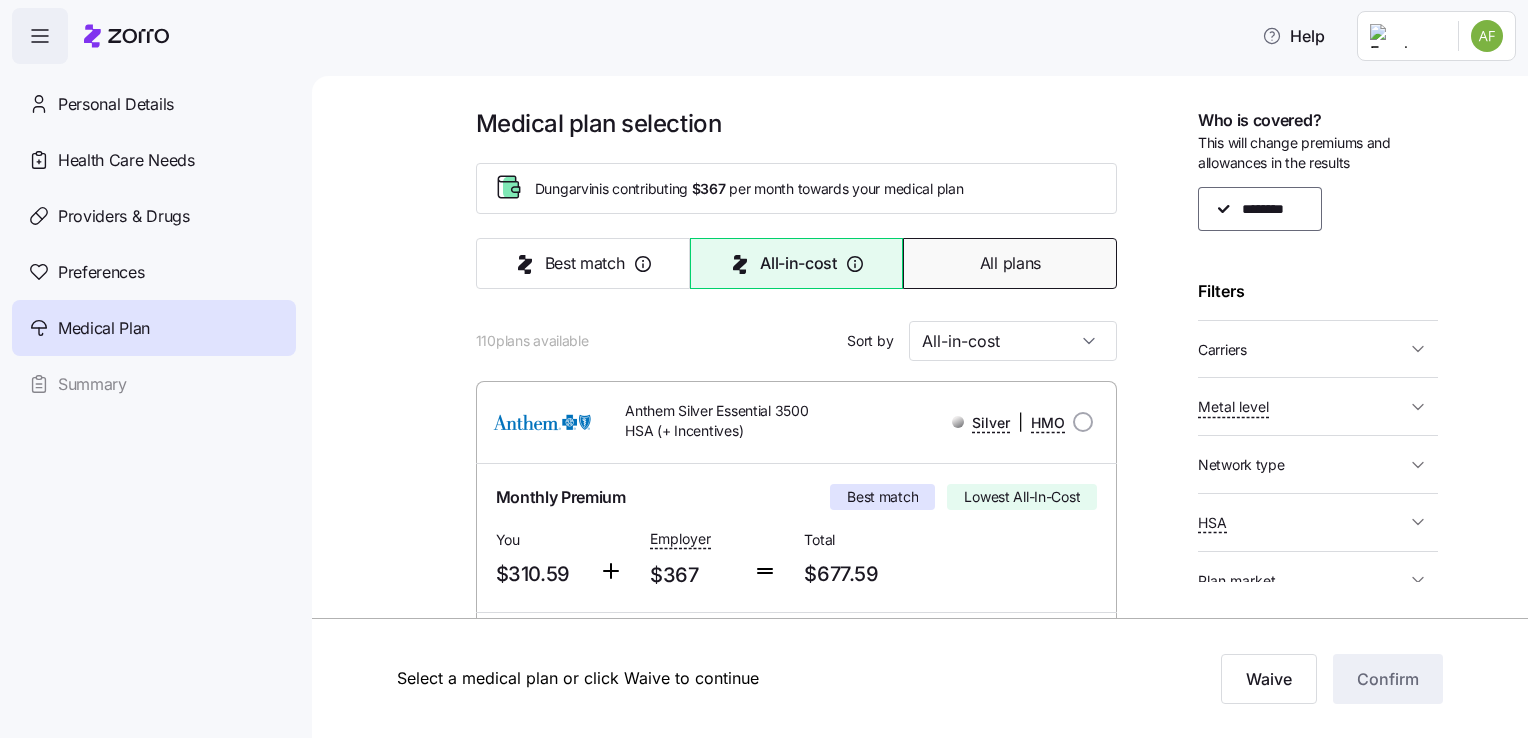 type 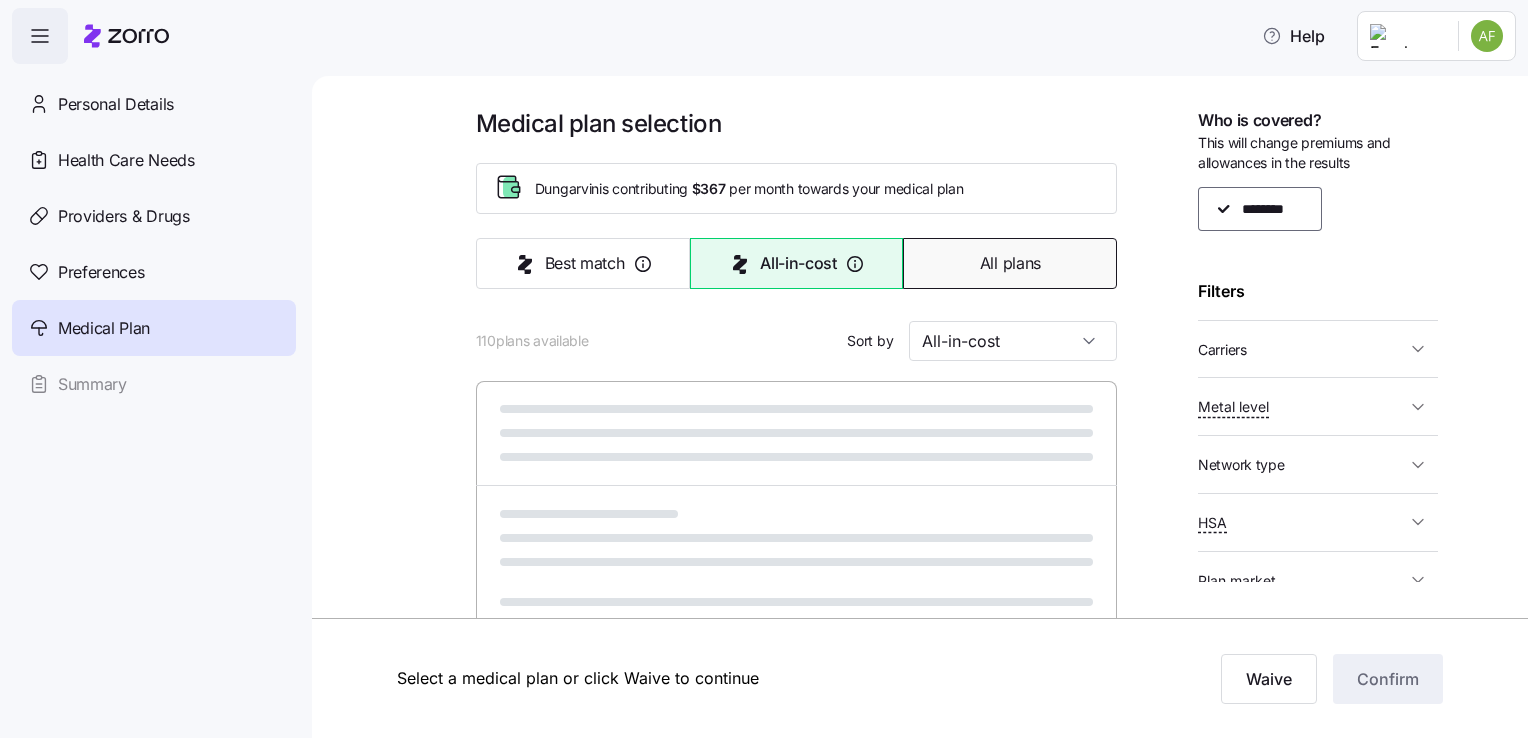 type on "Premium" 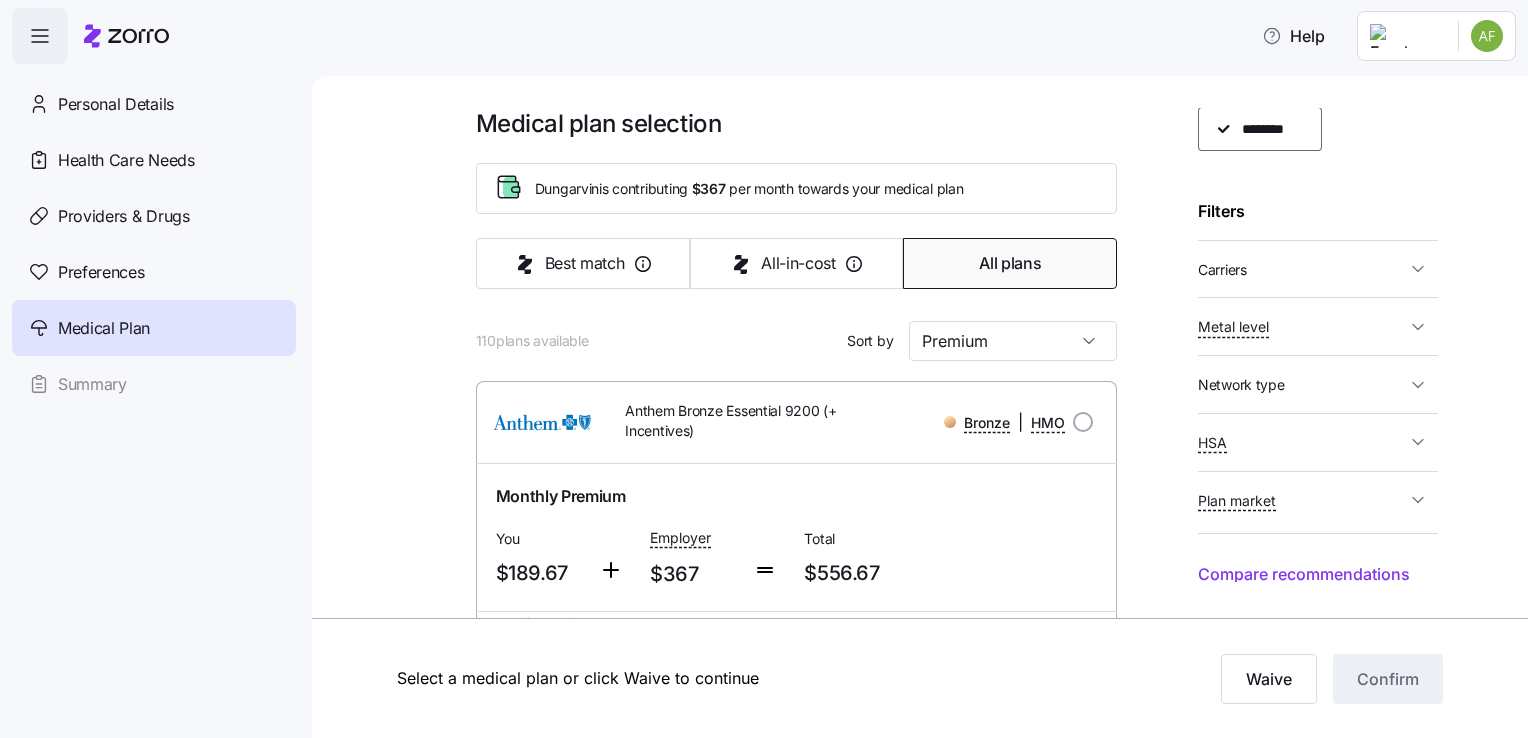 scroll, scrollTop: 83, scrollLeft: 0, axis: vertical 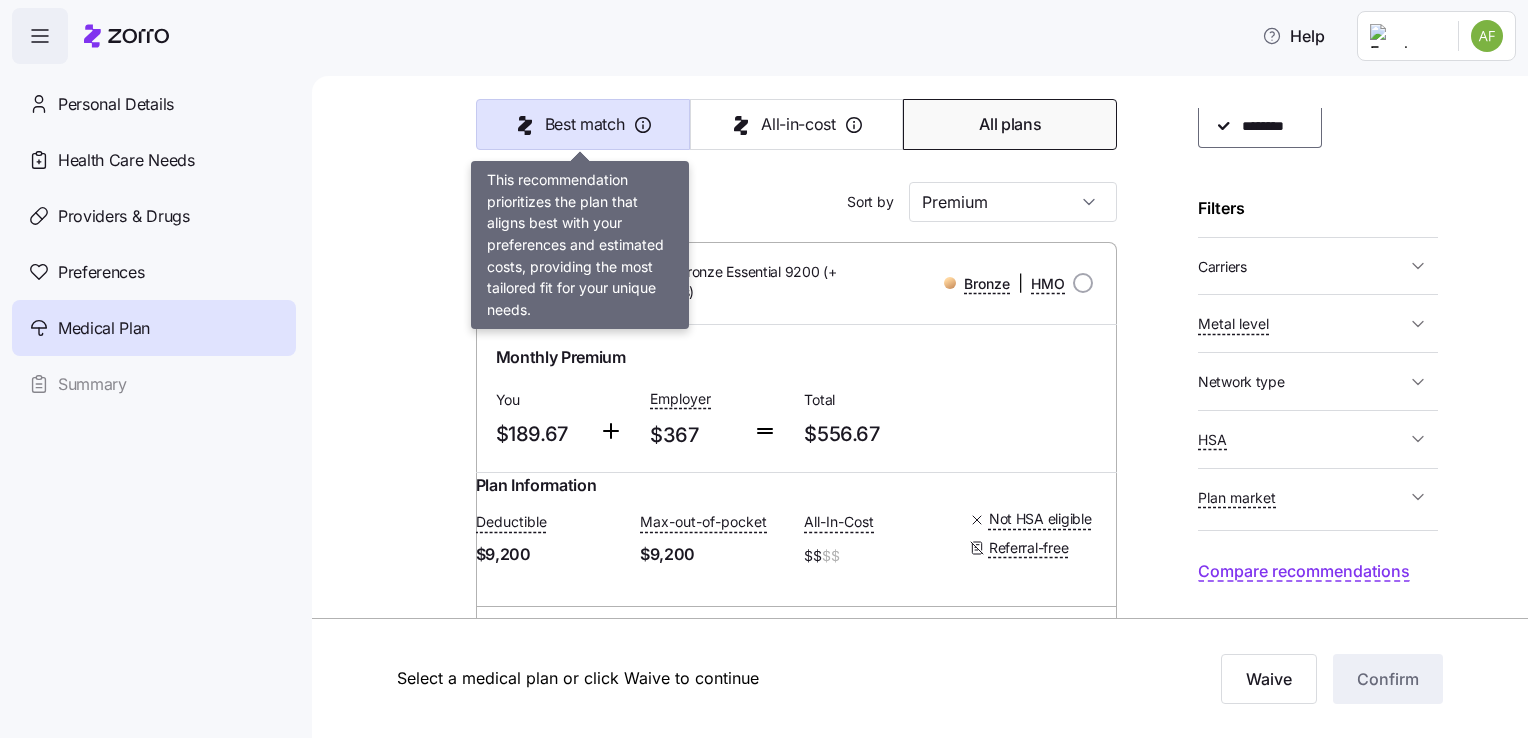 type 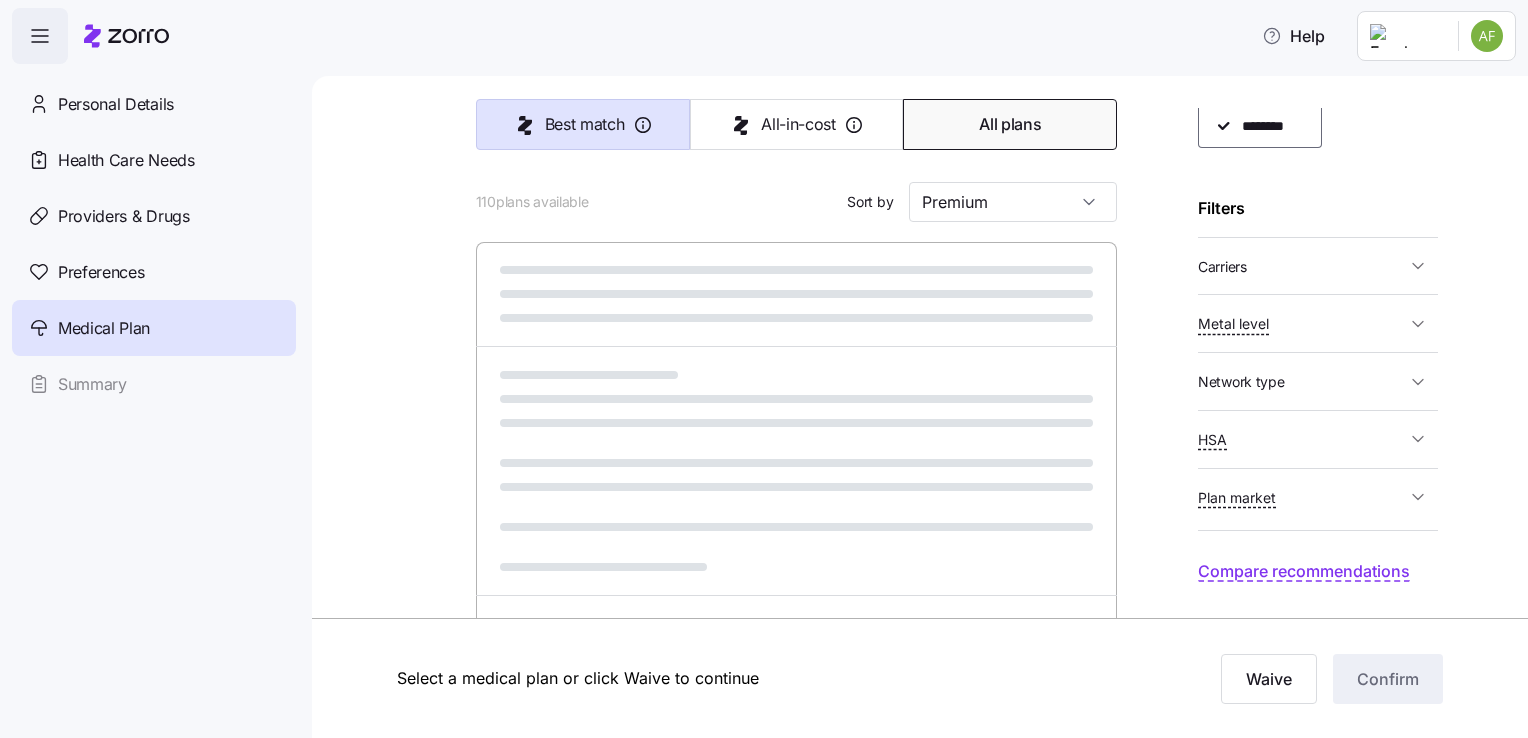 type on "Best match" 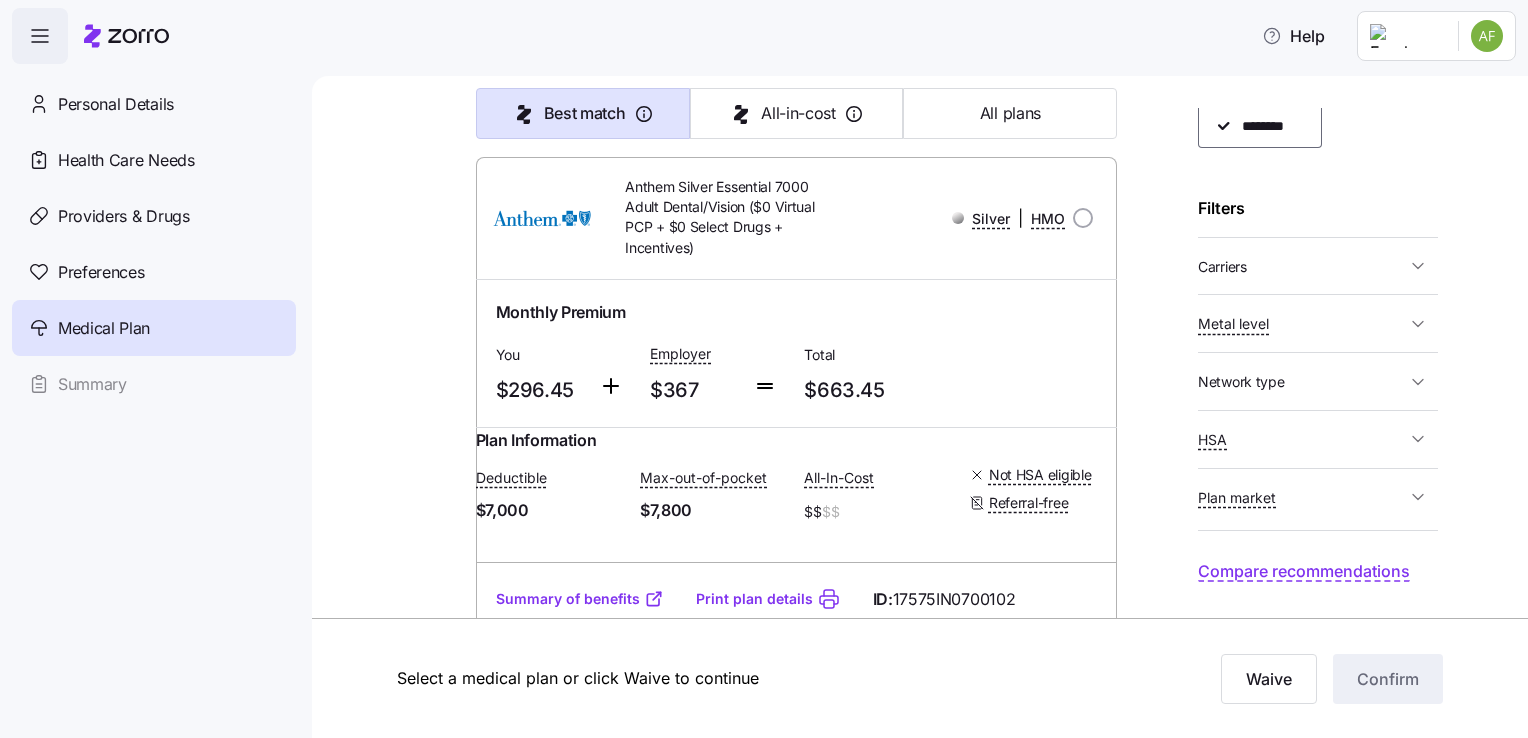 scroll, scrollTop: 7037, scrollLeft: 0, axis: vertical 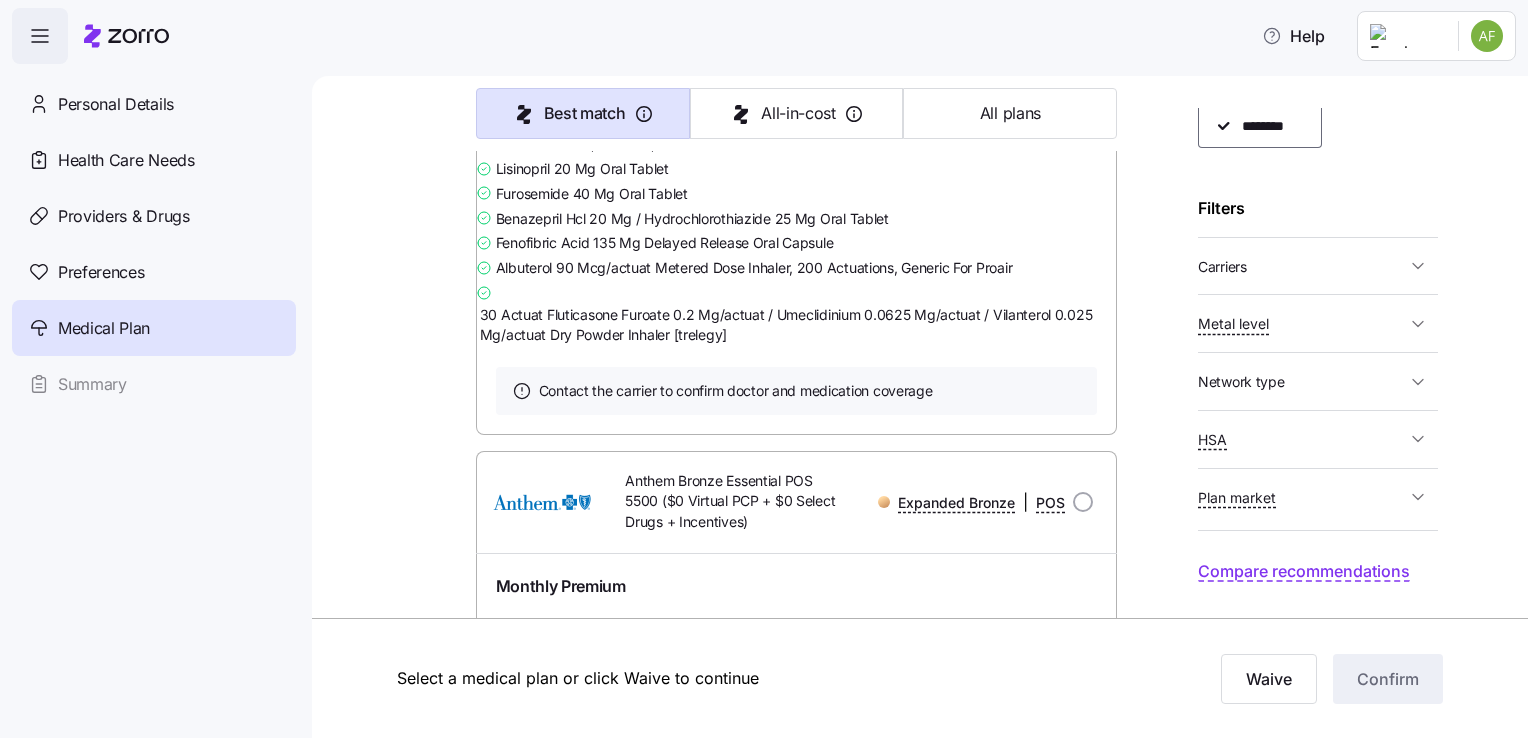 click on "Summary of benefits" at bounding box center [580, 15] 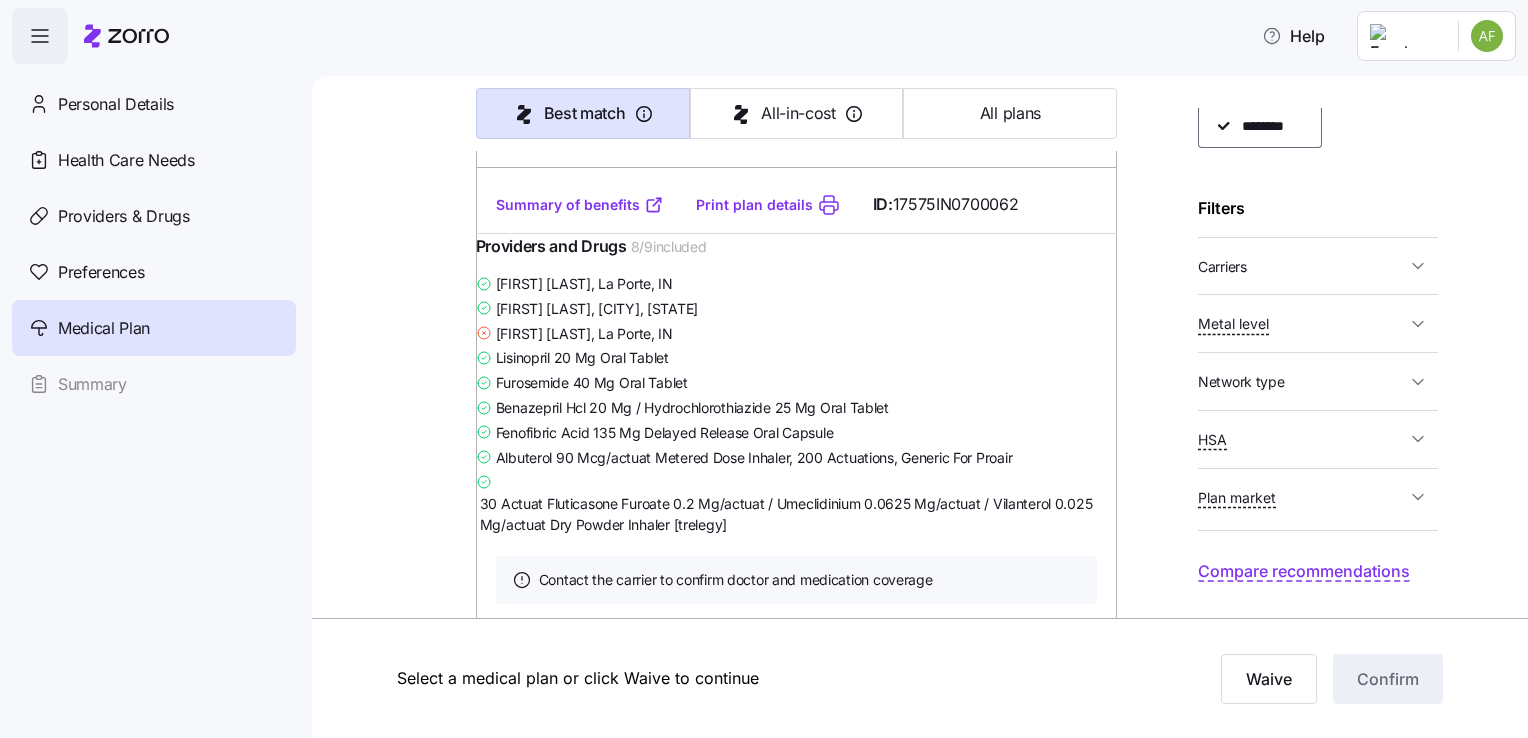 scroll, scrollTop: 0, scrollLeft: 0, axis: both 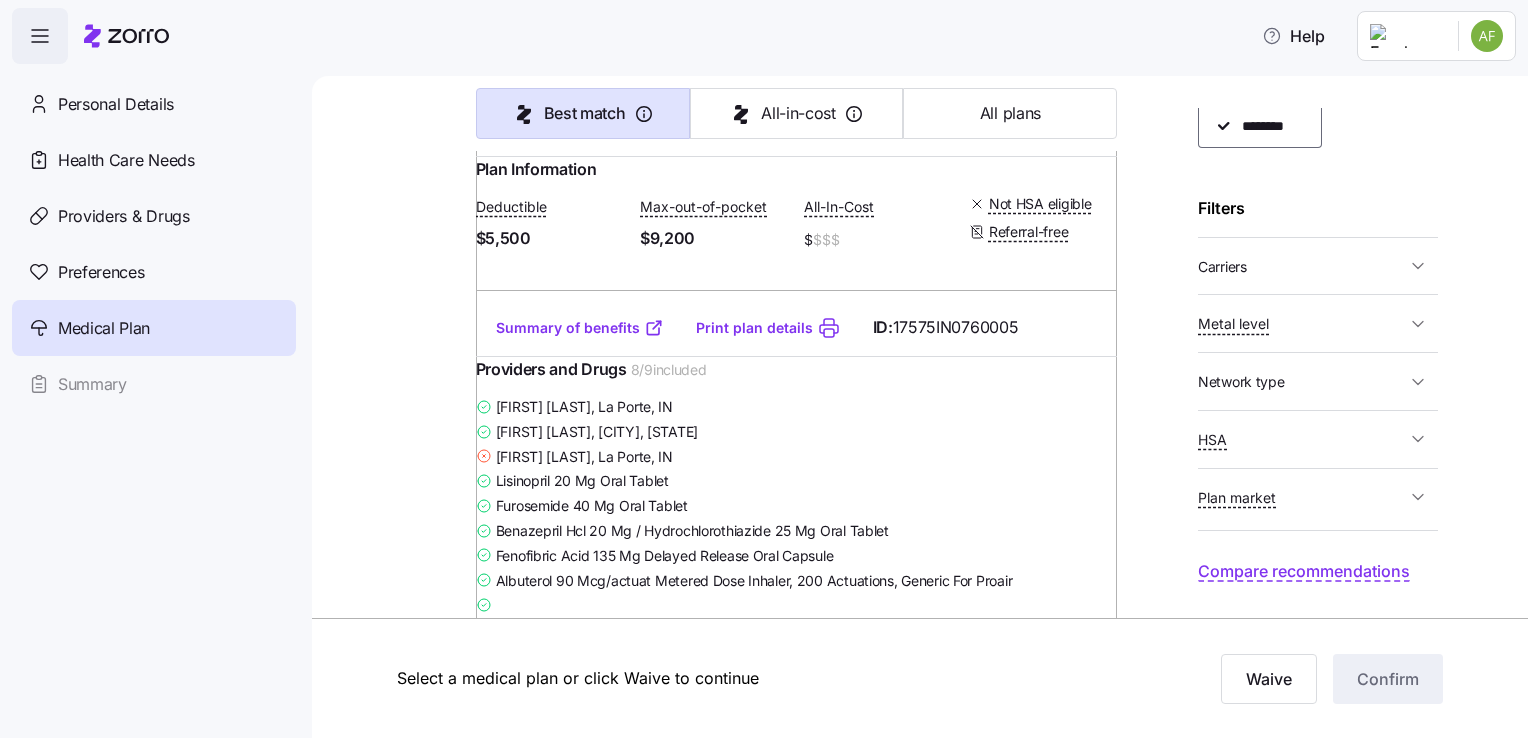 click on "Summary of benefits" at bounding box center (580, 328) 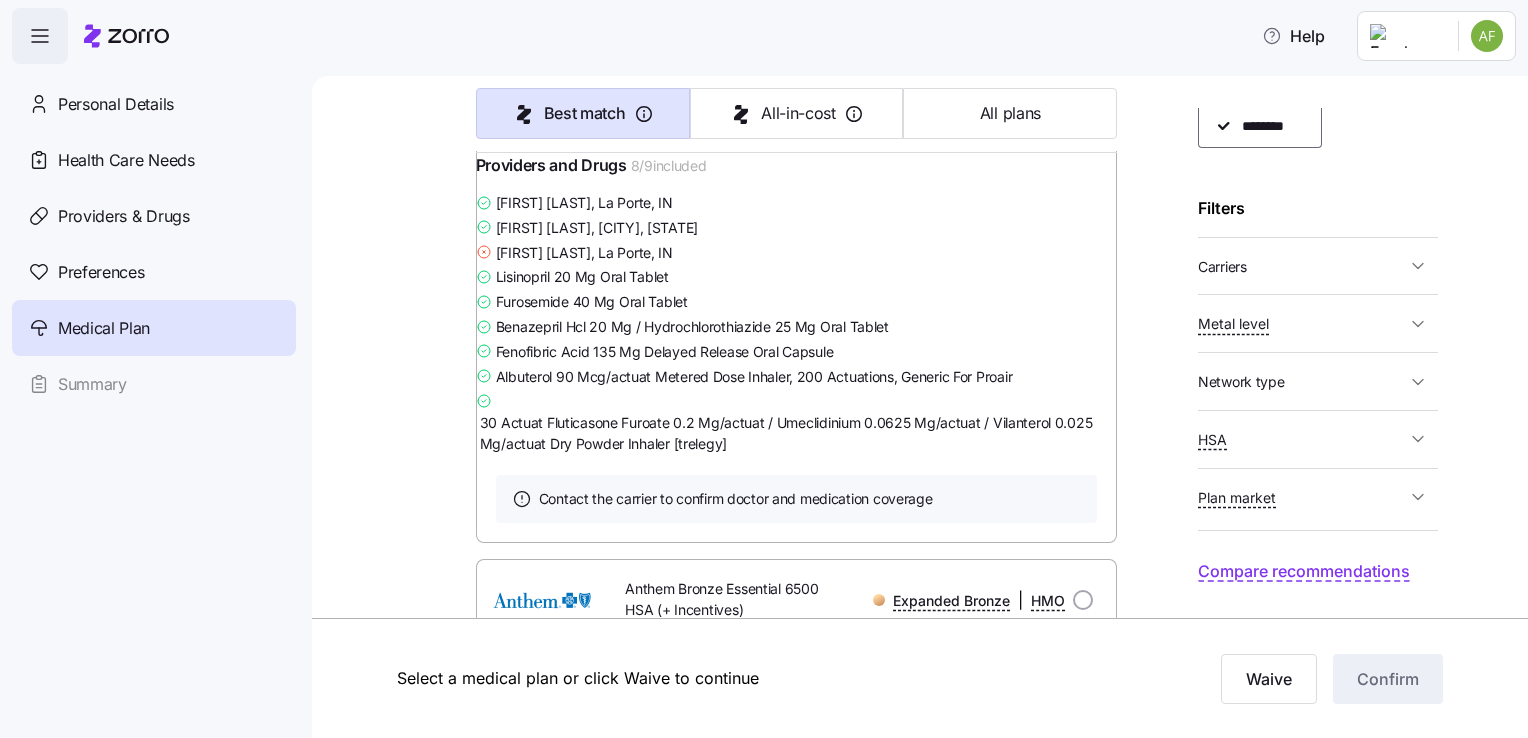 scroll, scrollTop: 0, scrollLeft: 0, axis: both 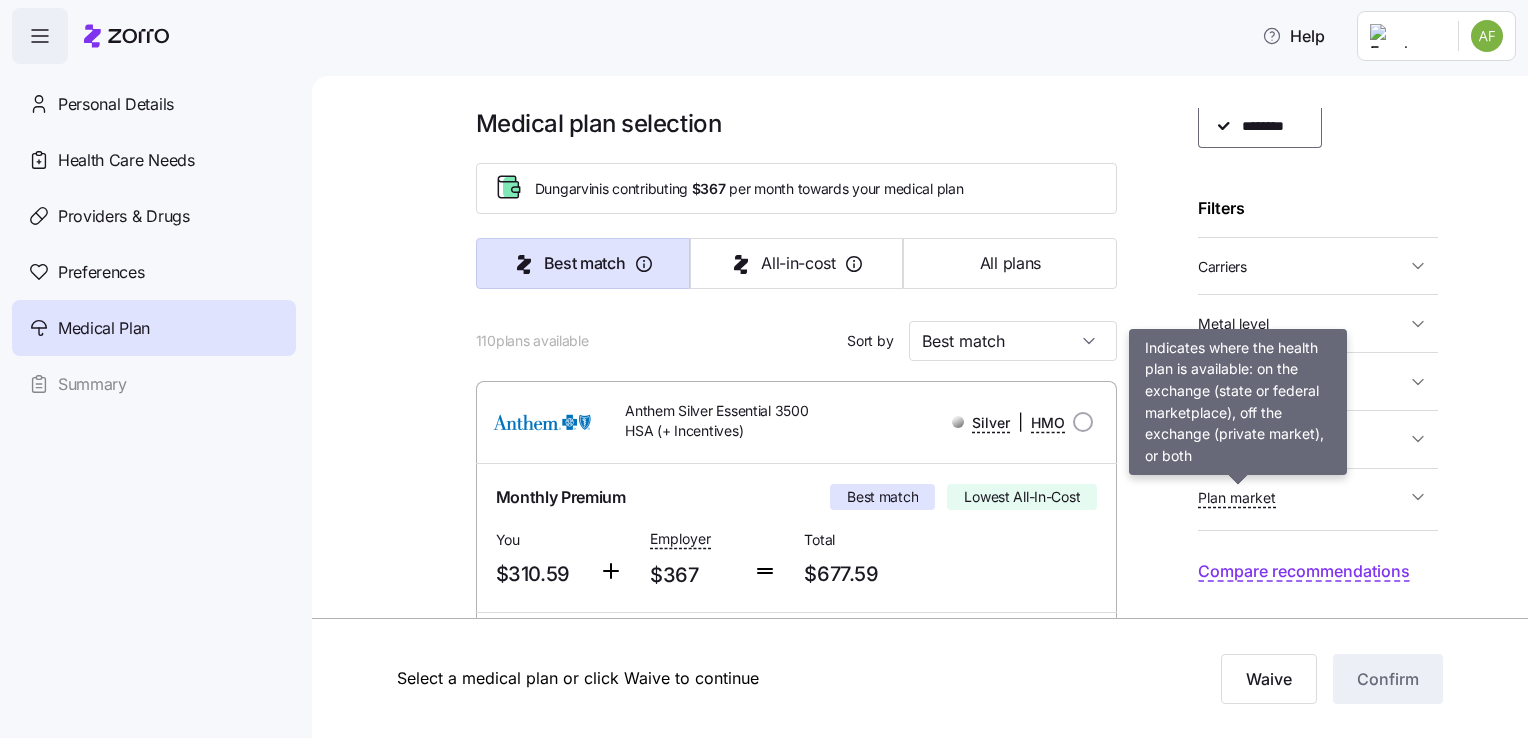 click on "Plan market" at bounding box center (1237, 498) 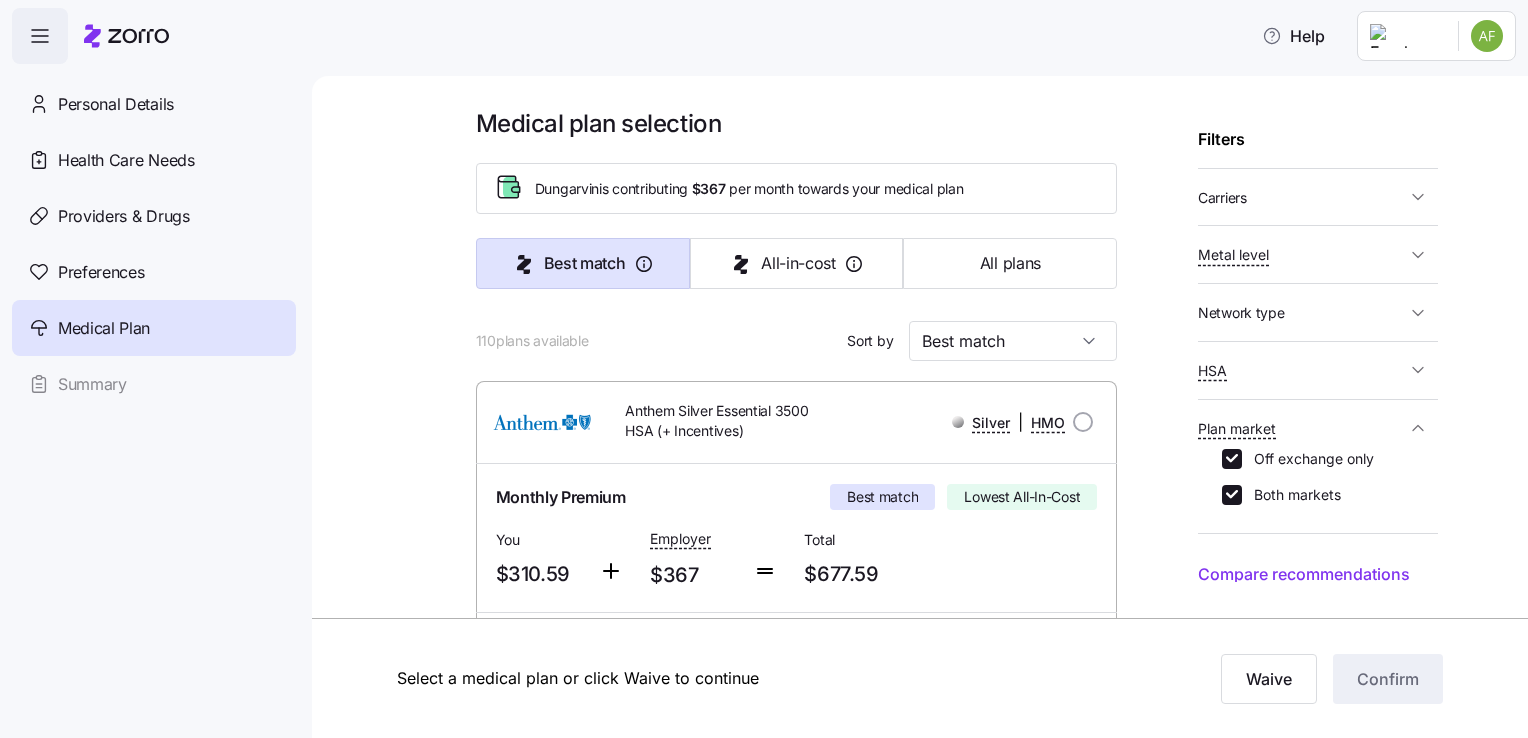 scroll, scrollTop: 155, scrollLeft: 0, axis: vertical 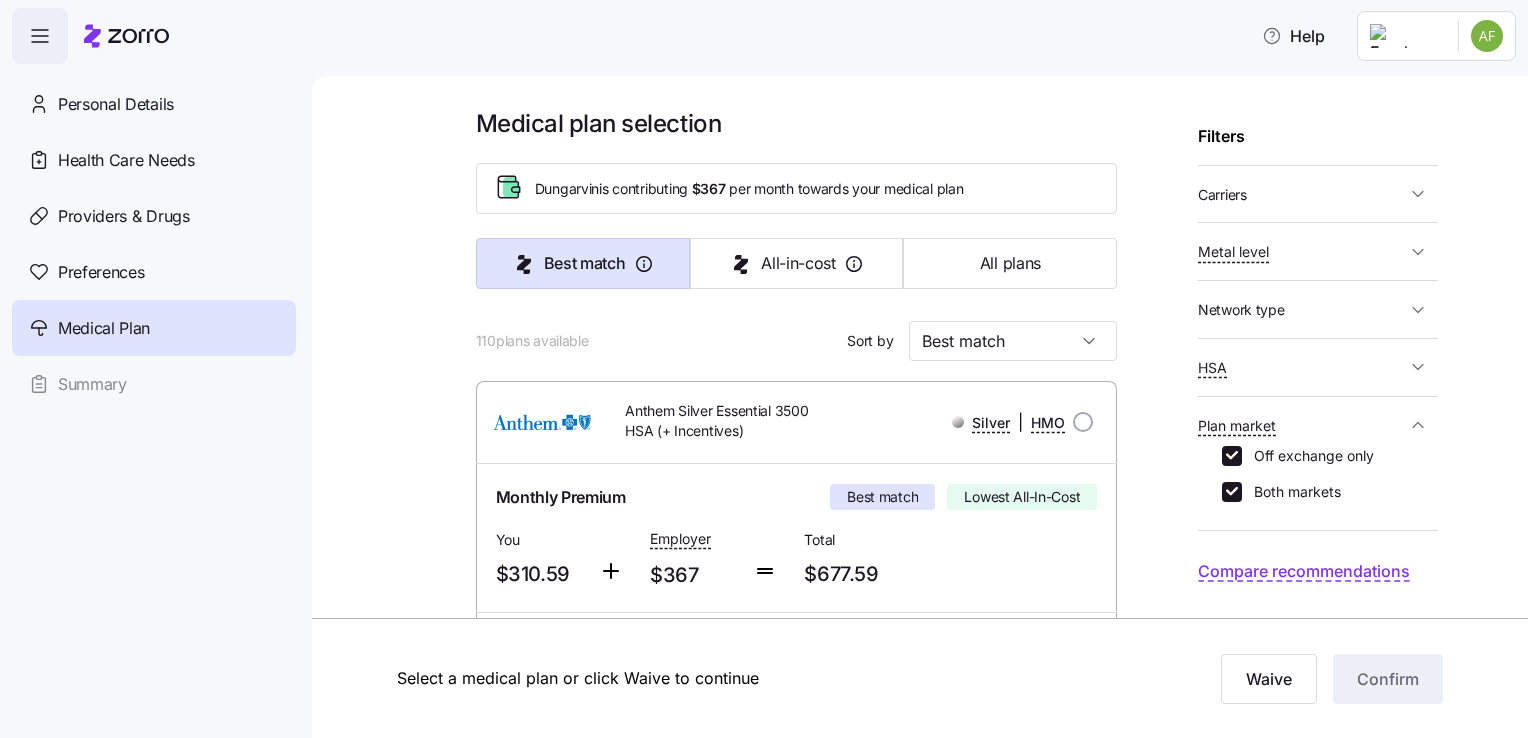 click on "Compare recommendations" at bounding box center [1304, 571] 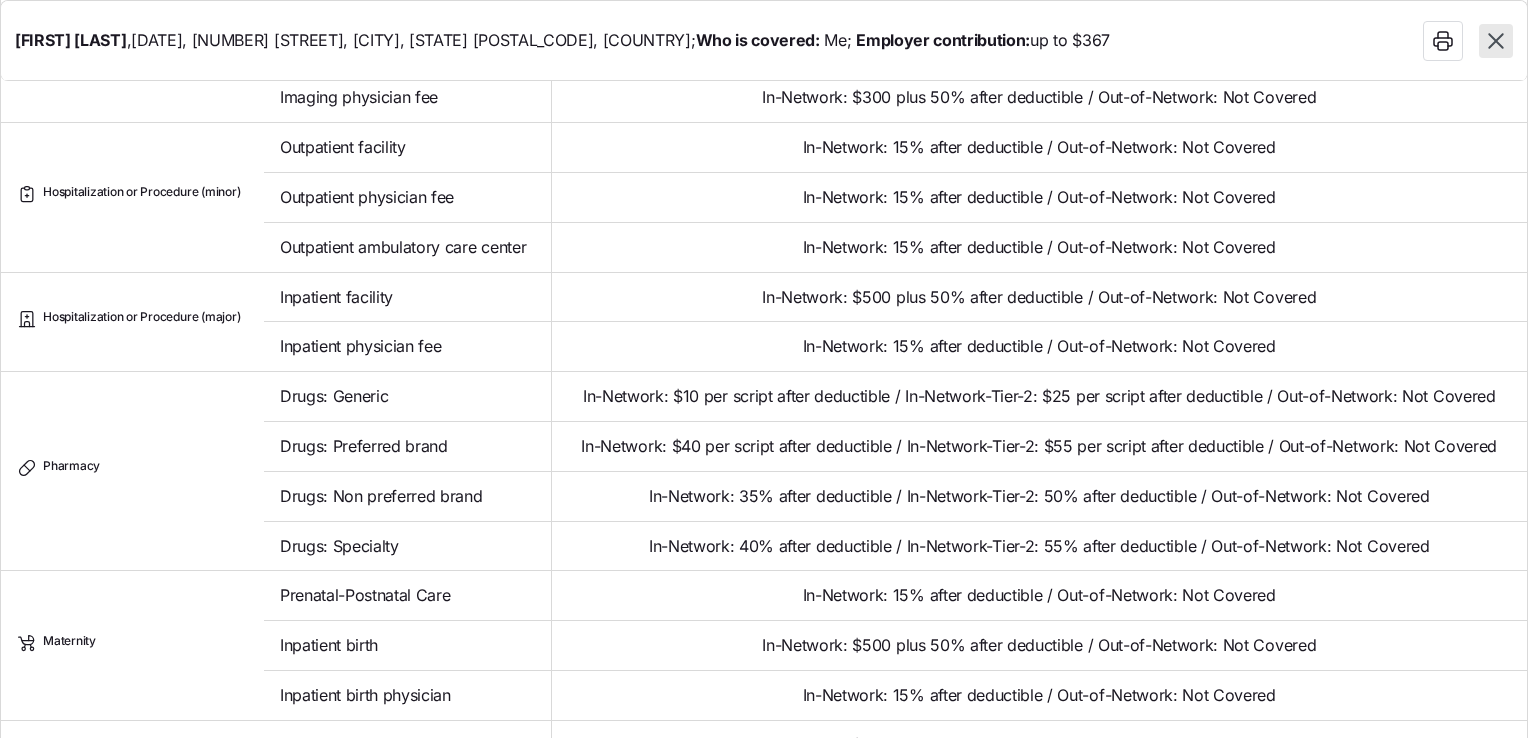 scroll, scrollTop: 1252, scrollLeft: 0, axis: vertical 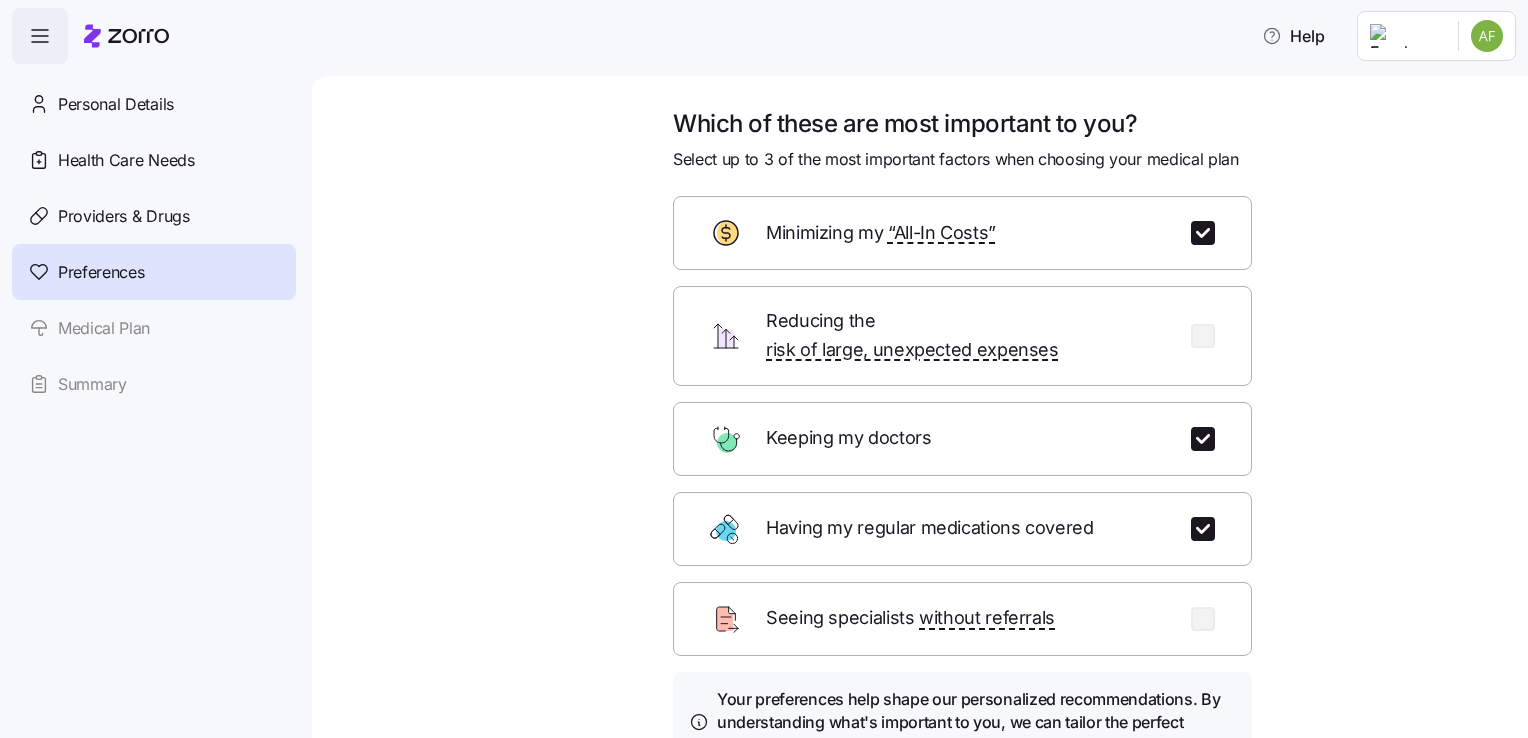 drag, startPoint x: 840, startPoint y: 421, endPoint x: 836, endPoint y: 405, distance: 16.492422 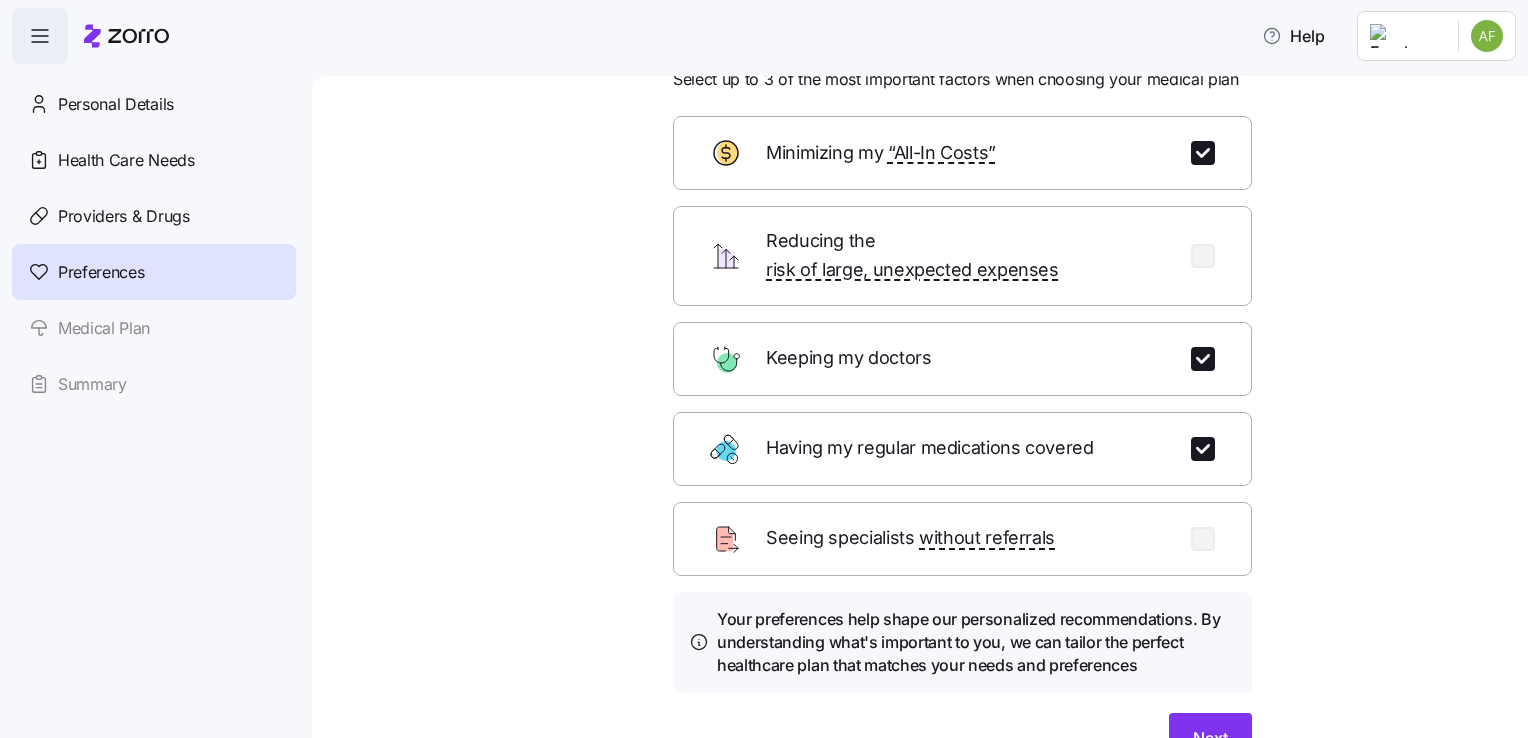 scroll, scrollTop: 173, scrollLeft: 0, axis: vertical 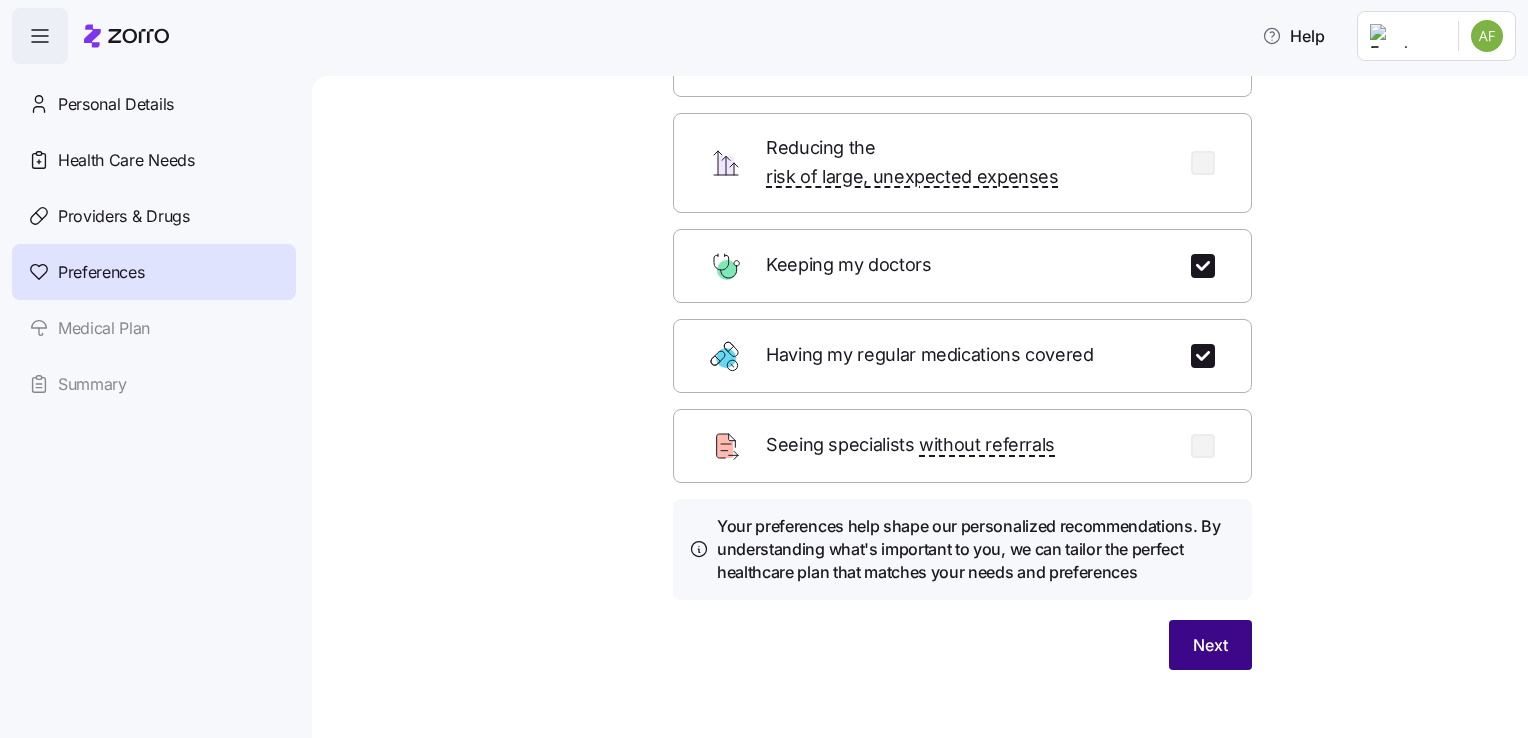 click on "Next" at bounding box center (1210, 645) 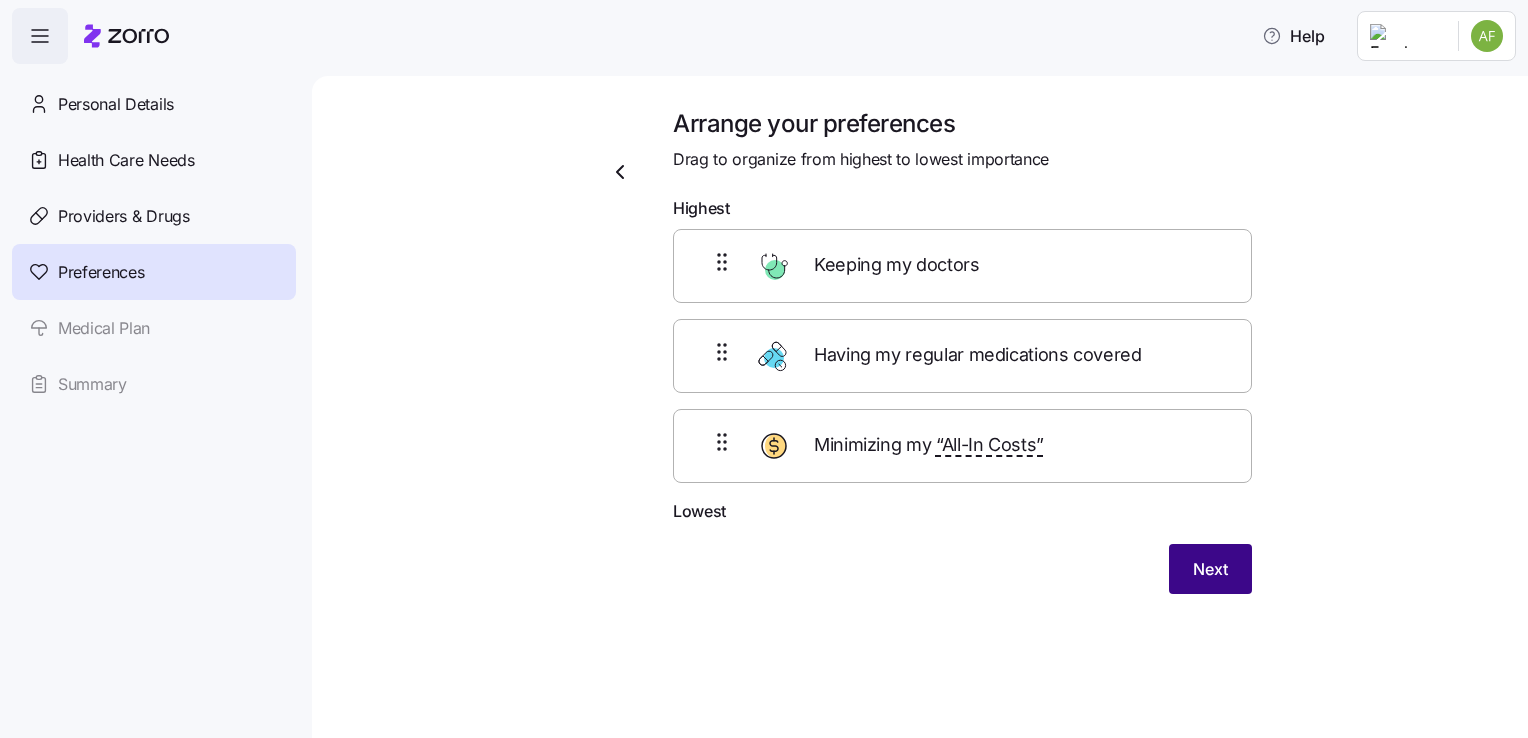 click on "Next" at bounding box center (1210, 569) 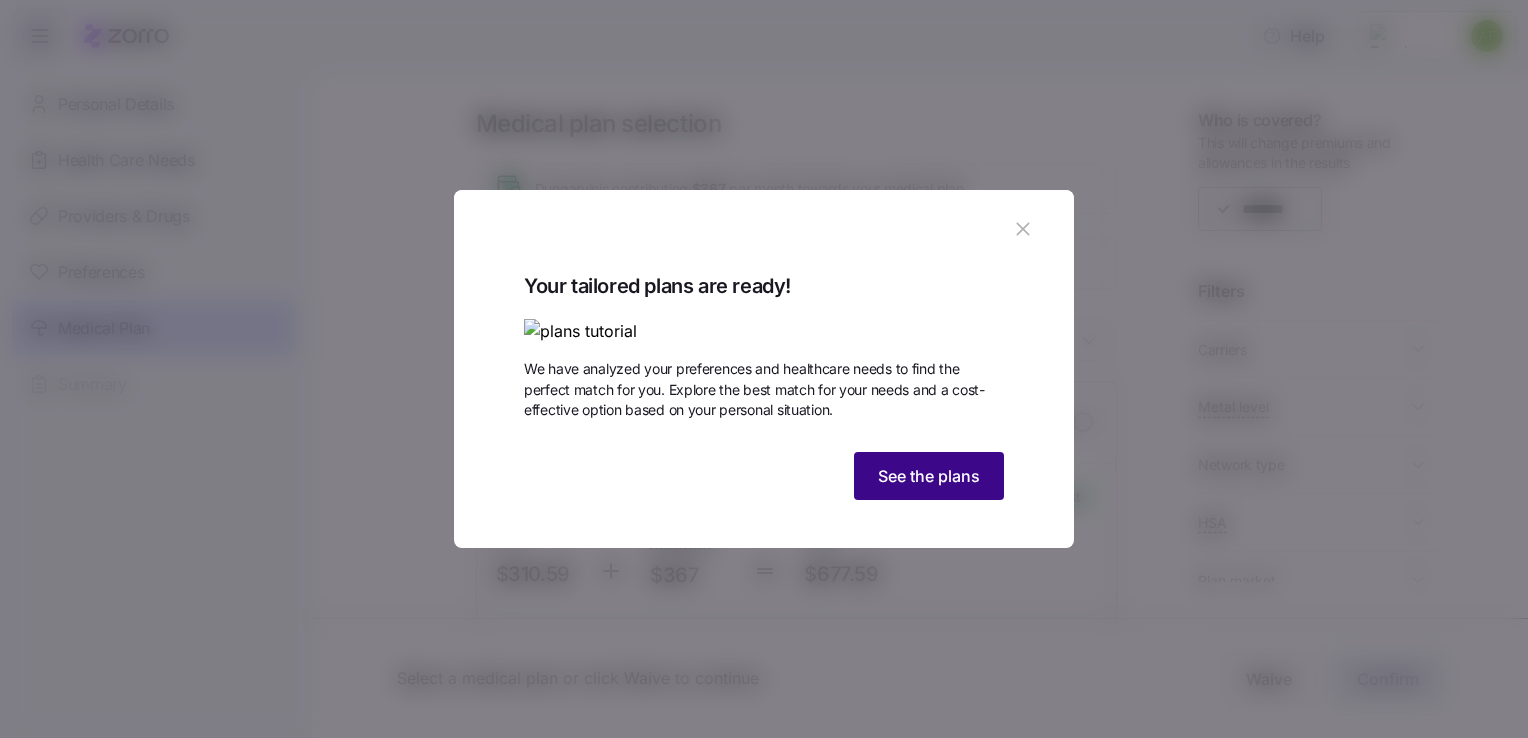 click on "See the plans" at bounding box center [929, 476] 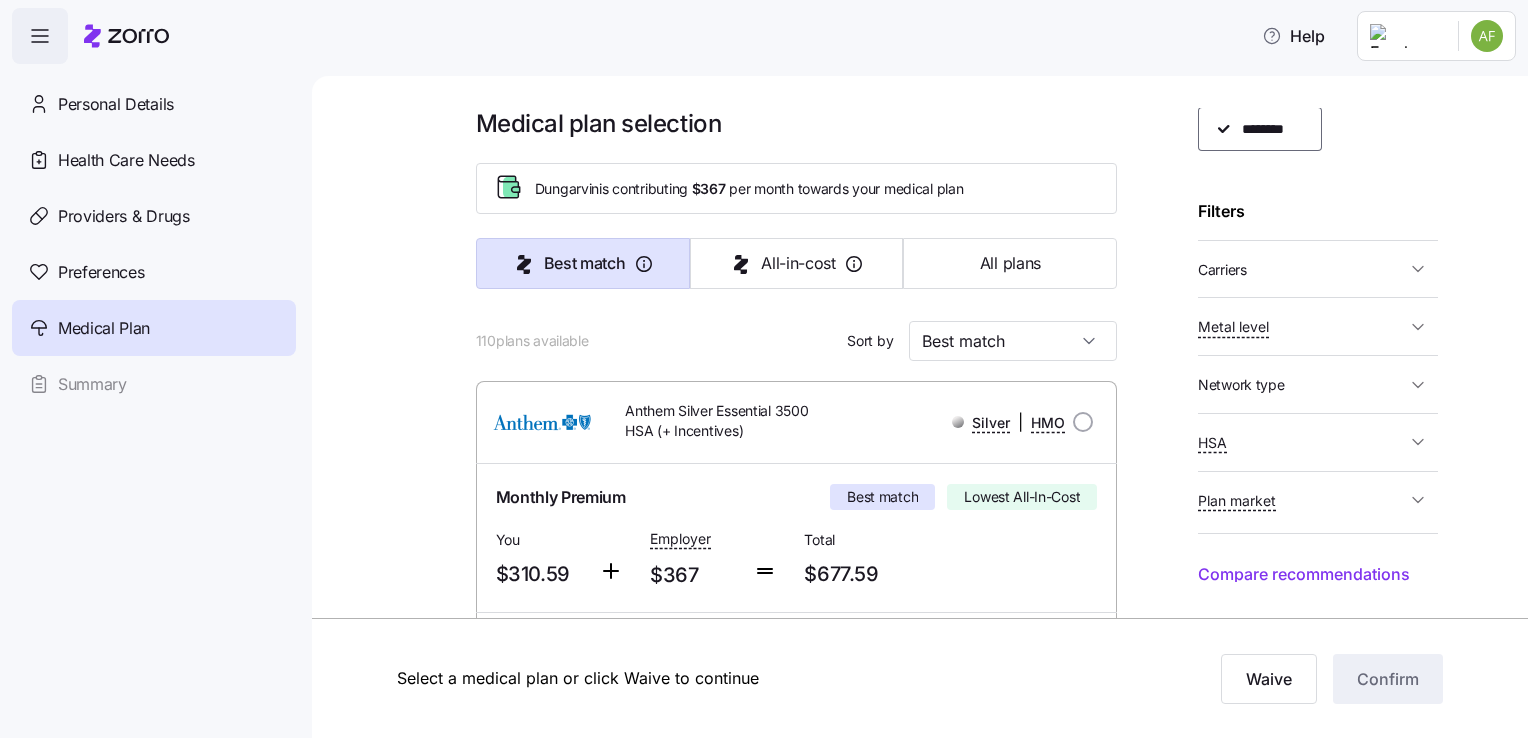 scroll, scrollTop: 83, scrollLeft: 0, axis: vertical 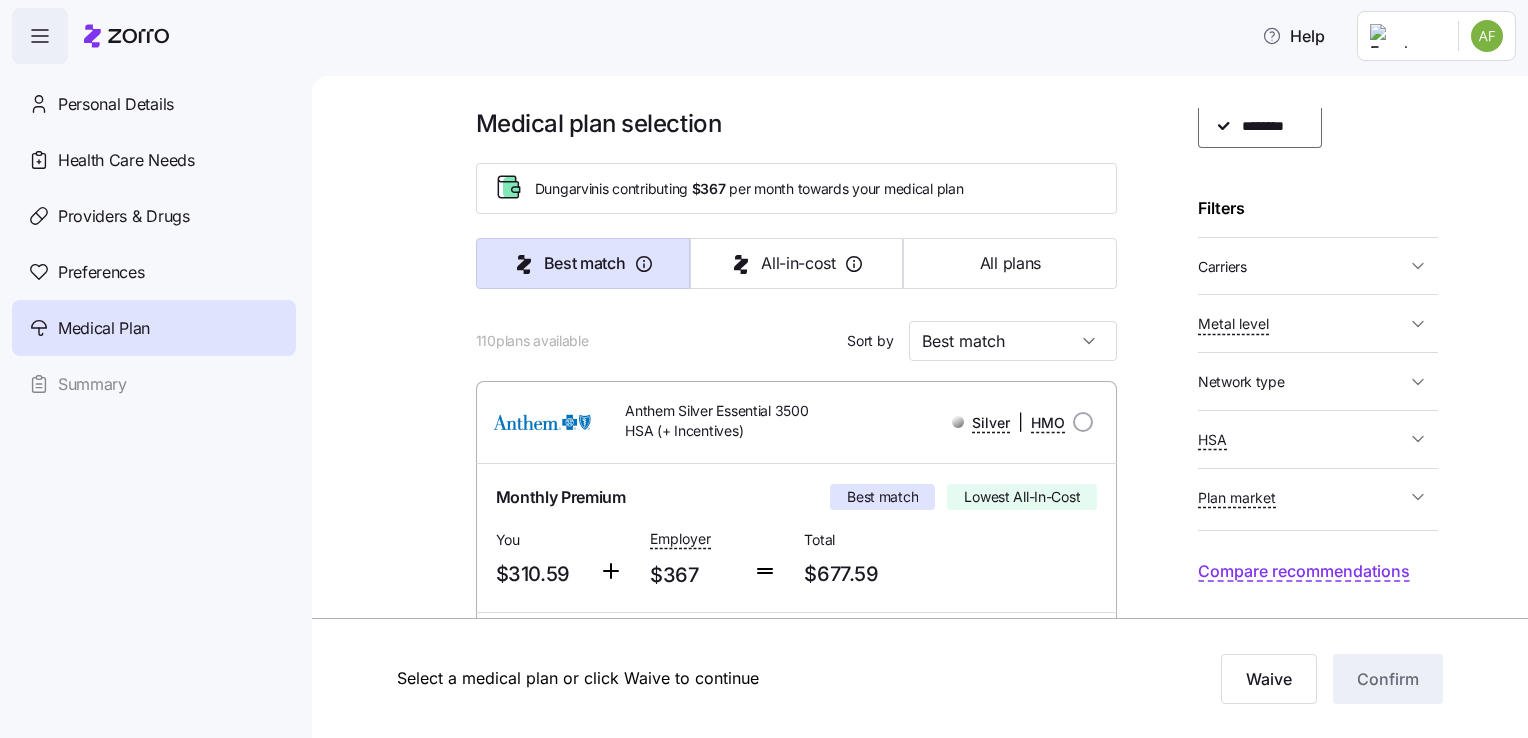 click on "Compare recommendations" at bounding box center (1304, 571) 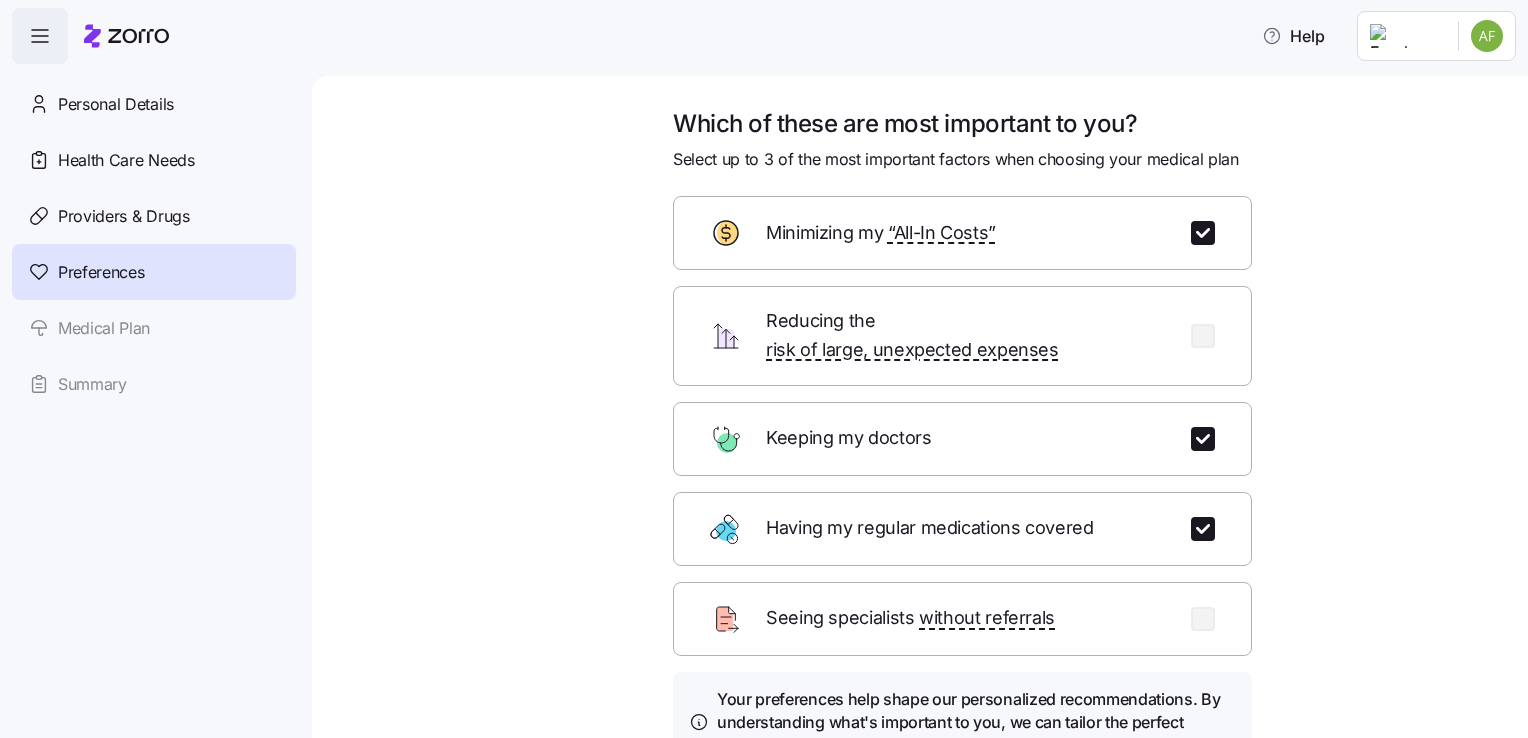 scroll, scrollTop: 173, scrollLeft: 0, axis: vertical 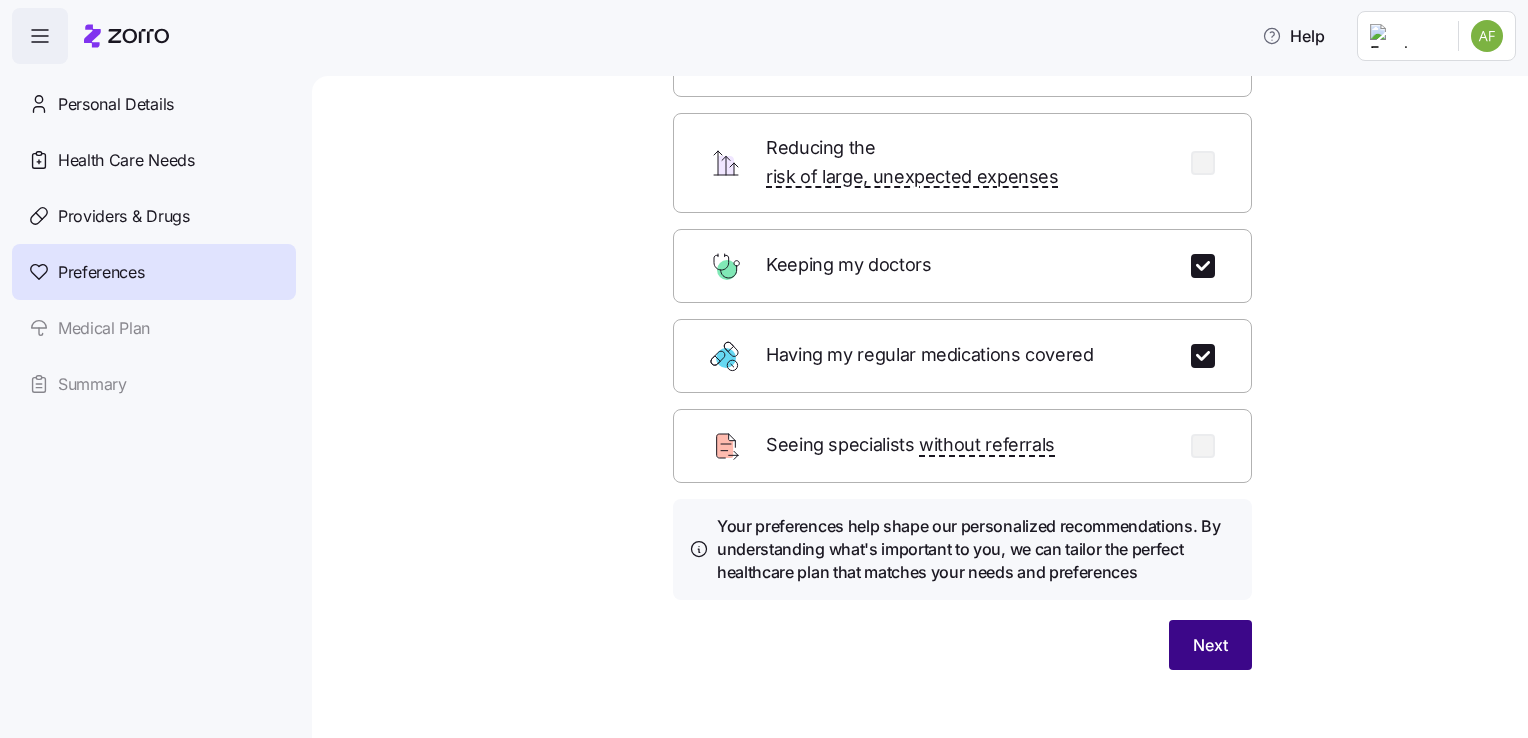 click on "Next" at bounding box center [1210, 645] 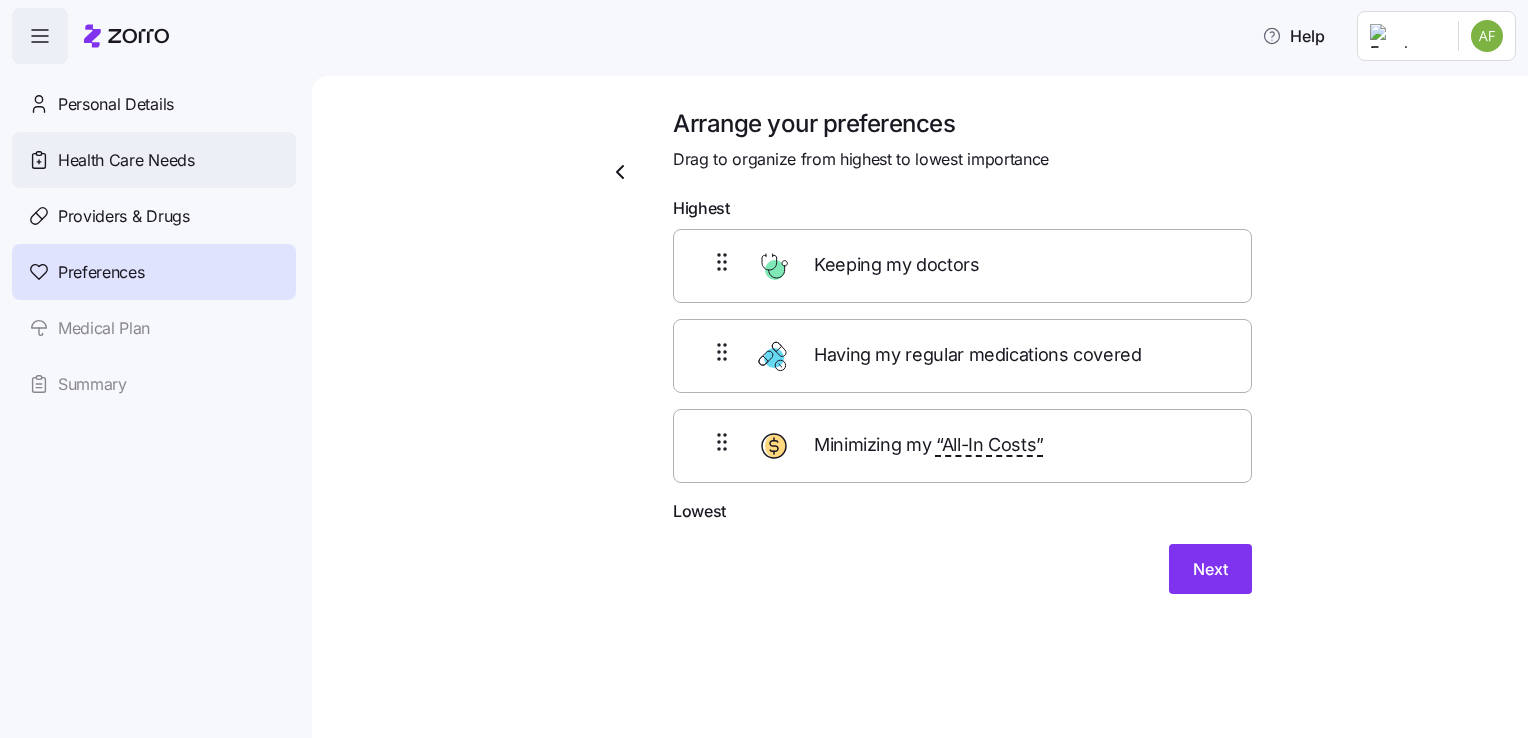 click on "Health Care Needs" at bounding box center [126, 160] 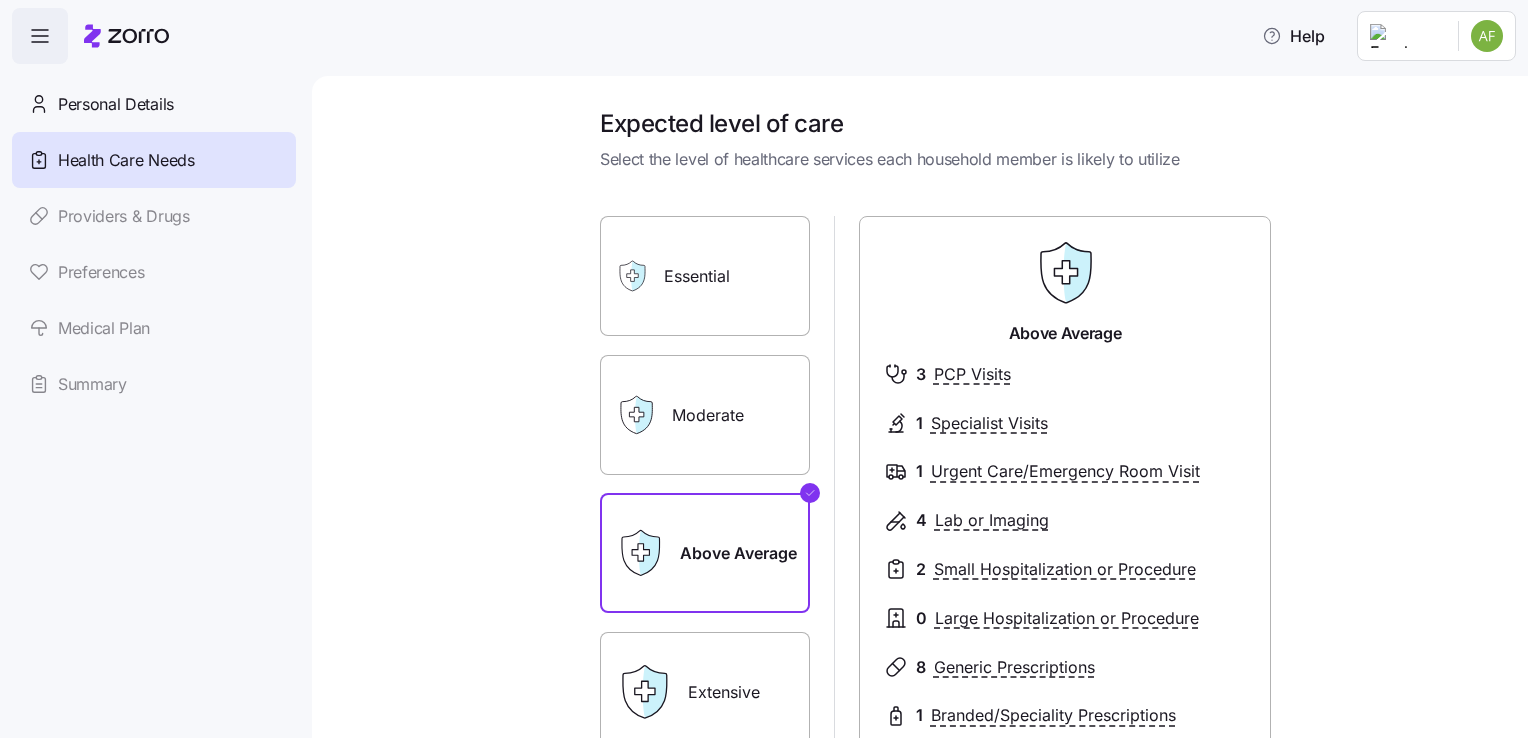 click on "Extensive" at bounding box center [705, 692] 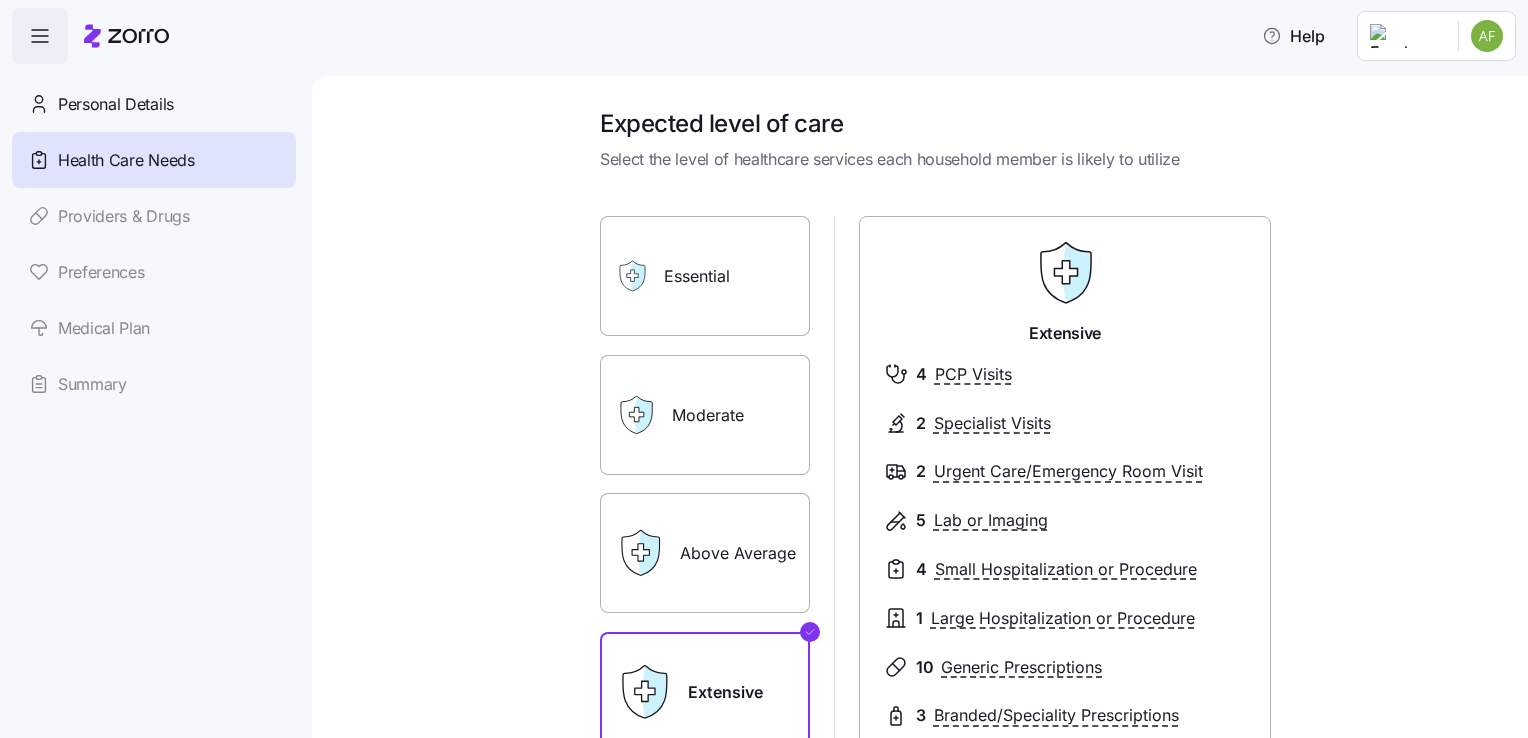 scroll, scrollTop: 270, scrollLeft: 0, axis: vertical 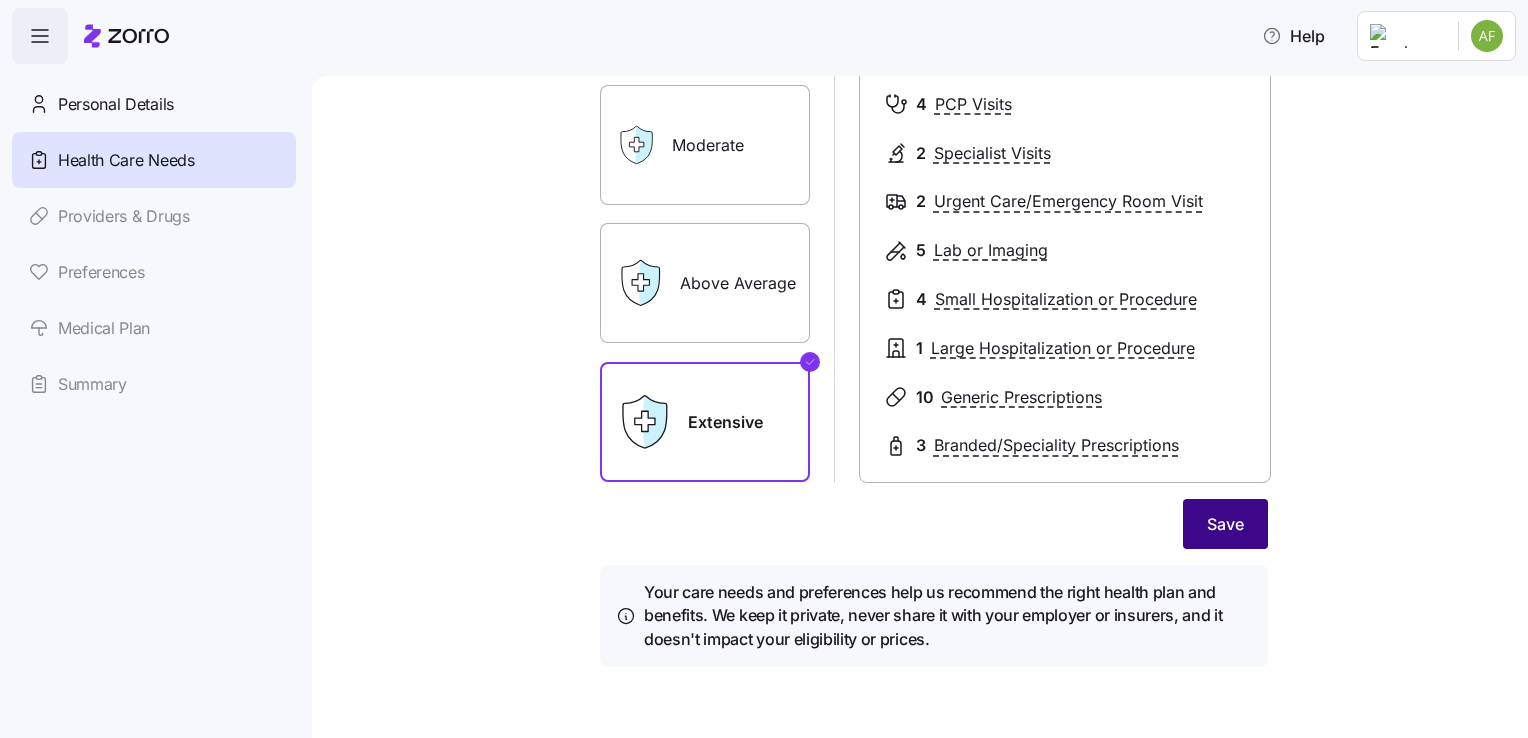 click on "Save" at bounding box center (1225, 524) 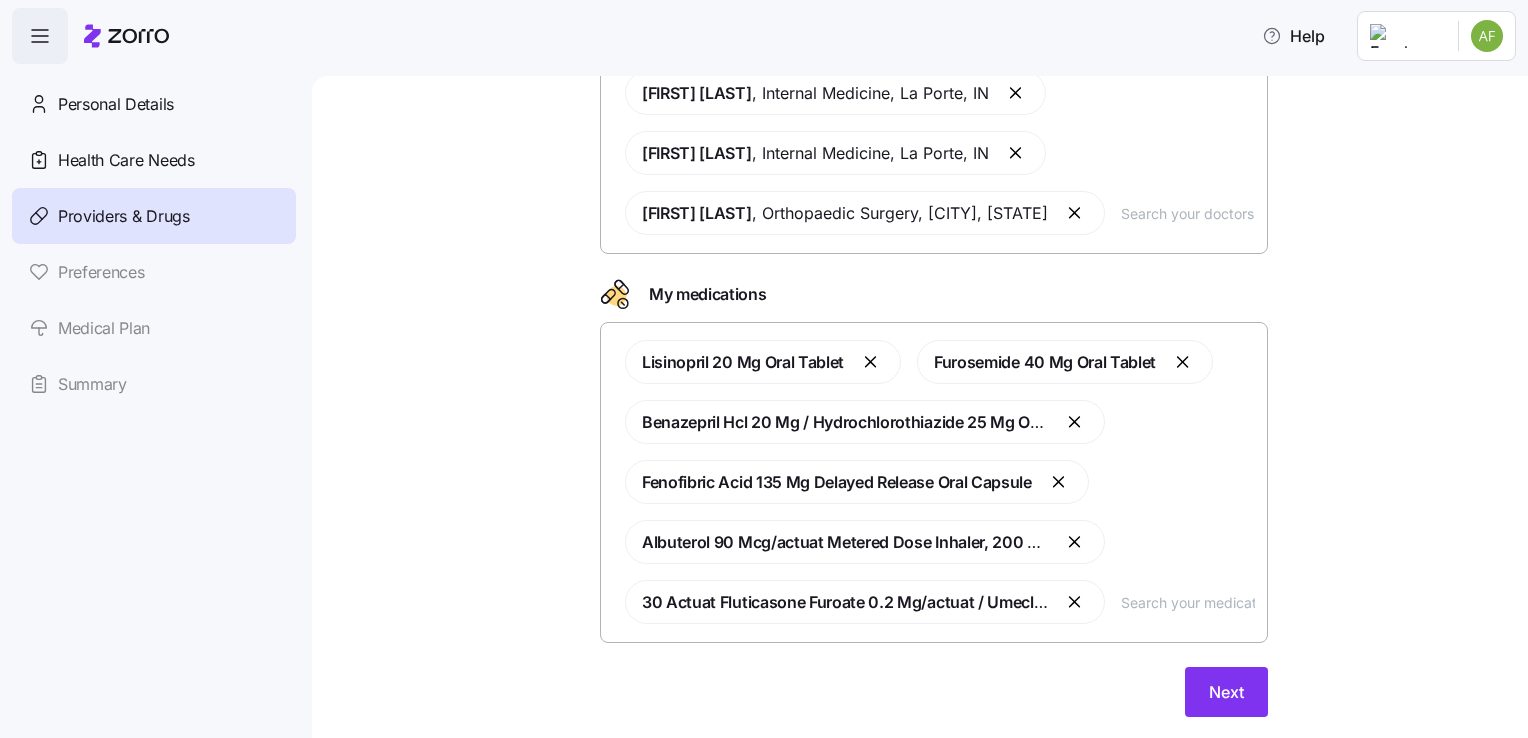 scroll, scrollTop: 236, scrollLeft: 0, axis: vertical 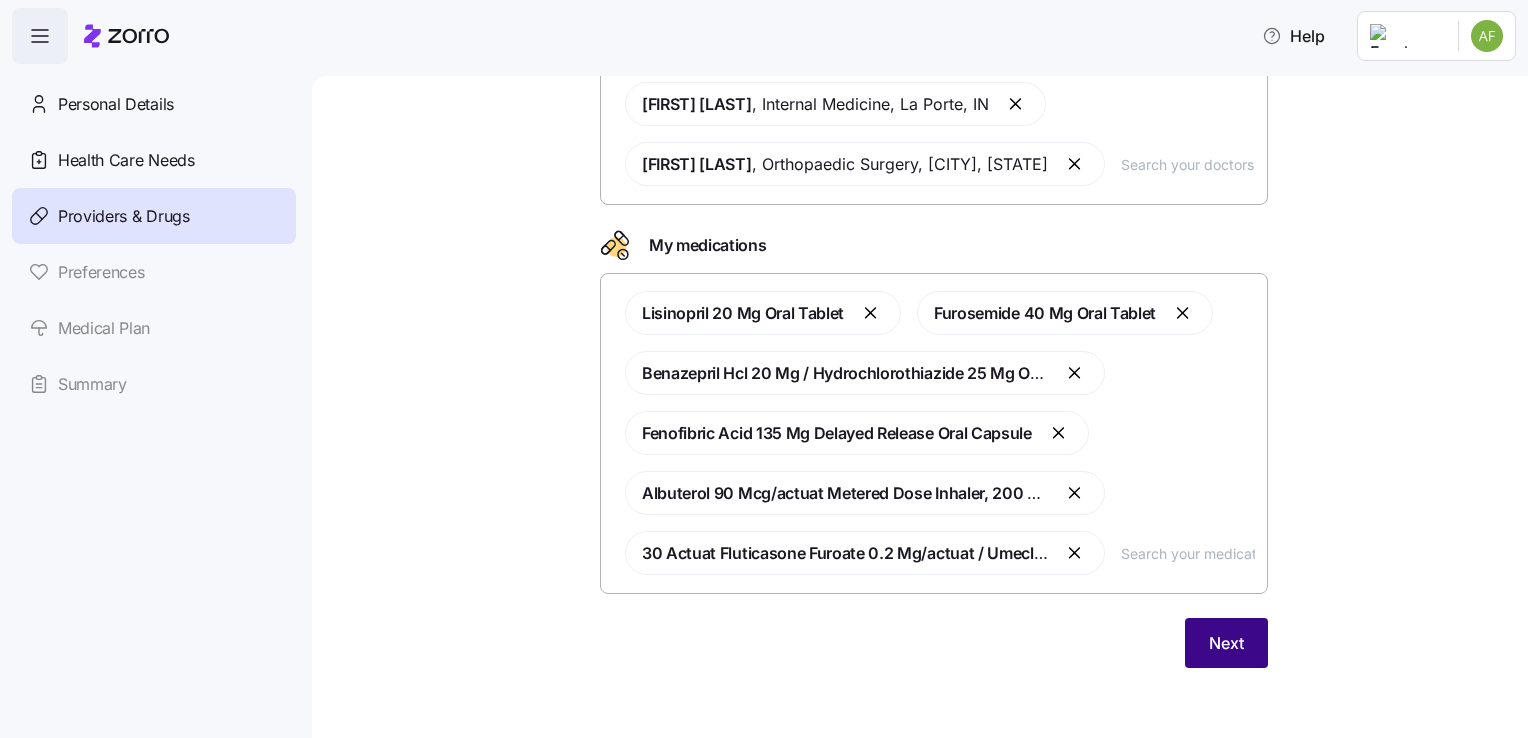 click on "Next" at bounding box center (1226, 643) 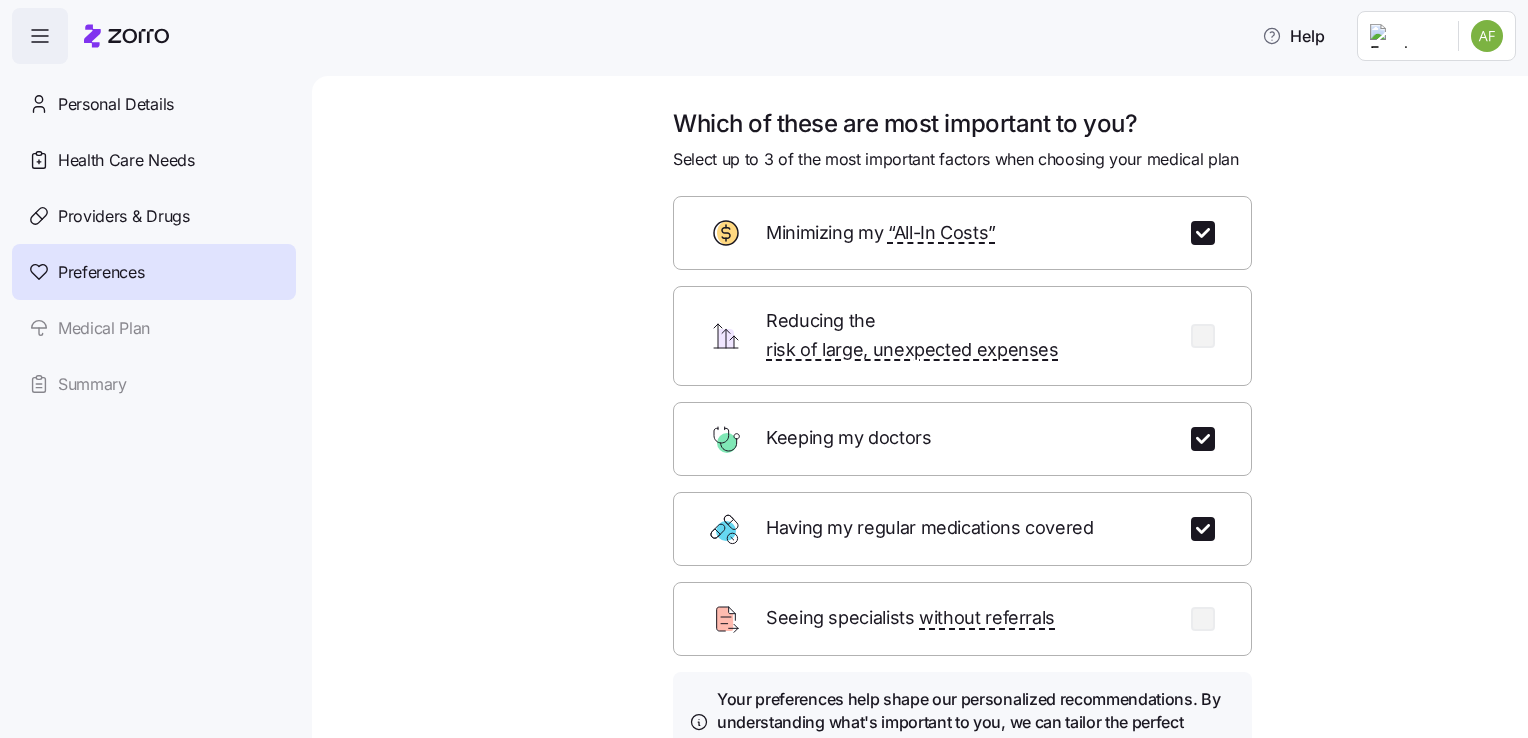scroll, scrollTop: 173, scrollLeft: 0, axis: vertical 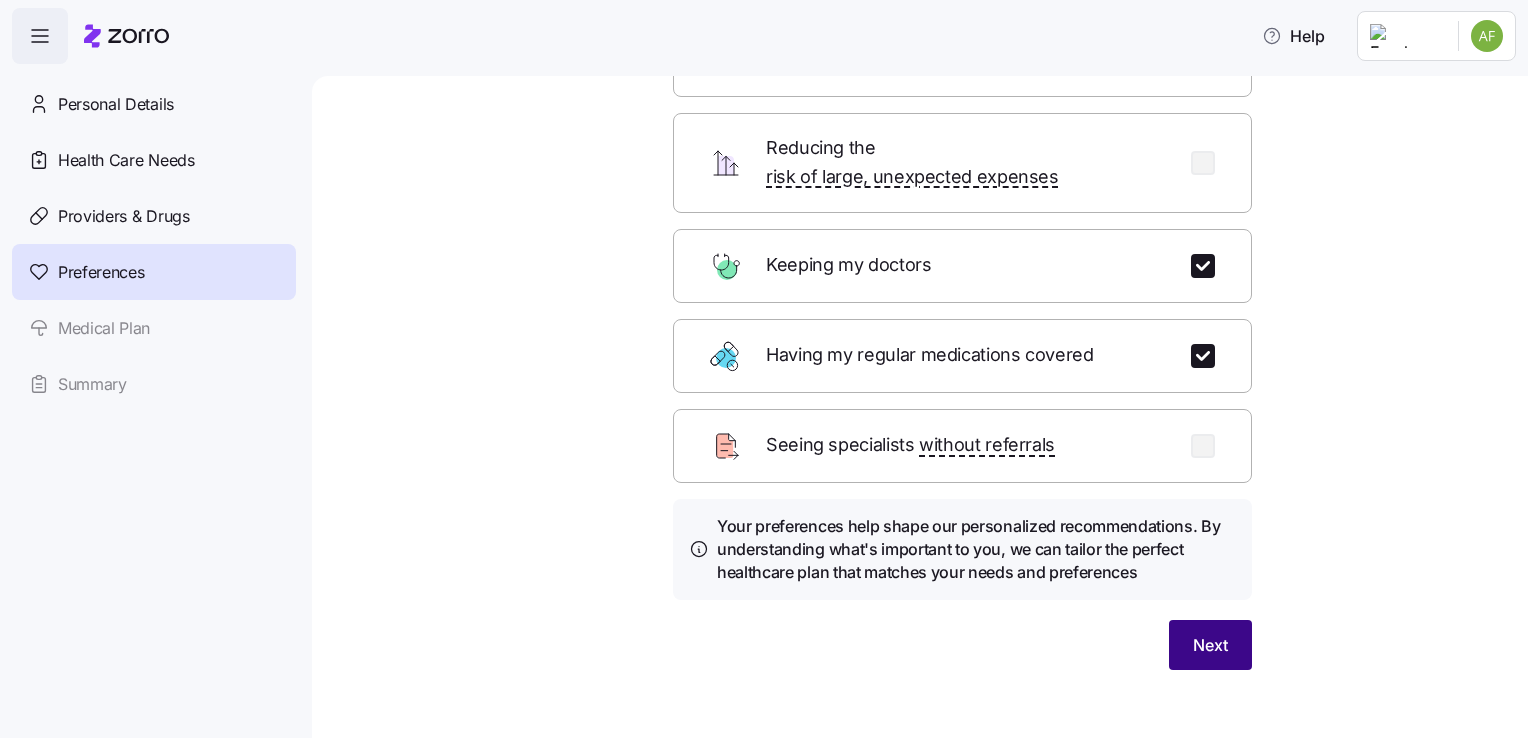 click on "Next" at bounding box center [1210, 645] 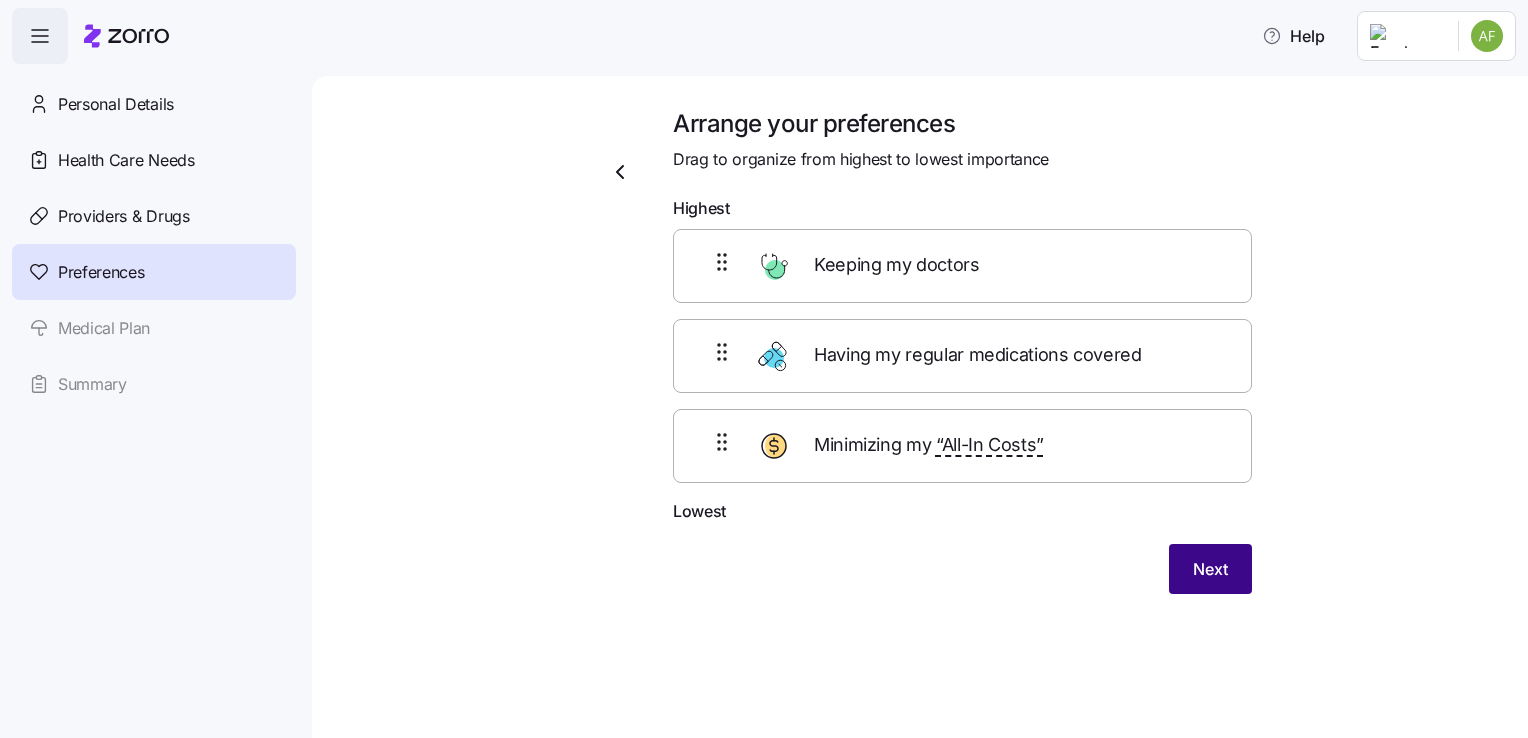 click on "Next" at bounding box center (1210, 569) 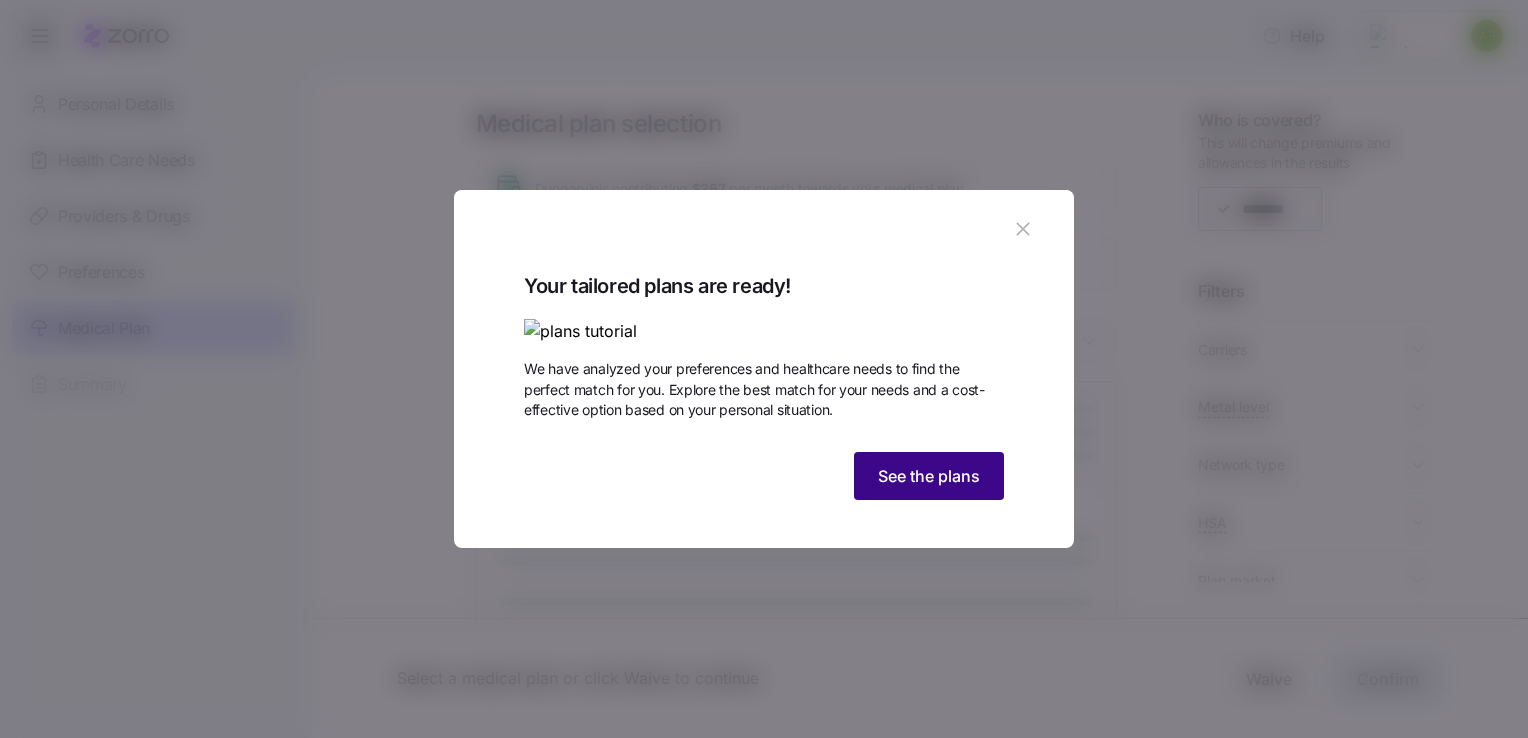 click on "See the plans" at bounding box center (929, 476) 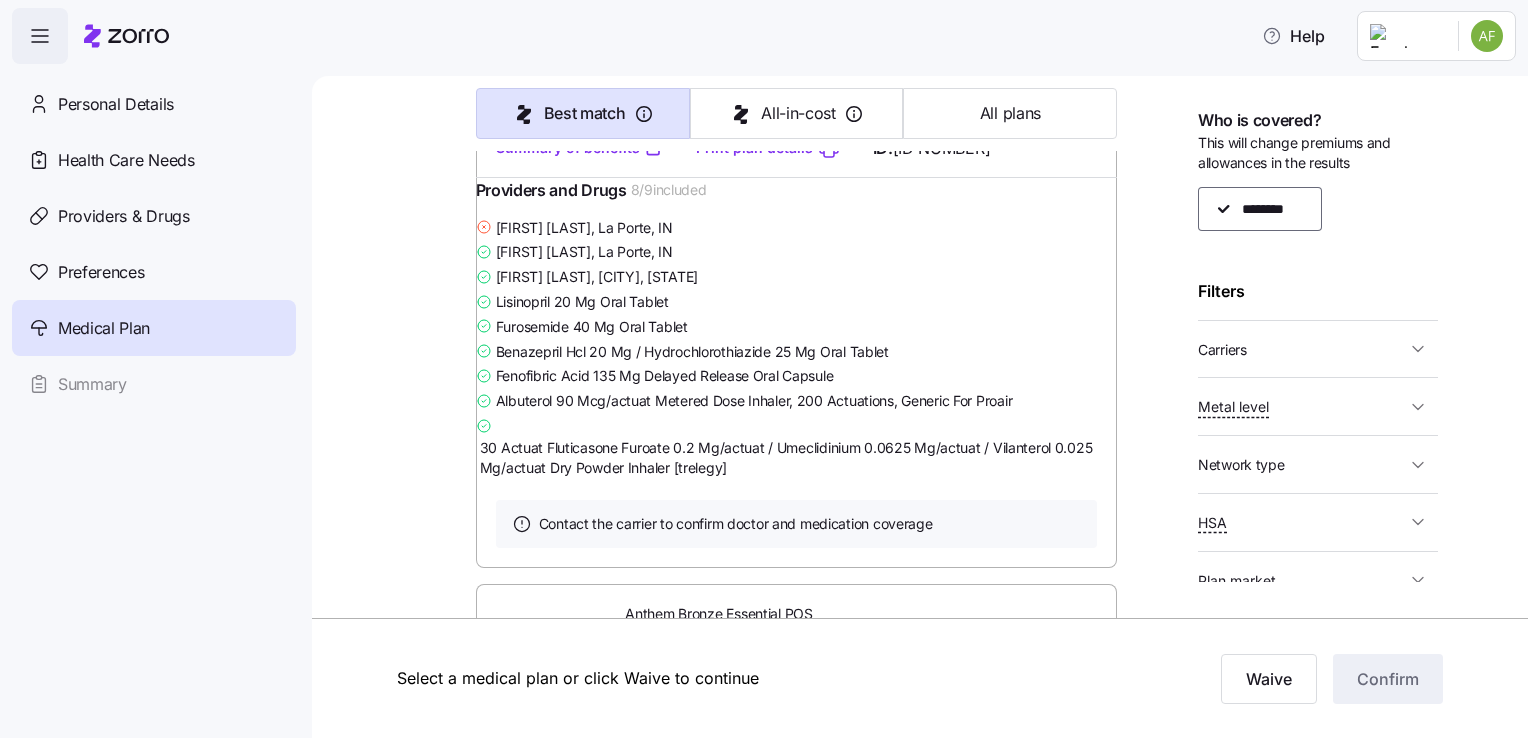 scroll, scrollTop: 4094, scrollLeft: 0, axis: vertical 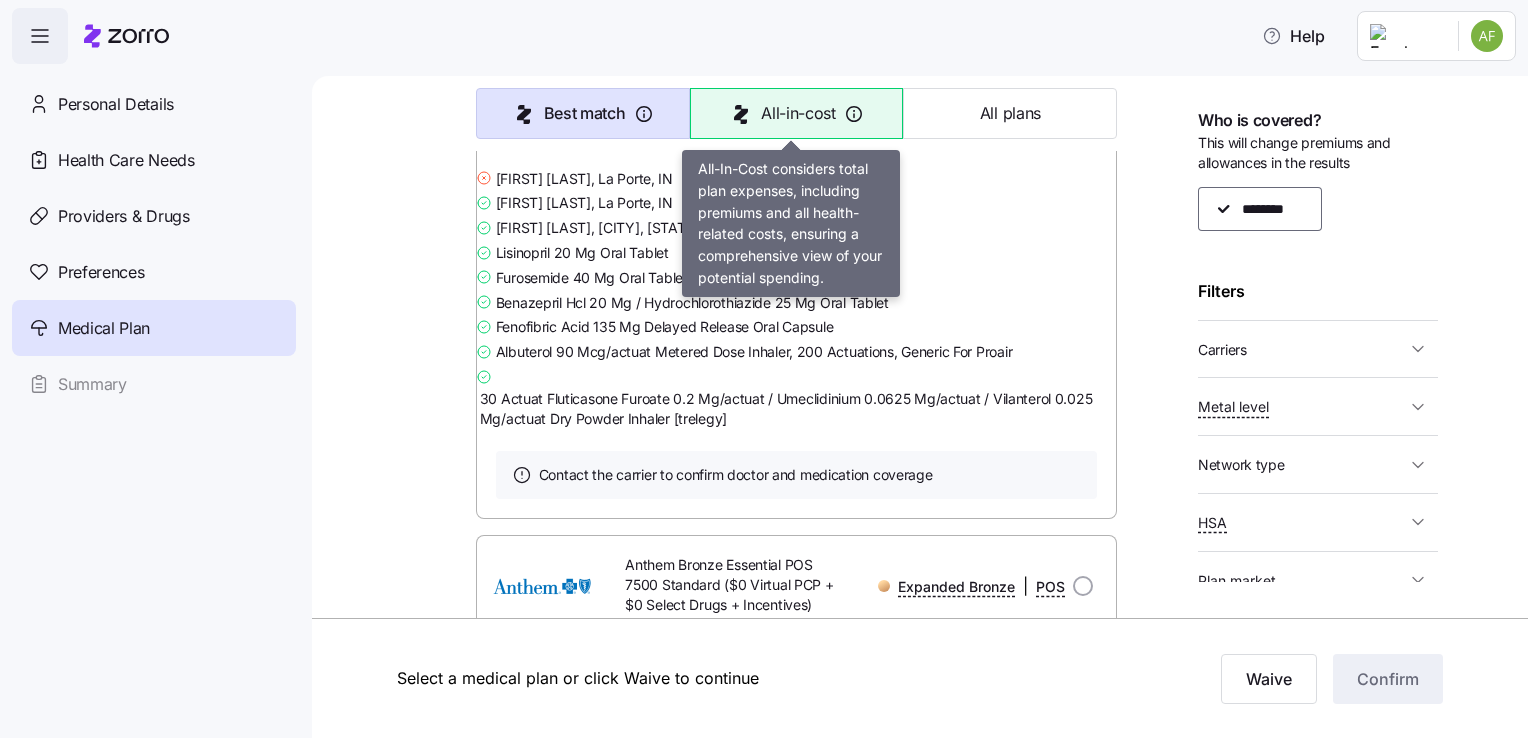 click on "All-in-cost" at bounding box center (798, 113) 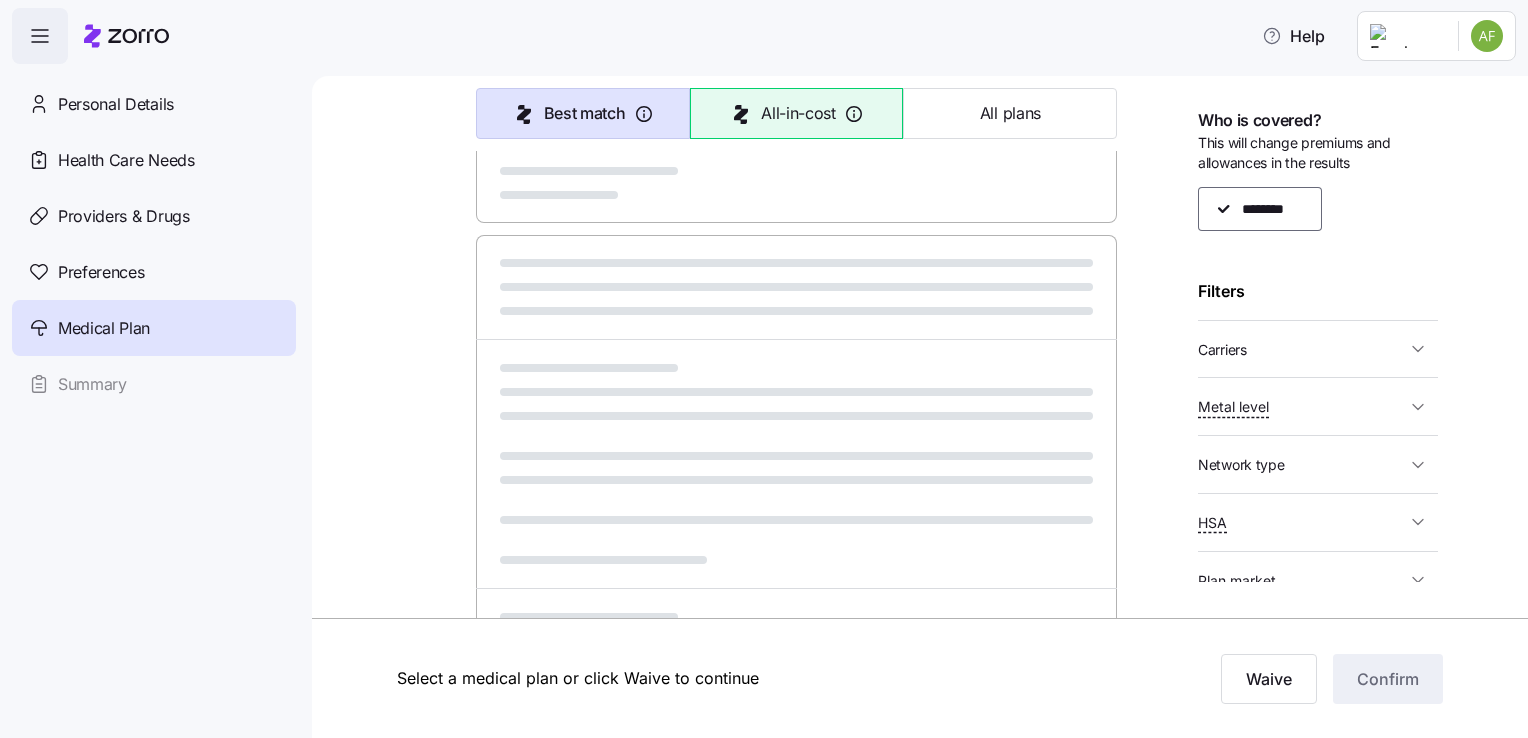 type on "All-in-cost" 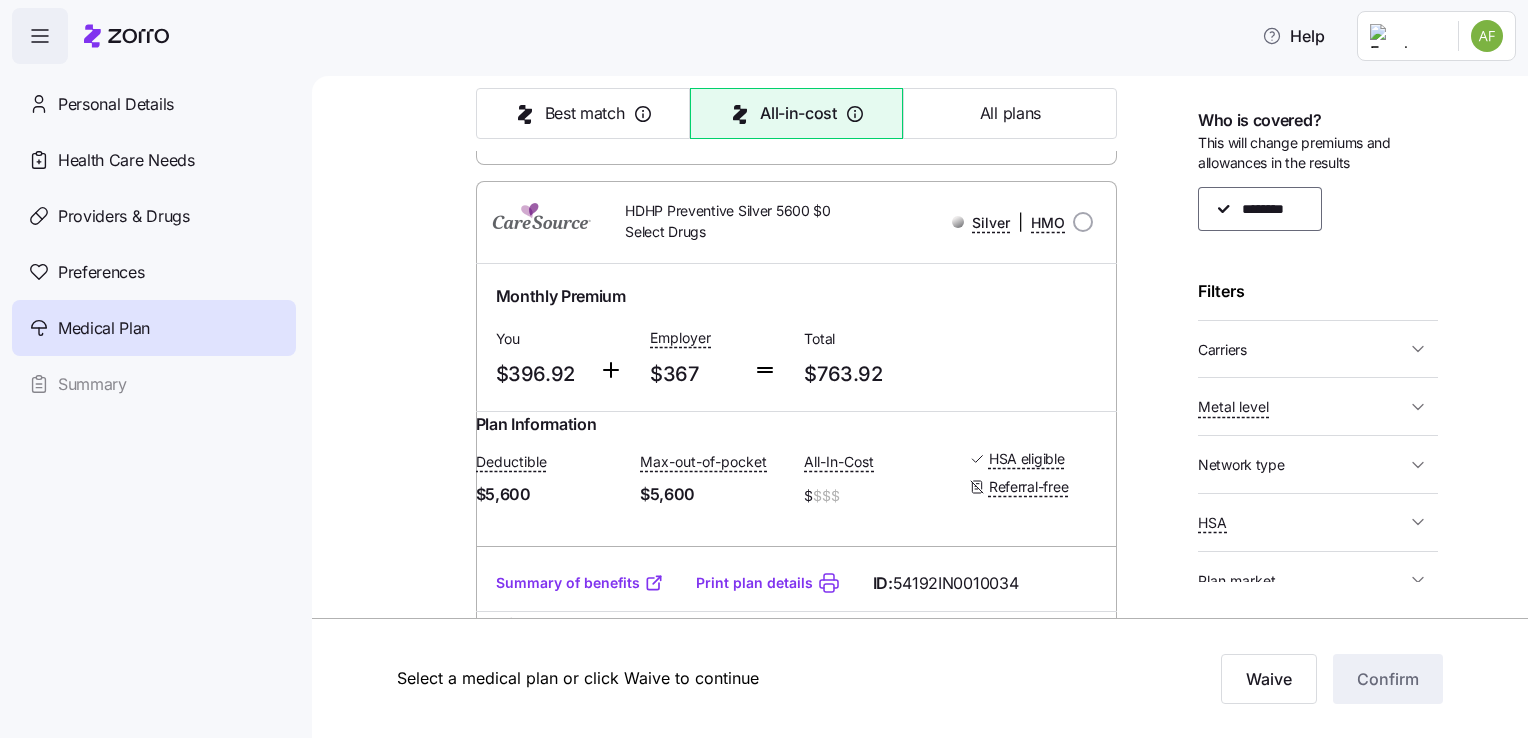 scroll, scrollTop: 4094, scrollLeft: 0, axis: vertical 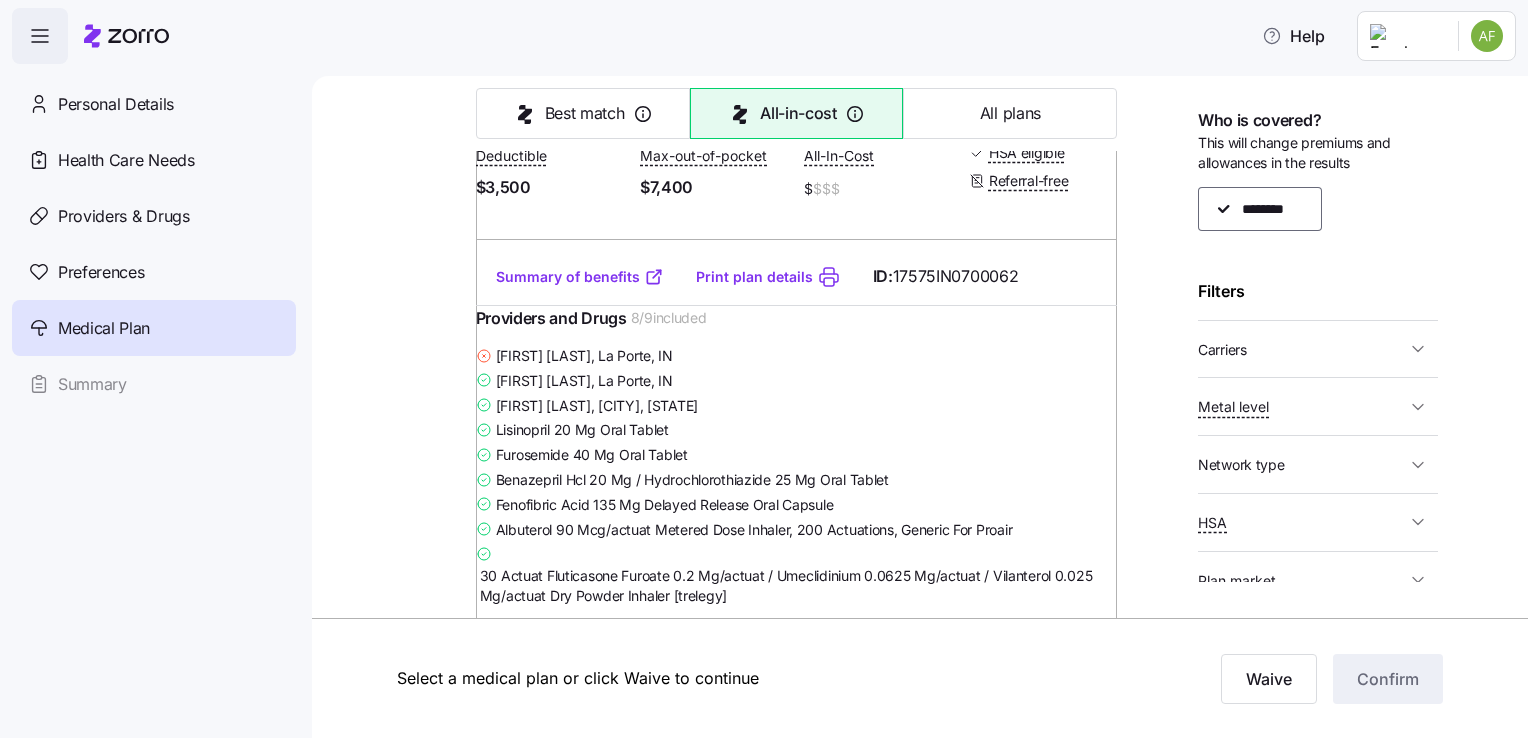 click on "Summary of benefits" at bounding box center (580, 277) 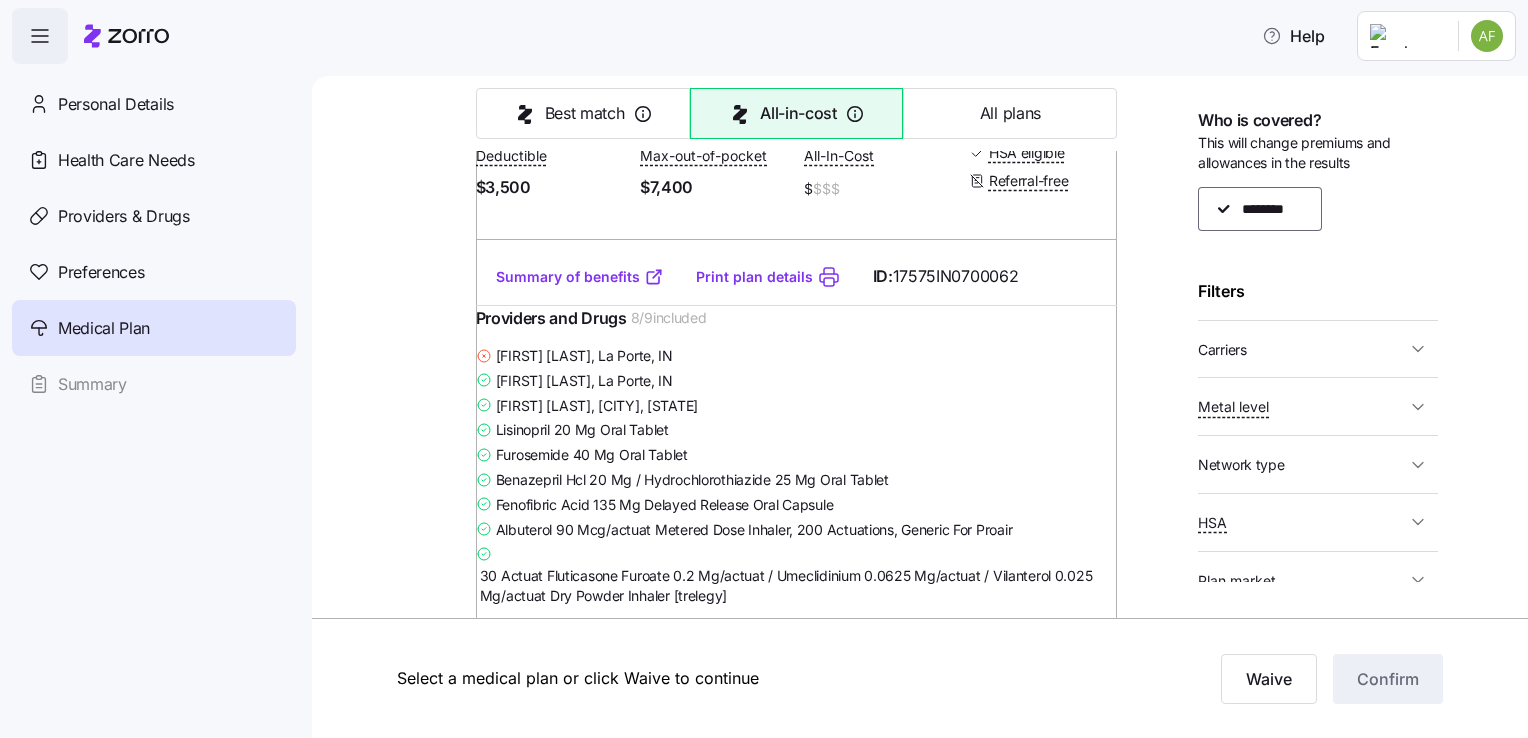 click at bounding box center (1083, -84) 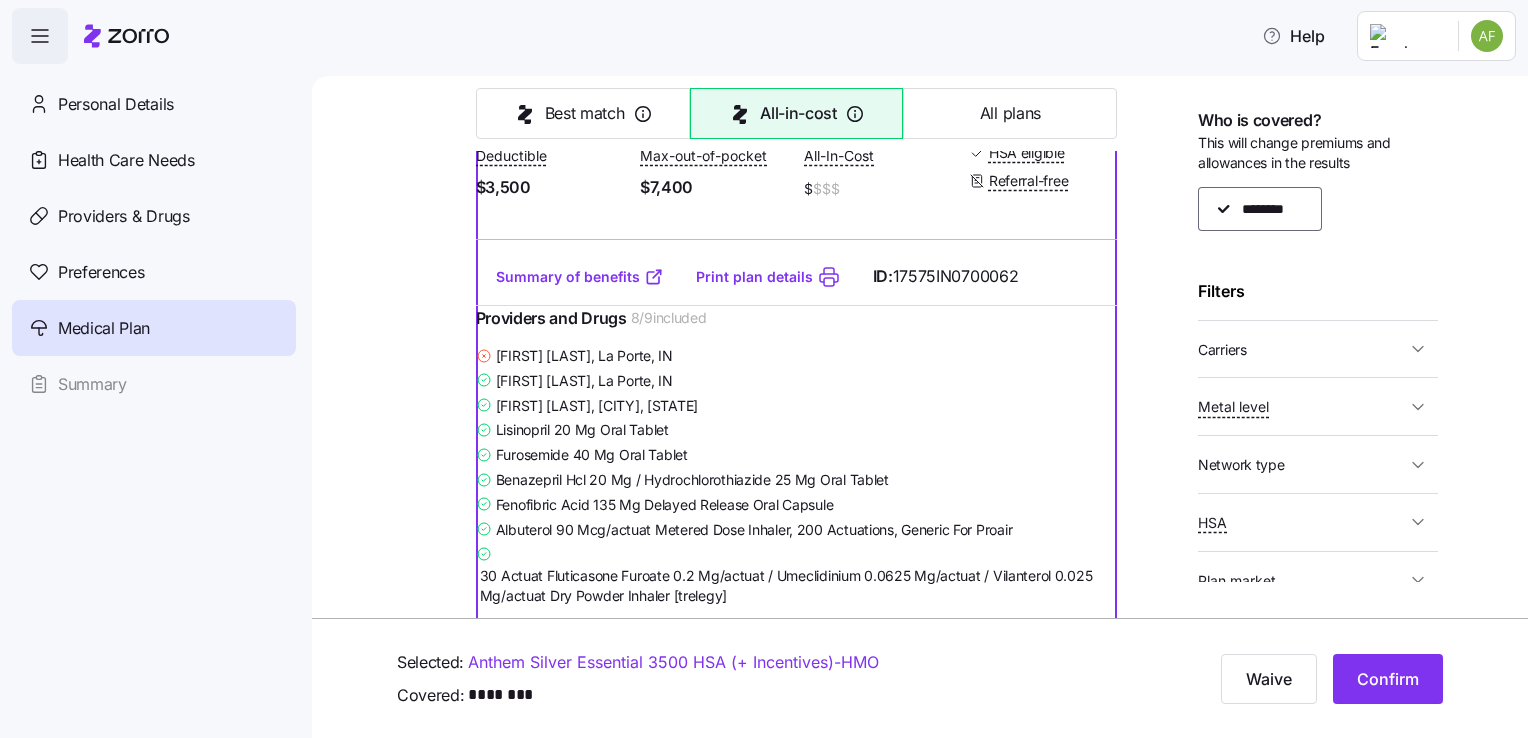 scroll, scrollTop: 4124, scrollLeft: 0, axis: vertical 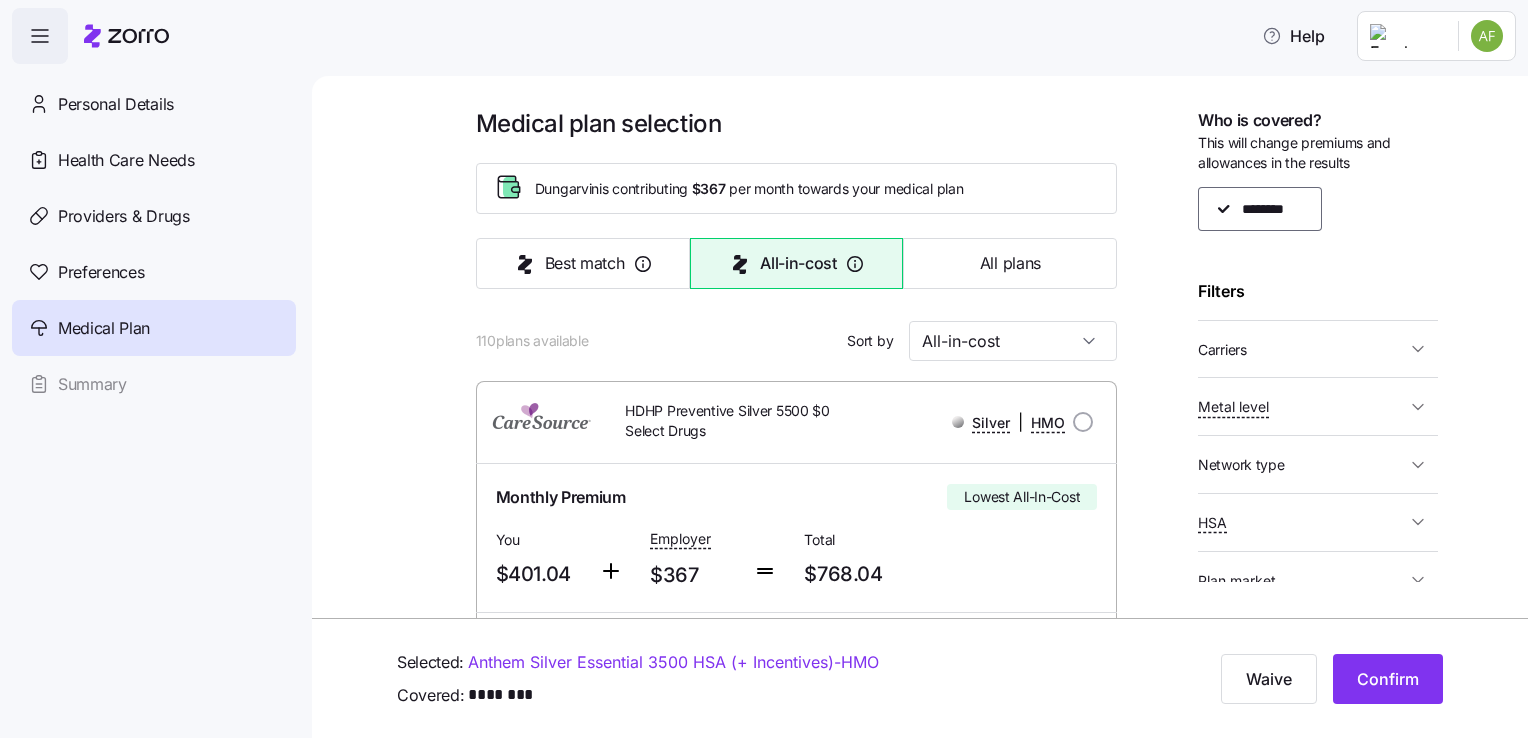 click on "Selected: [BRAND] [BRAND] [BRAND] (+Incentives) - HMO Covered: ******** Waive Confirm" at bounding box center (764, 678) 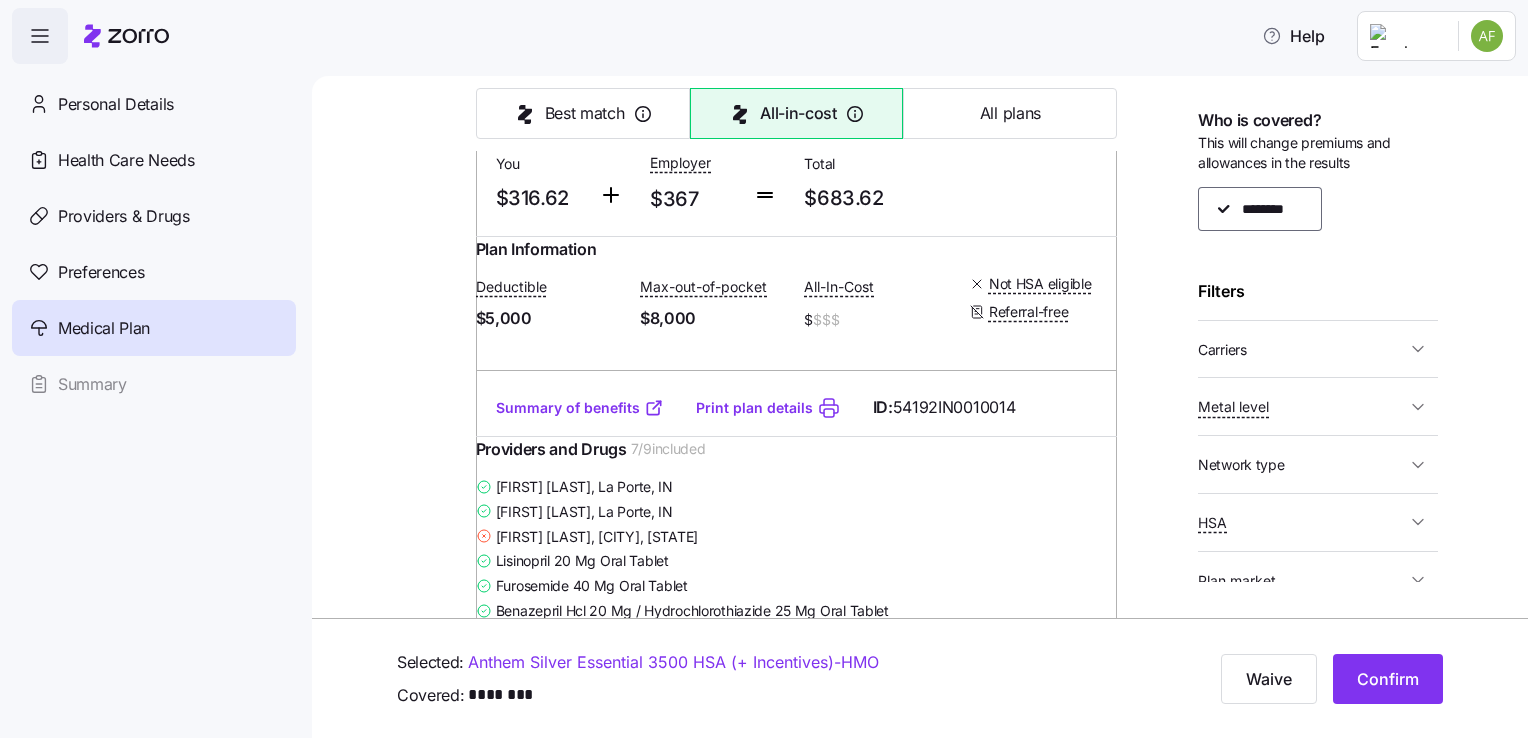 scroll, scrollTop: 11551, scrollLeft: 0, axis: vertical 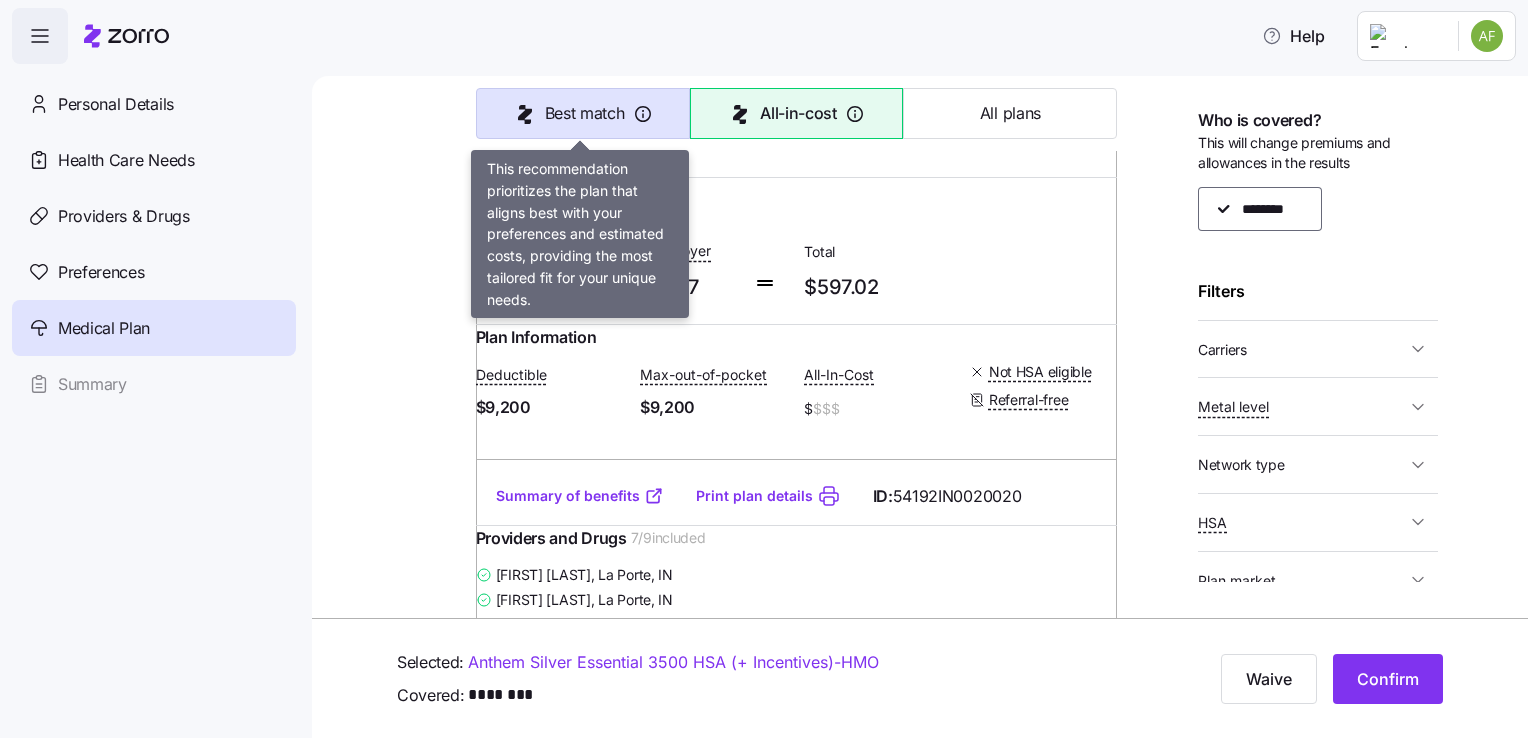click on "Best match" at bounding box center [585, 113] 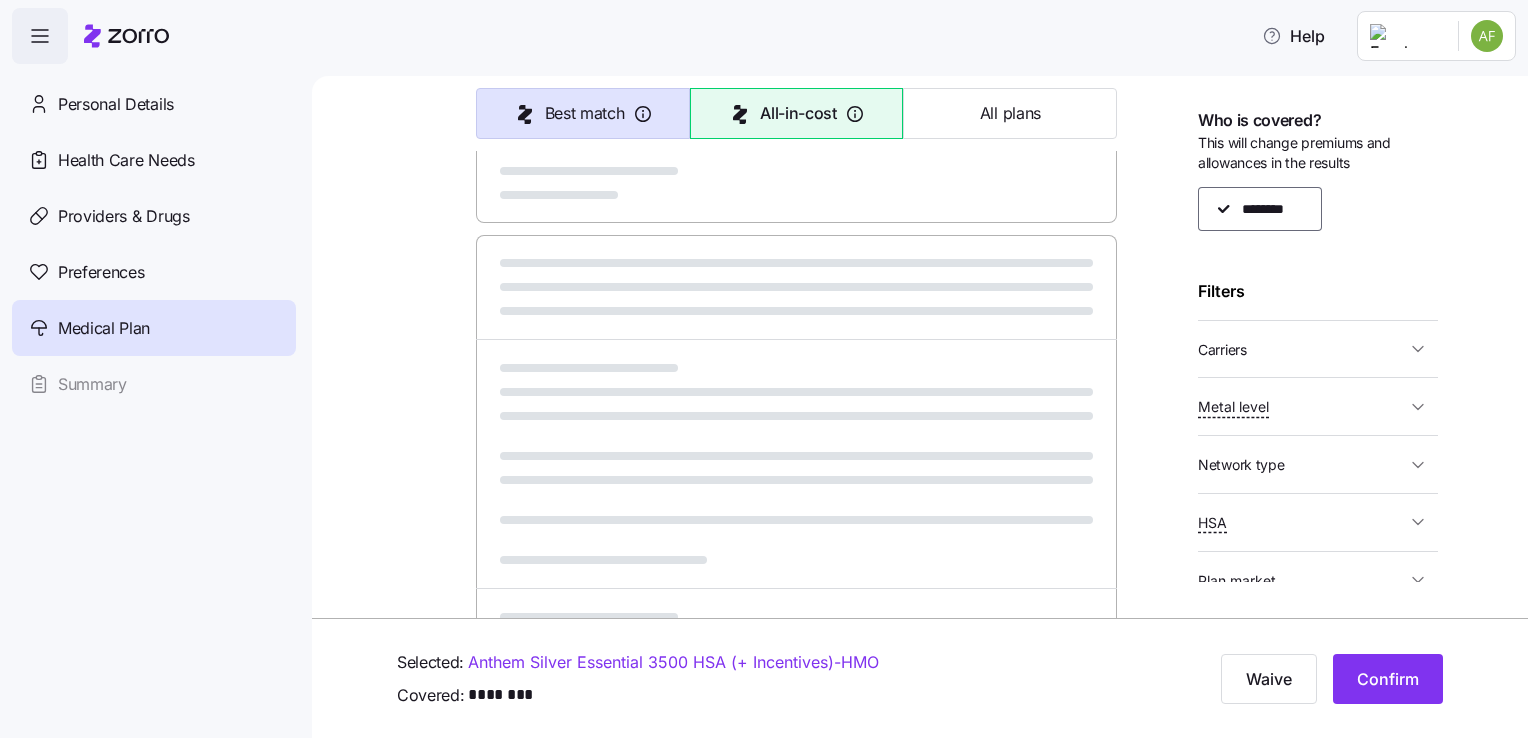 type on "Best match" 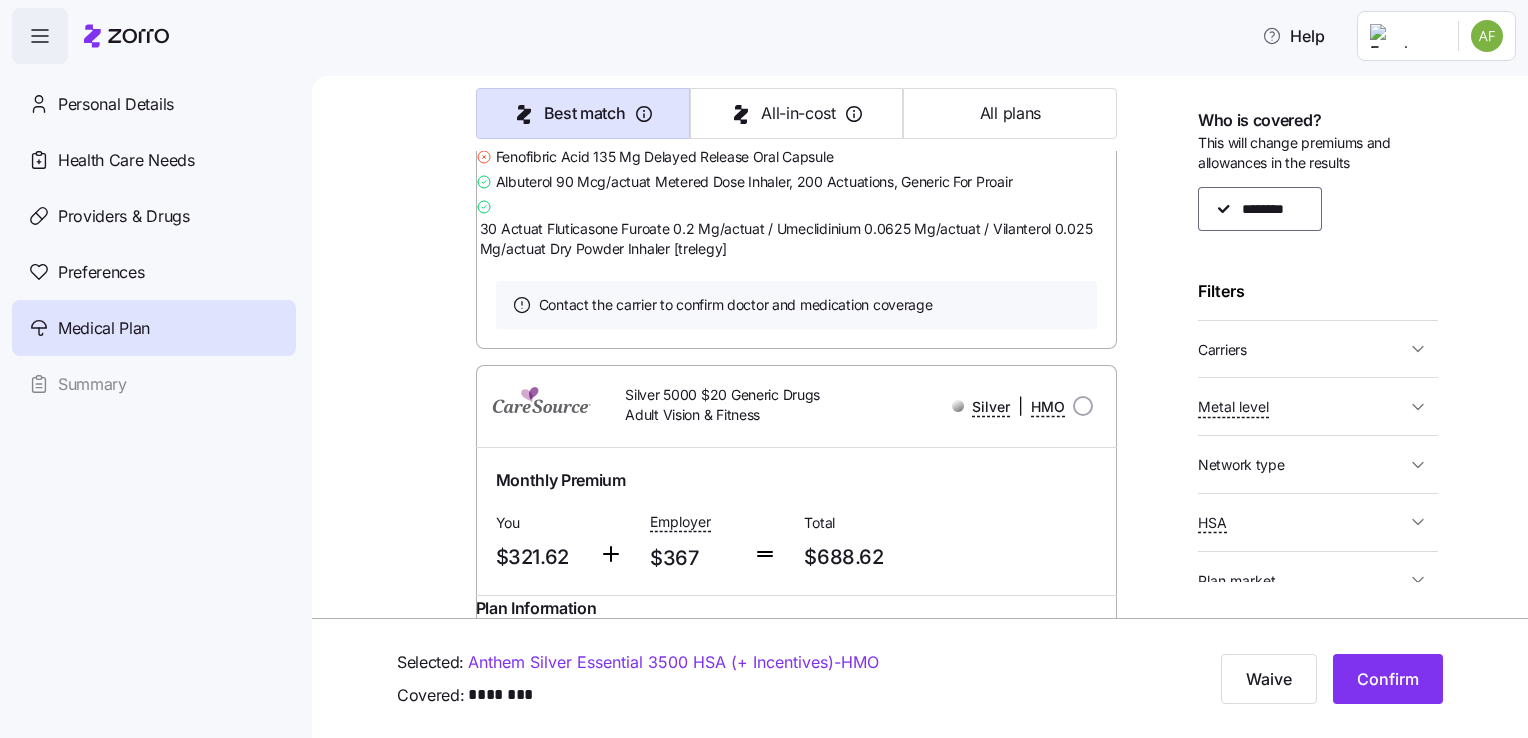 scroll, scrollTop: 18756, scrollLeft: 0, axis: vertical 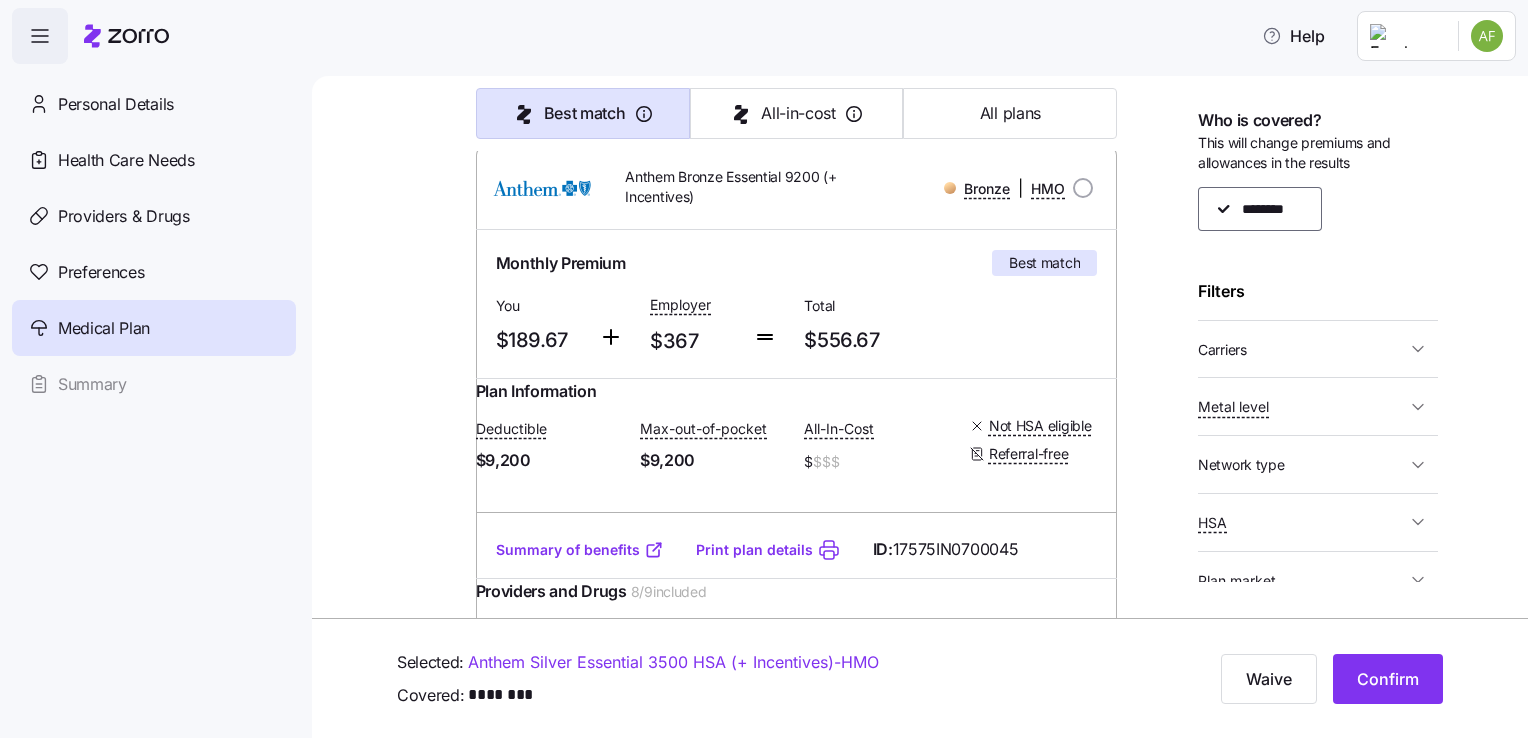 click on "Summary of benefits" at bounding box center [580, 550] 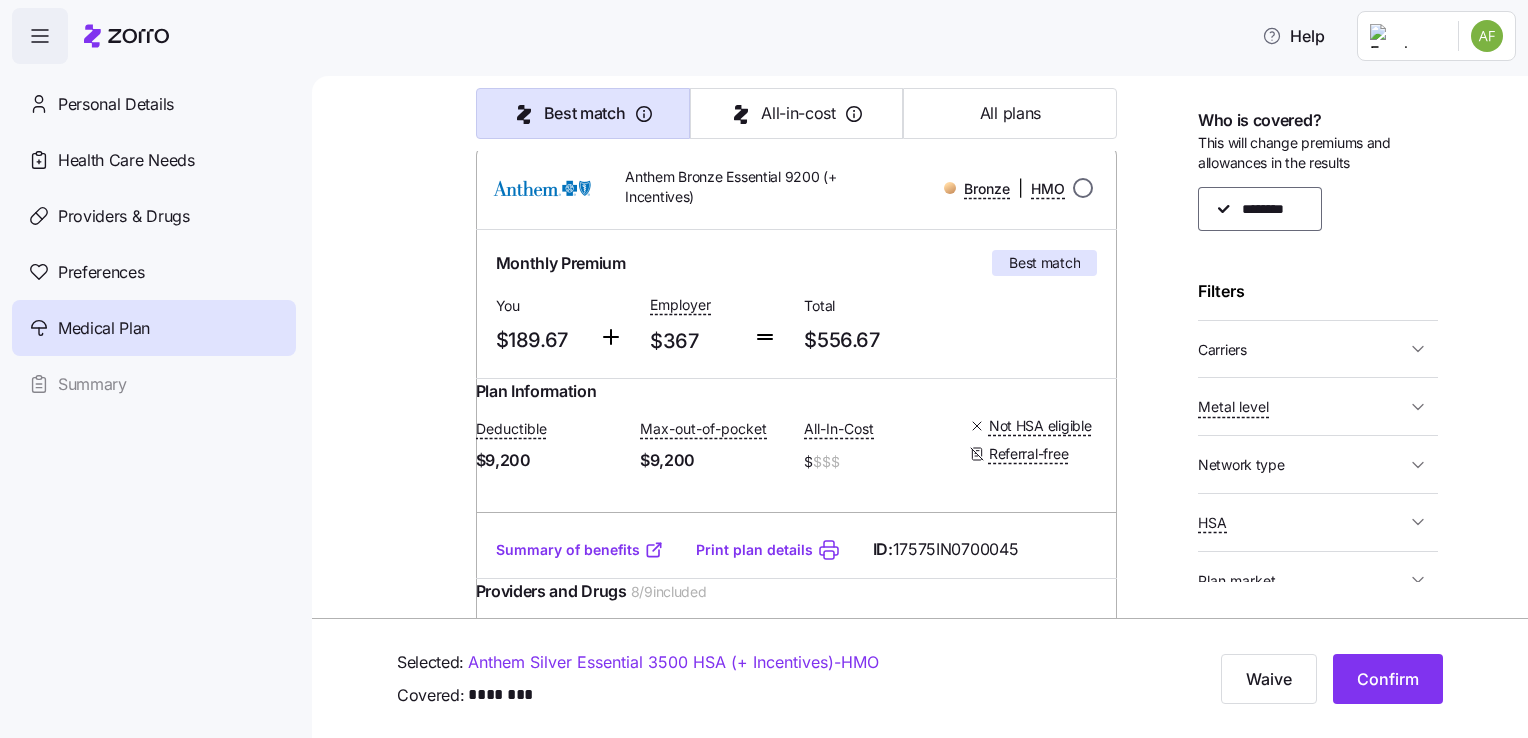 click at bounding box center (1083, 188) 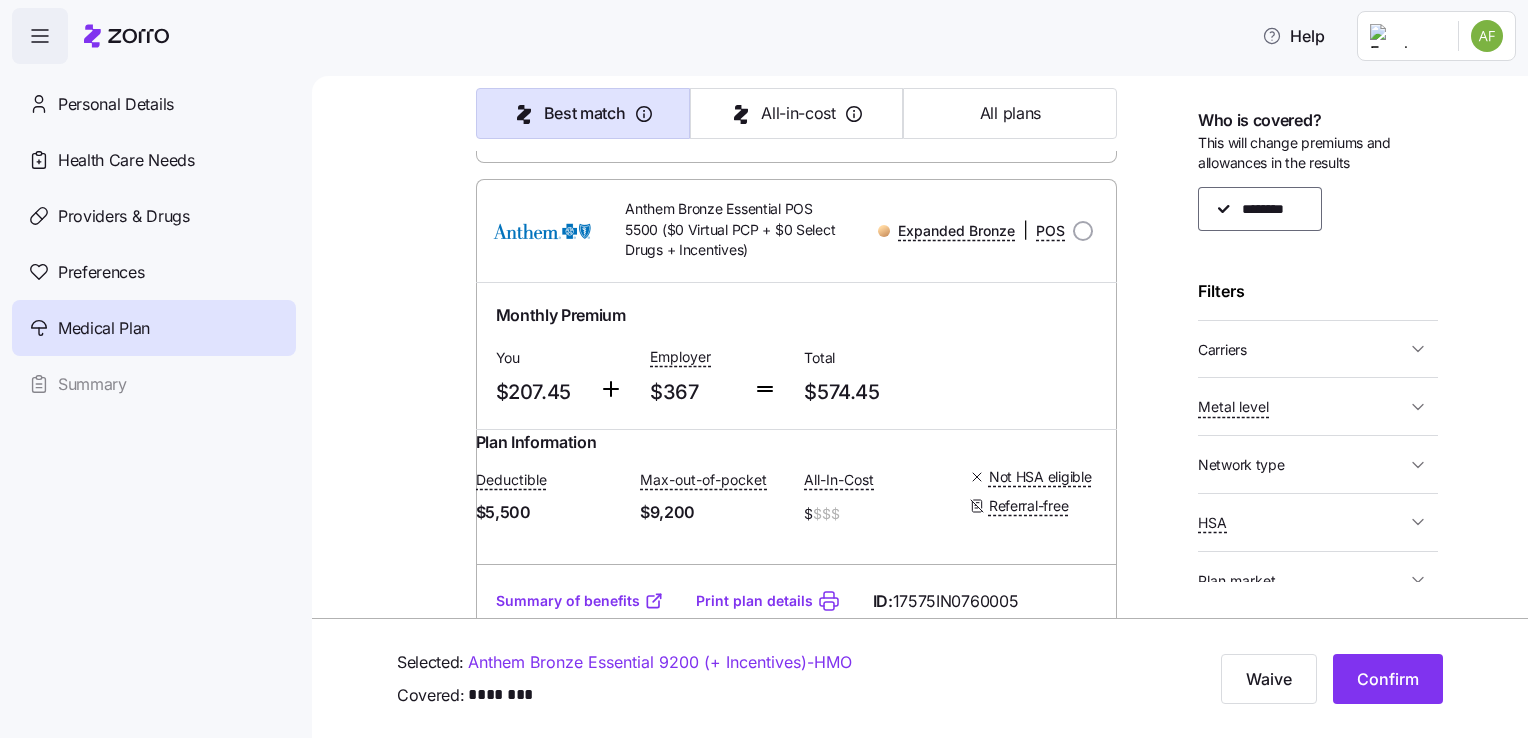 scroll, scrollTop: 234, scrollLeft: 0, axis: vertical 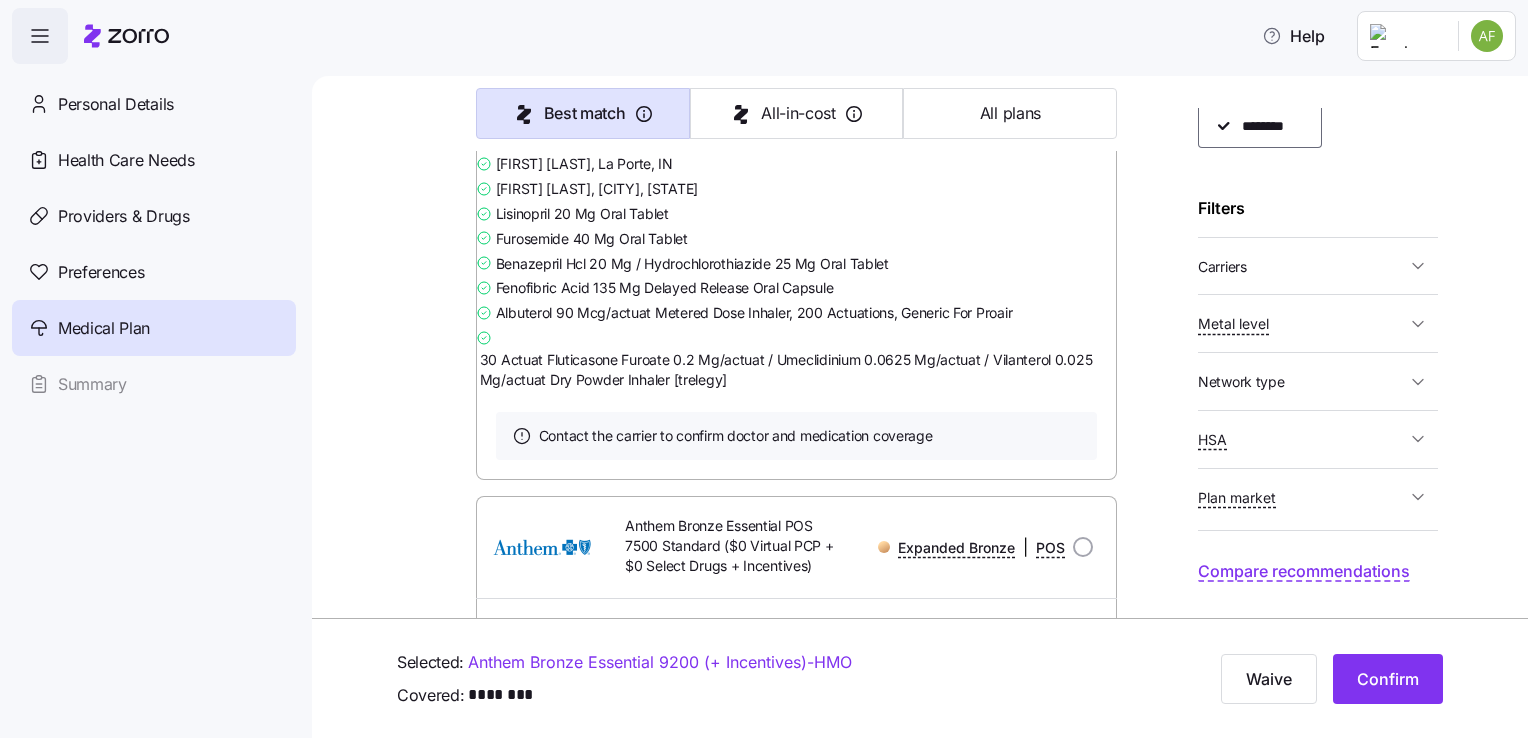 click on "Compare recommendations" at bounding box center [1304, 571] 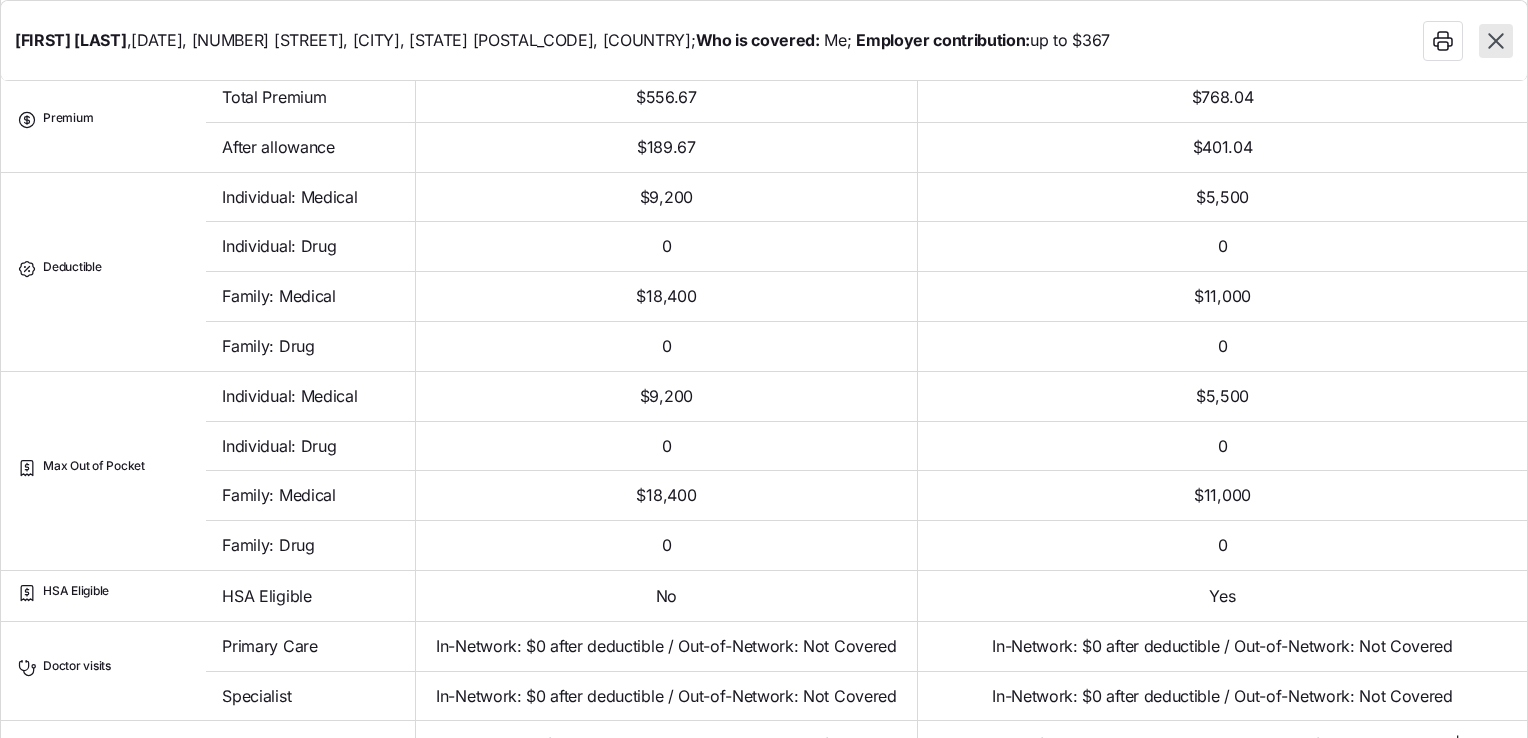 scroll, scrollTop: 372, scrollLeft: 0, axis: vertical 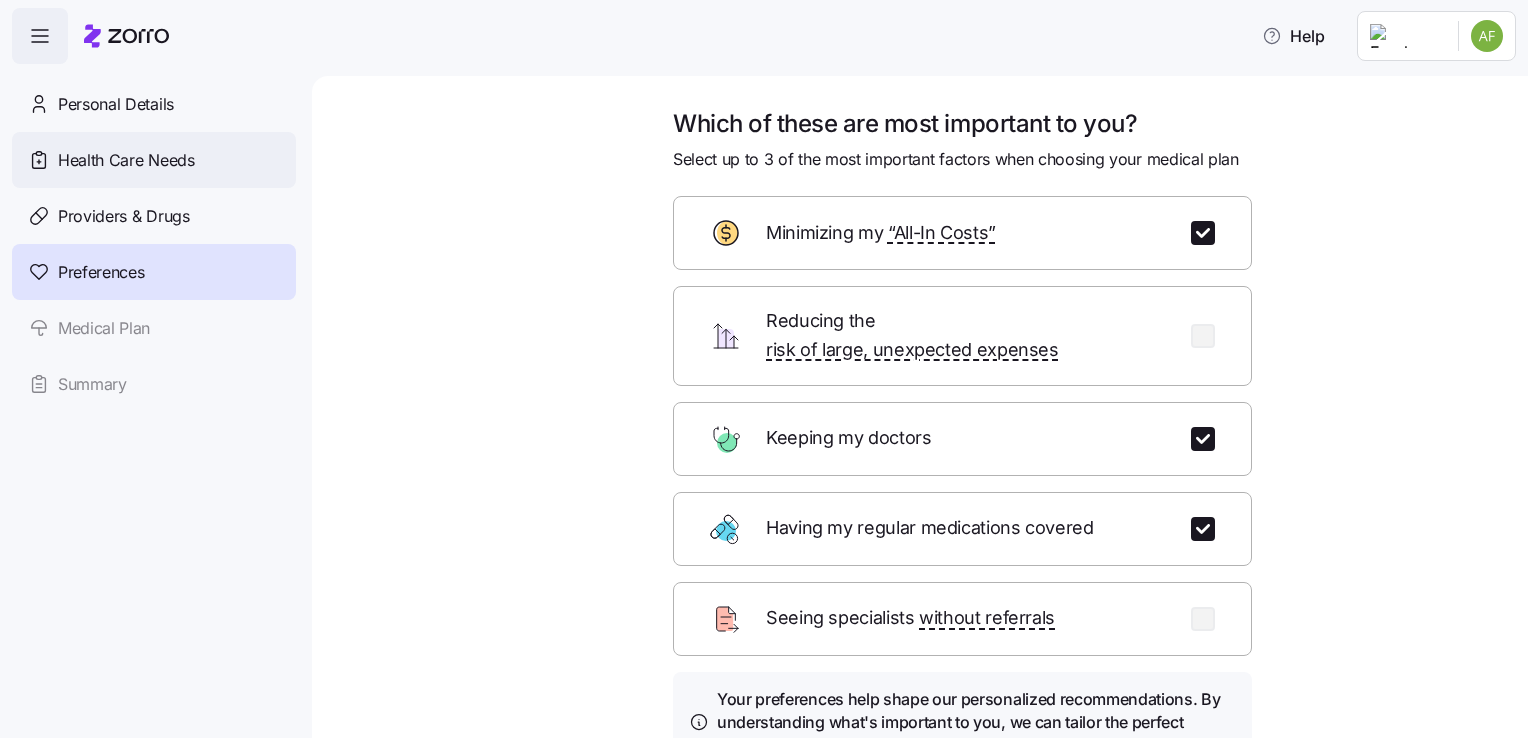 click on "Health Care Needs" at bounding box center (126, 160) 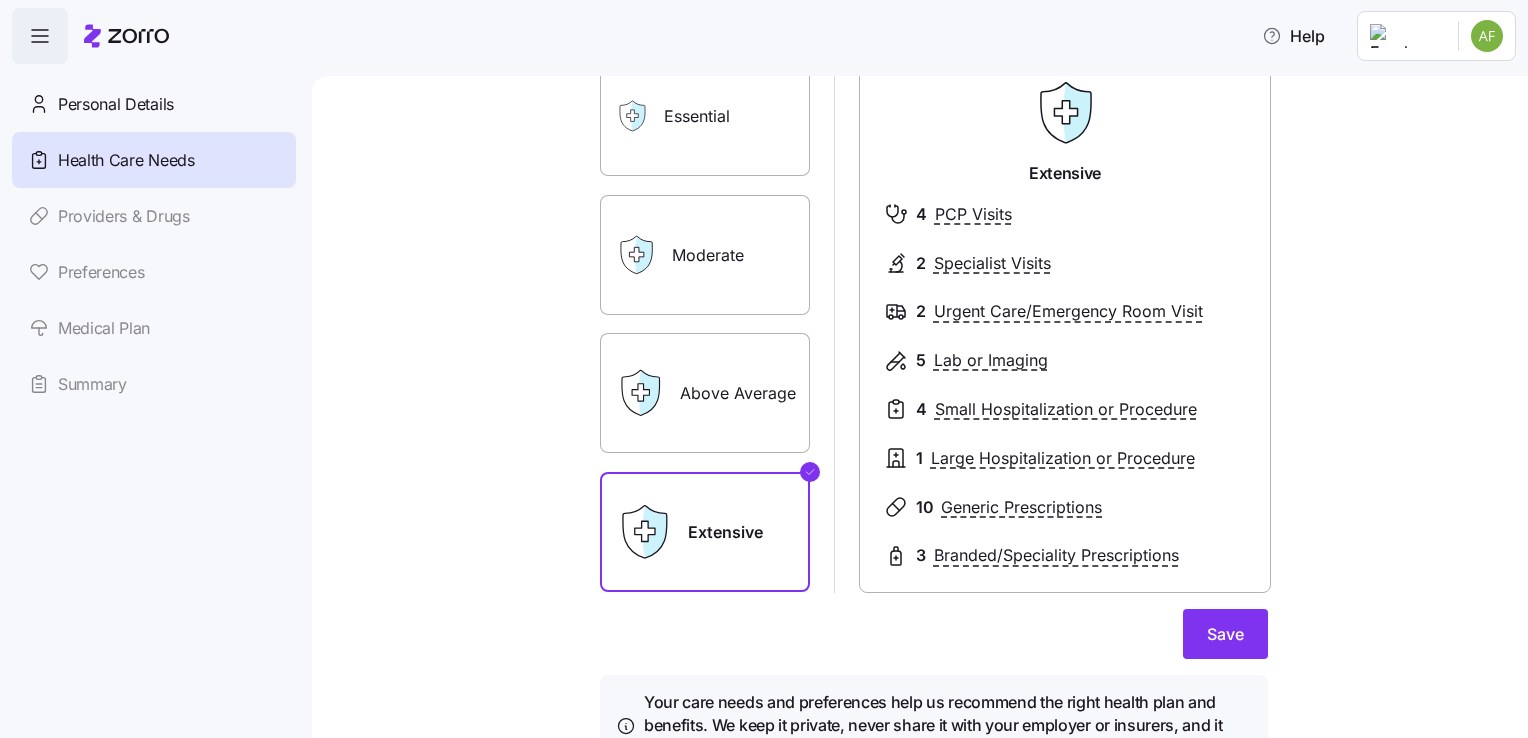 scroll, scrollTop: 200, scrollLeft: 0, axis: vertical 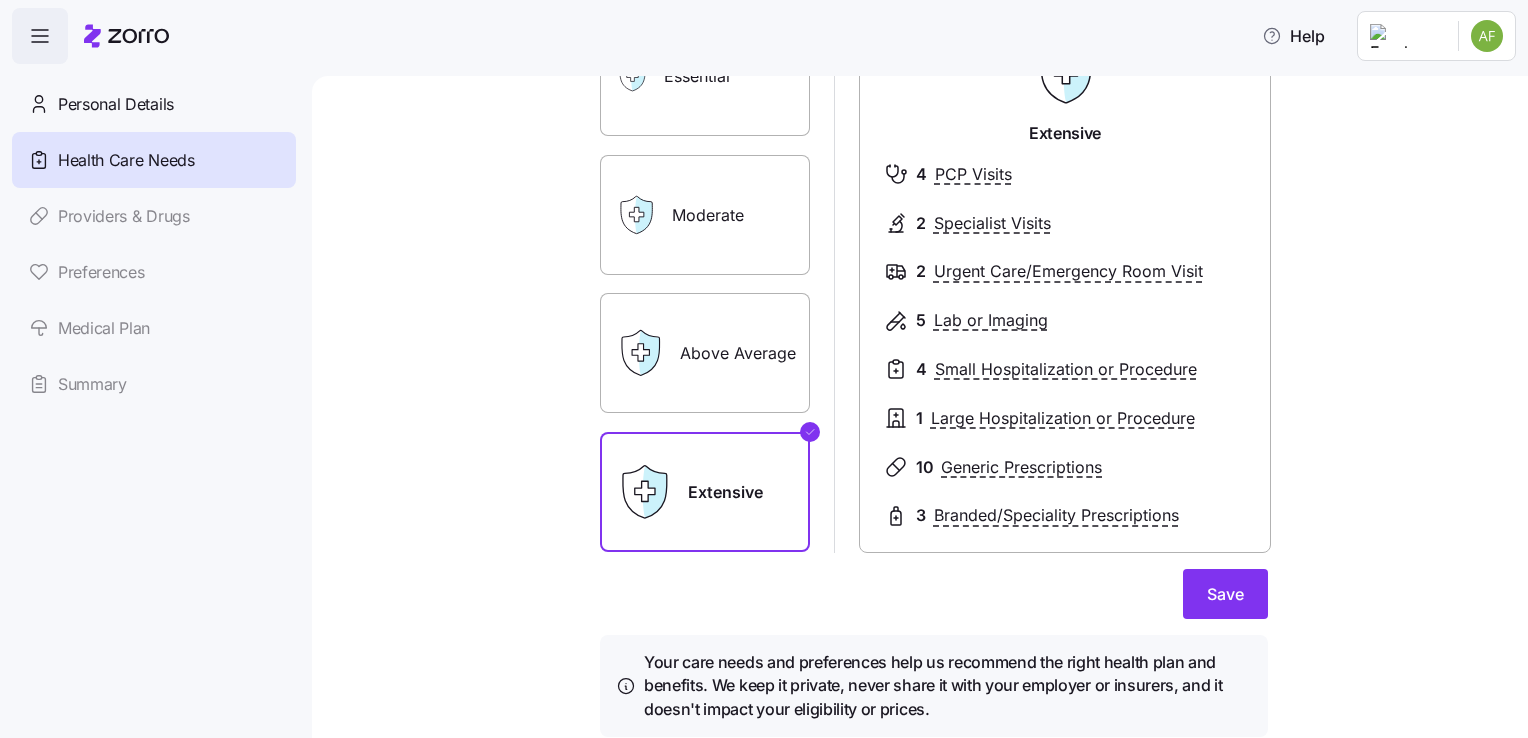 click on "Above Average" at bounding box center (705, 353) 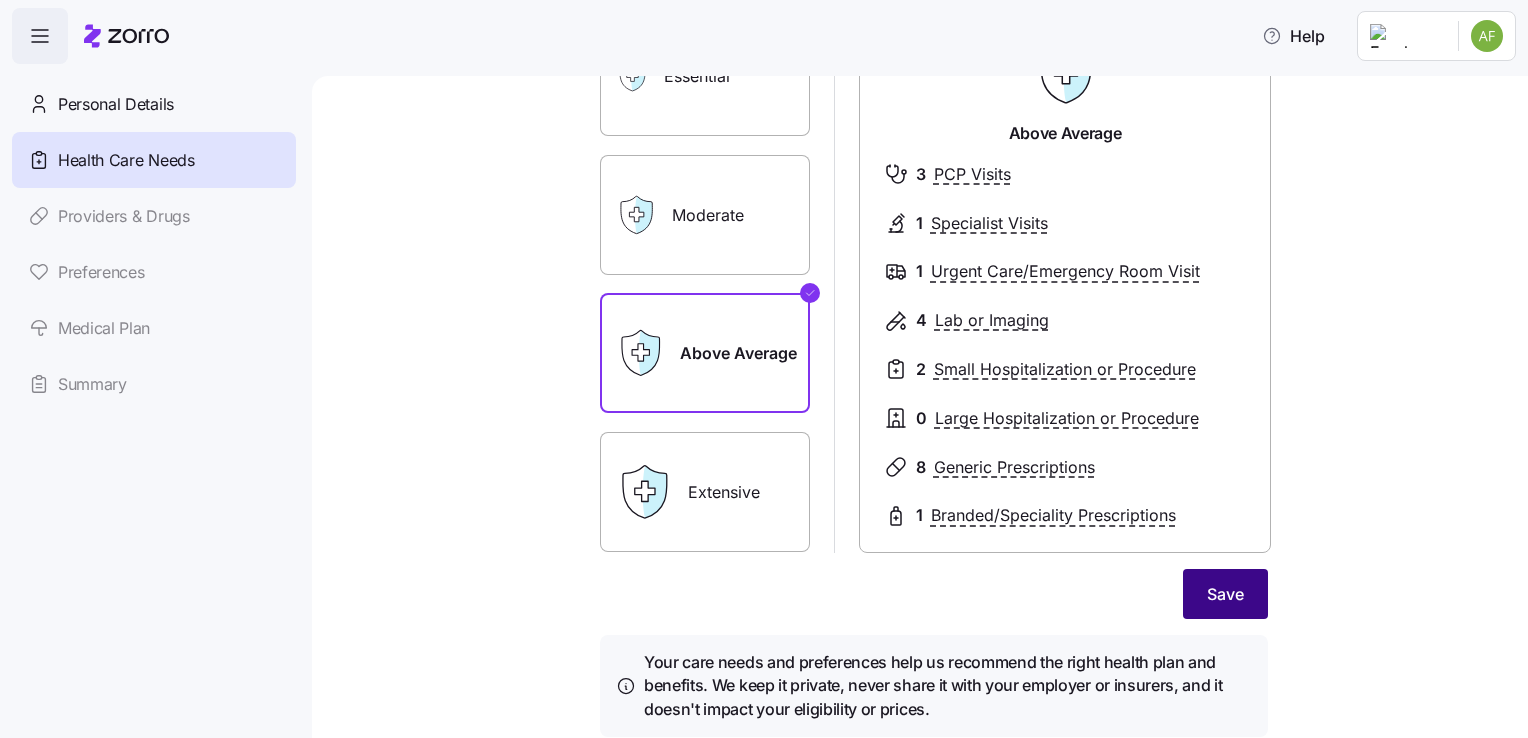 click on "Save" at bounding box center [1225, 594] 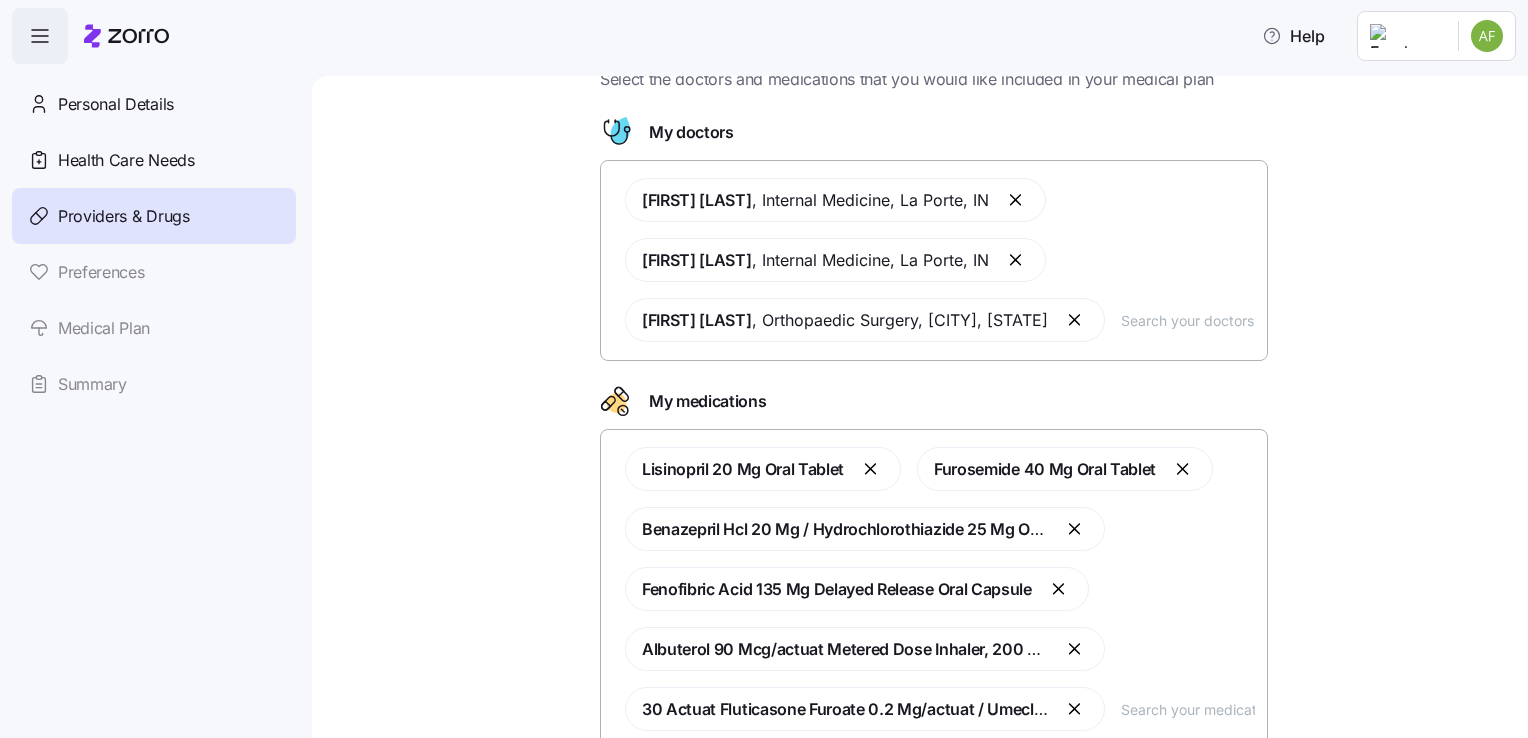 scroll, scrollTop: 236, scrollLeft: 0, axis: vertical 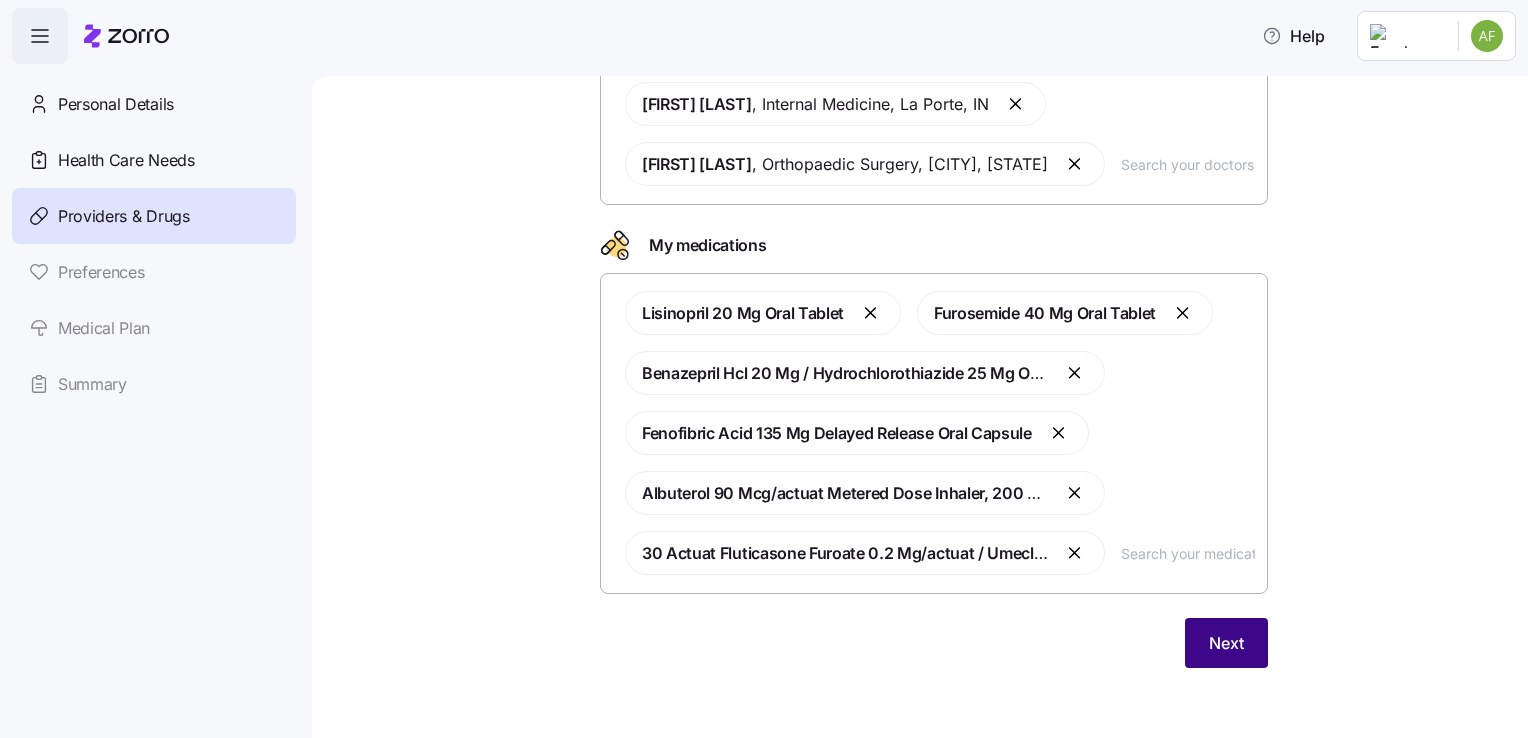 click on "Next" at bounding box center (1226, 643) 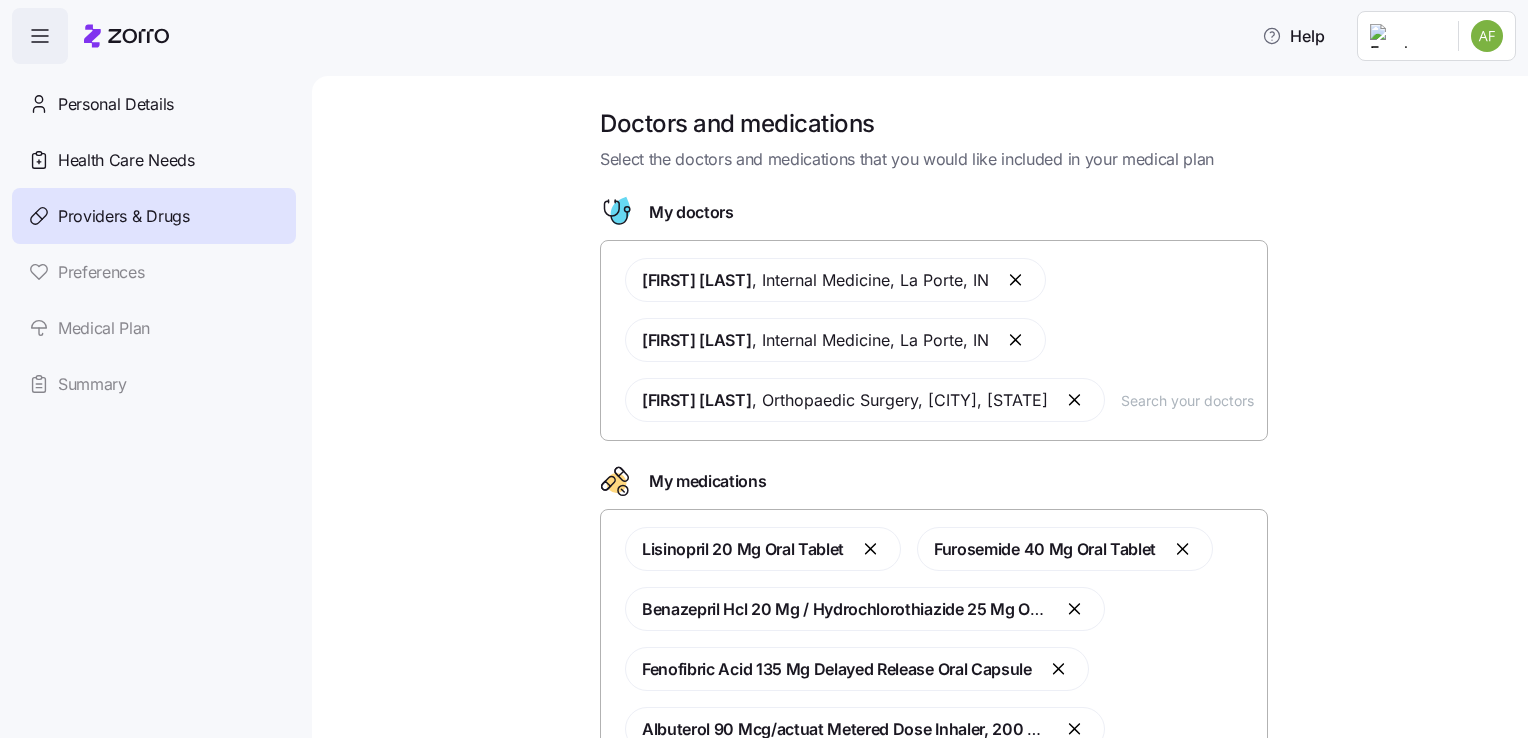 click at bounding box center [1188, 400] 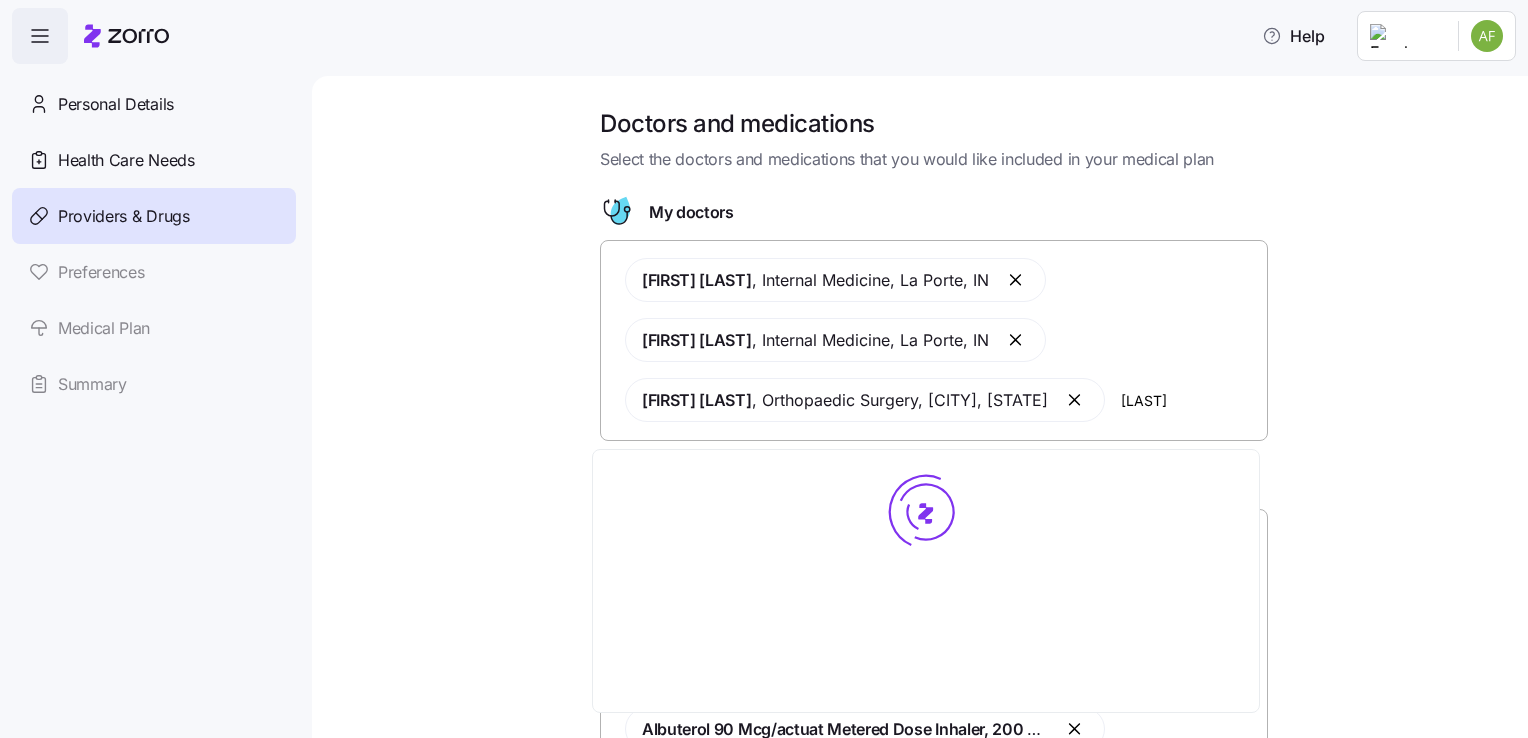 type on "[LAST]" 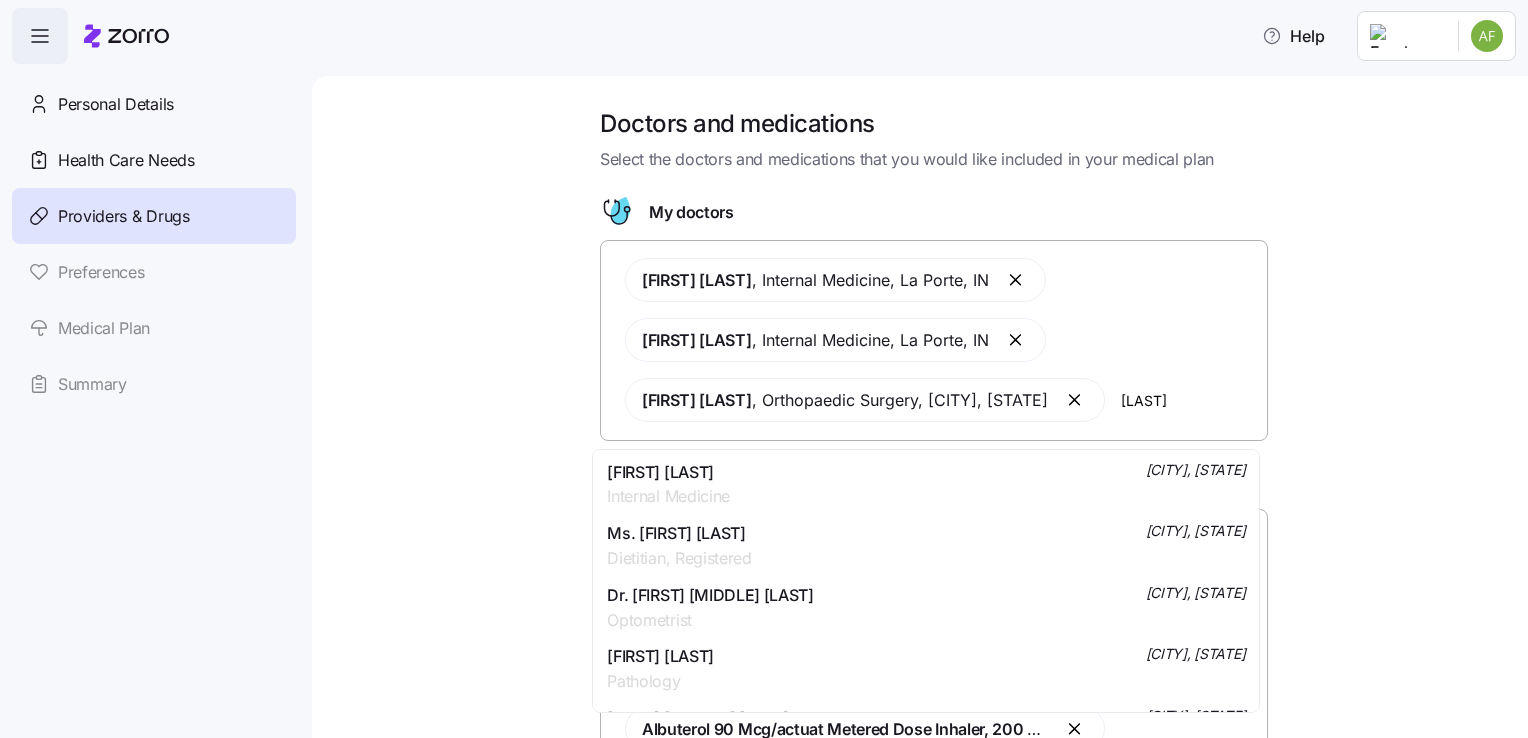 click on "[FIRST] [LAST] [LAST] [CITY], [STATE]" at bounding box center (926, 485) 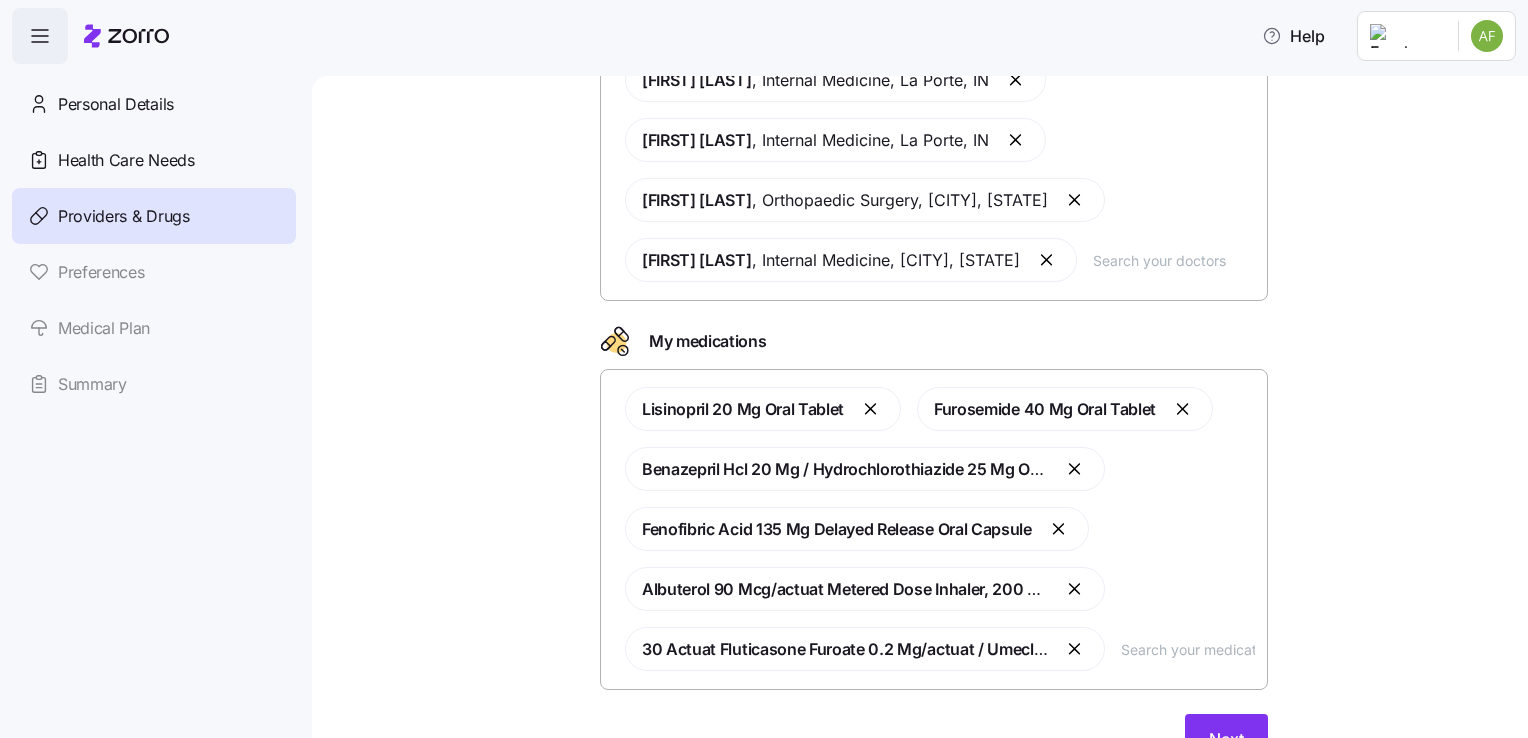 scroll, scrollTop: 296, scrollLeft: 0, axis: vertical 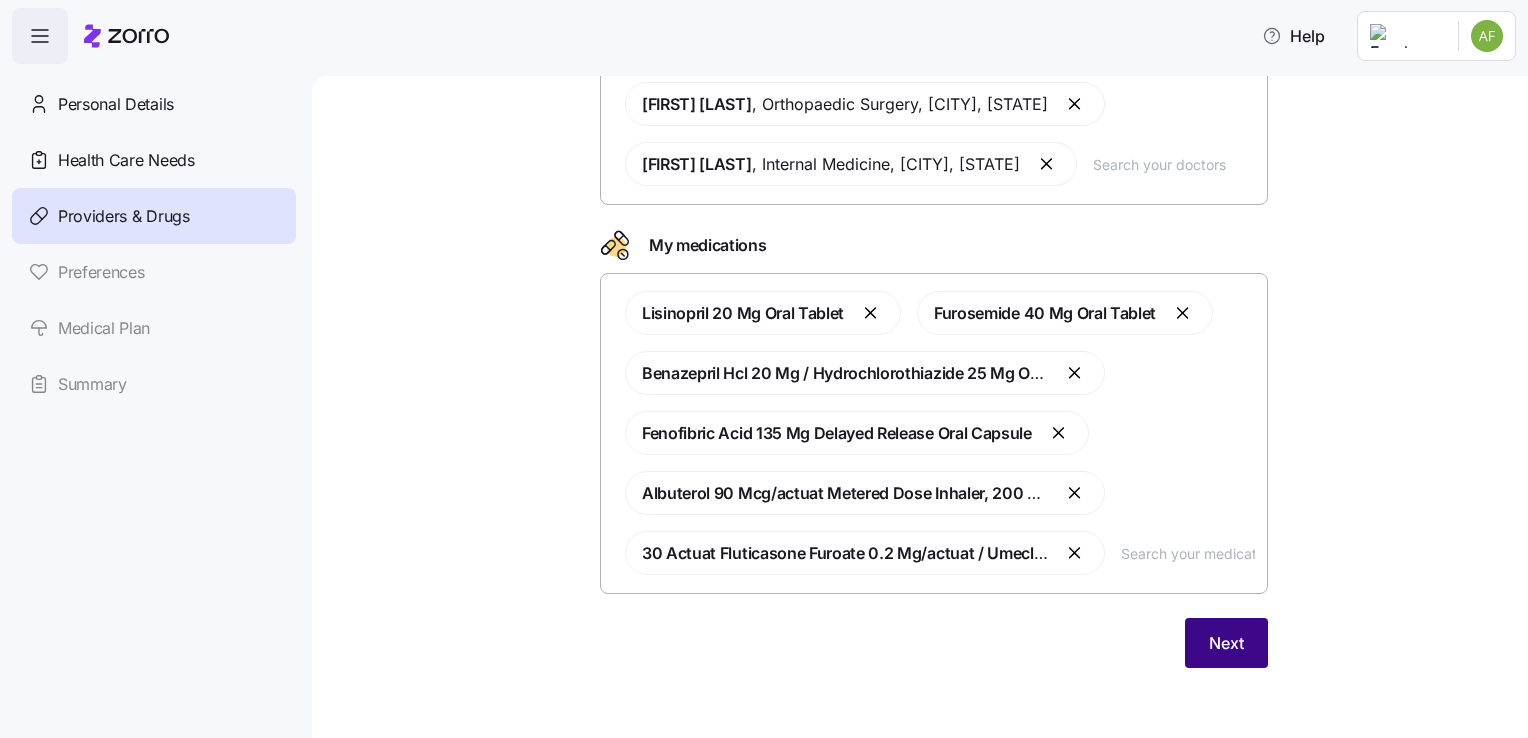 click on "Next" at bounding box center (1226, 643) 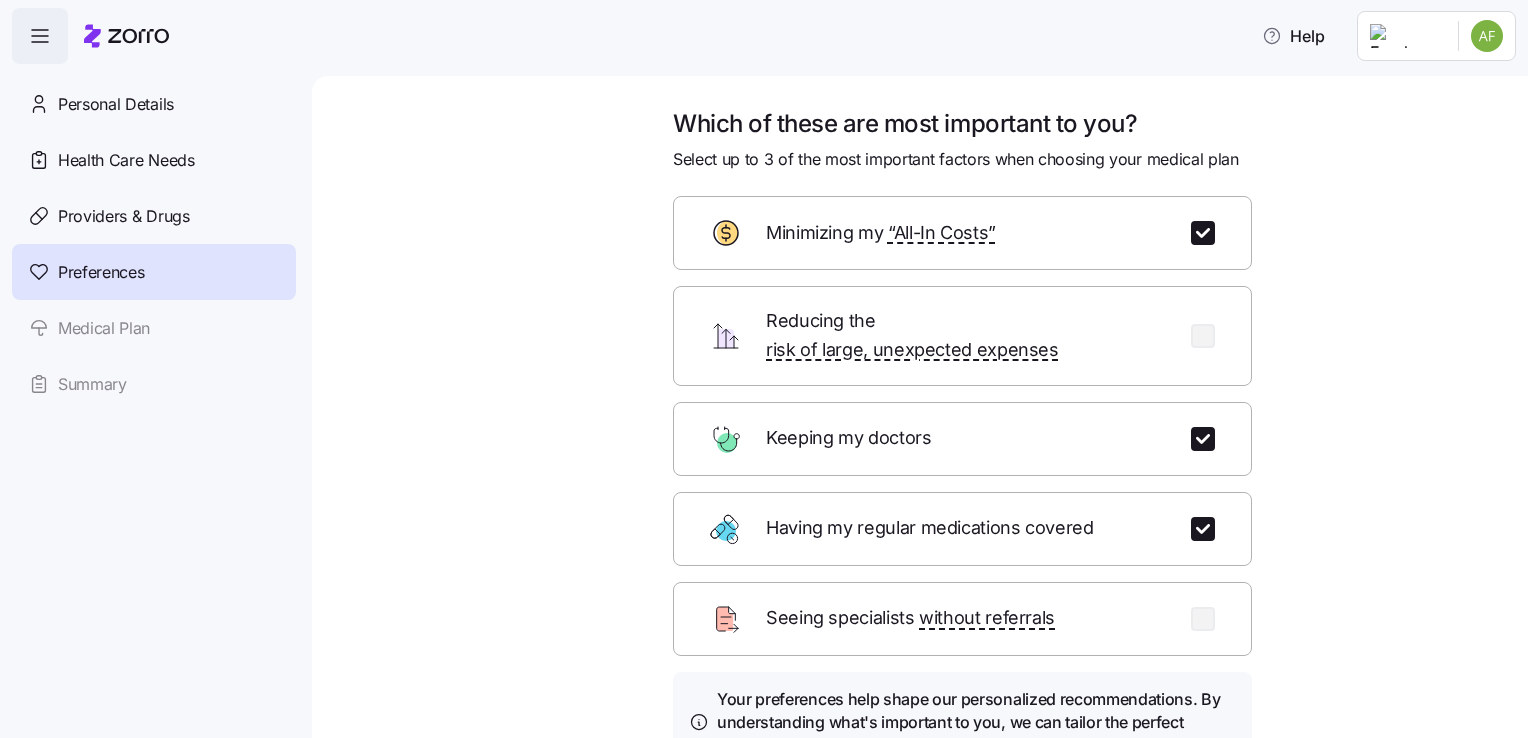 scroll, scrollTop: 173, scrollLeft: 0, axis: vertical 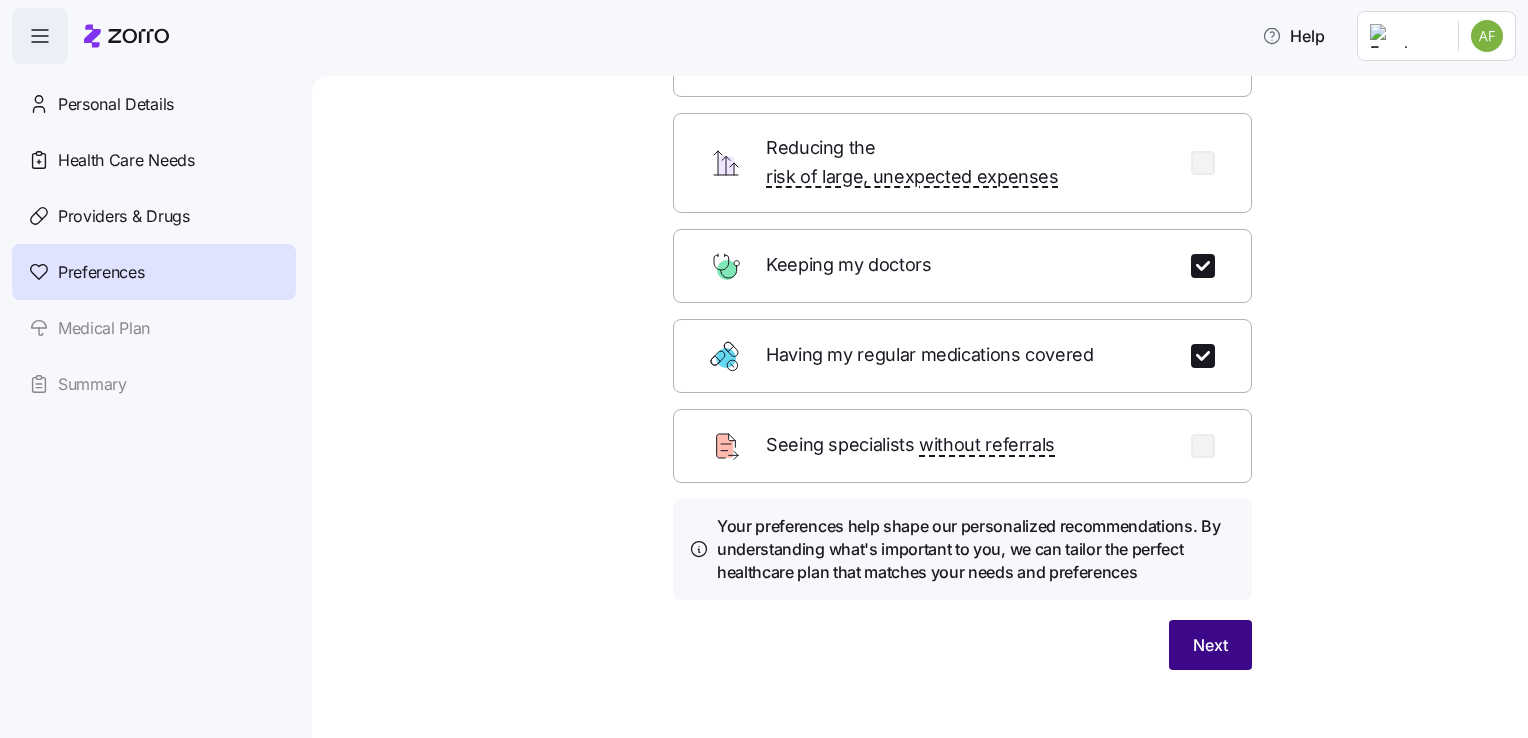 click on "Next" at bounding box center (1210, 645) 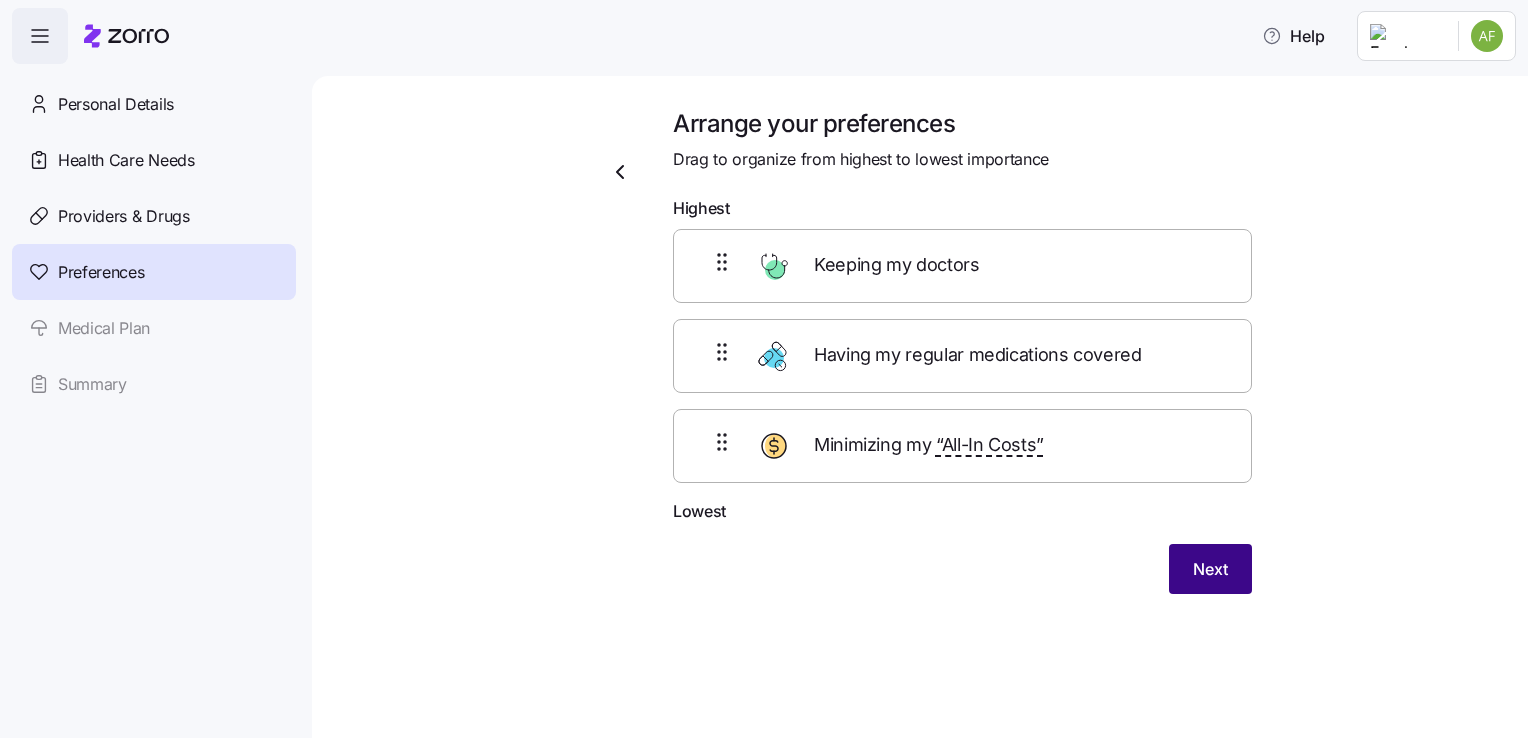 click on "Next" at bounding box center [1210, 569] 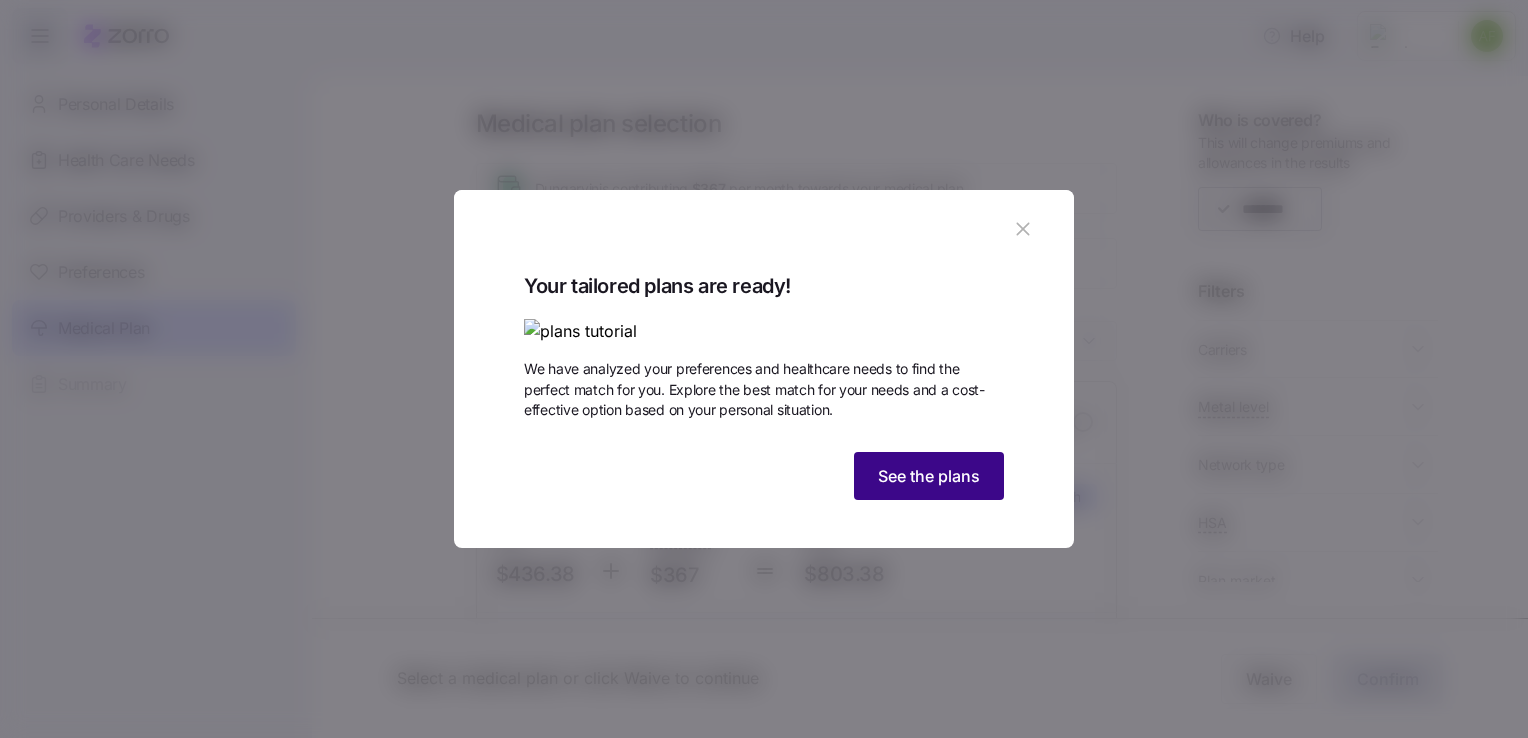 click on "See the plans" at bounding box center (929, 476) 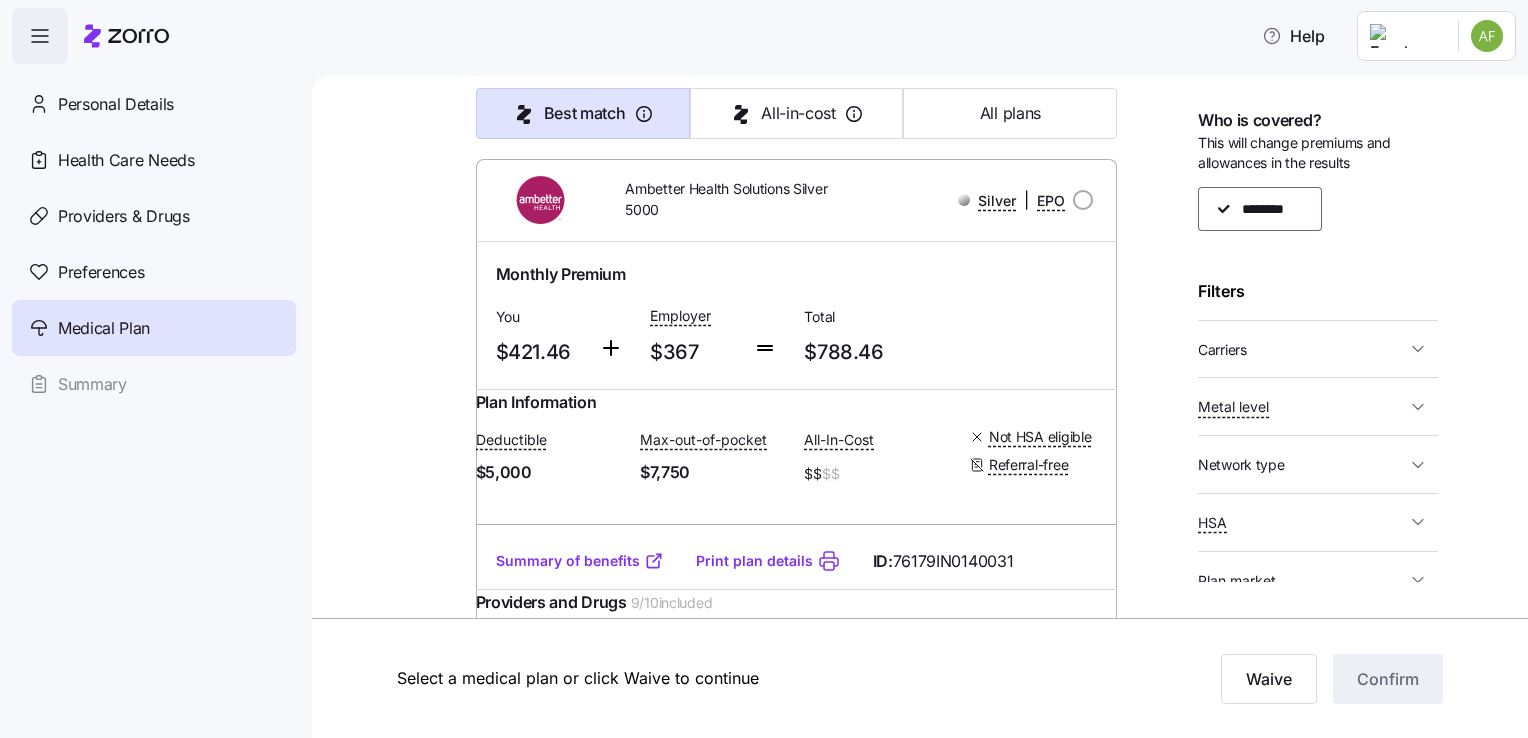 scroll, scrollTop: 6335, scrollLeft: 0, axis: vertical 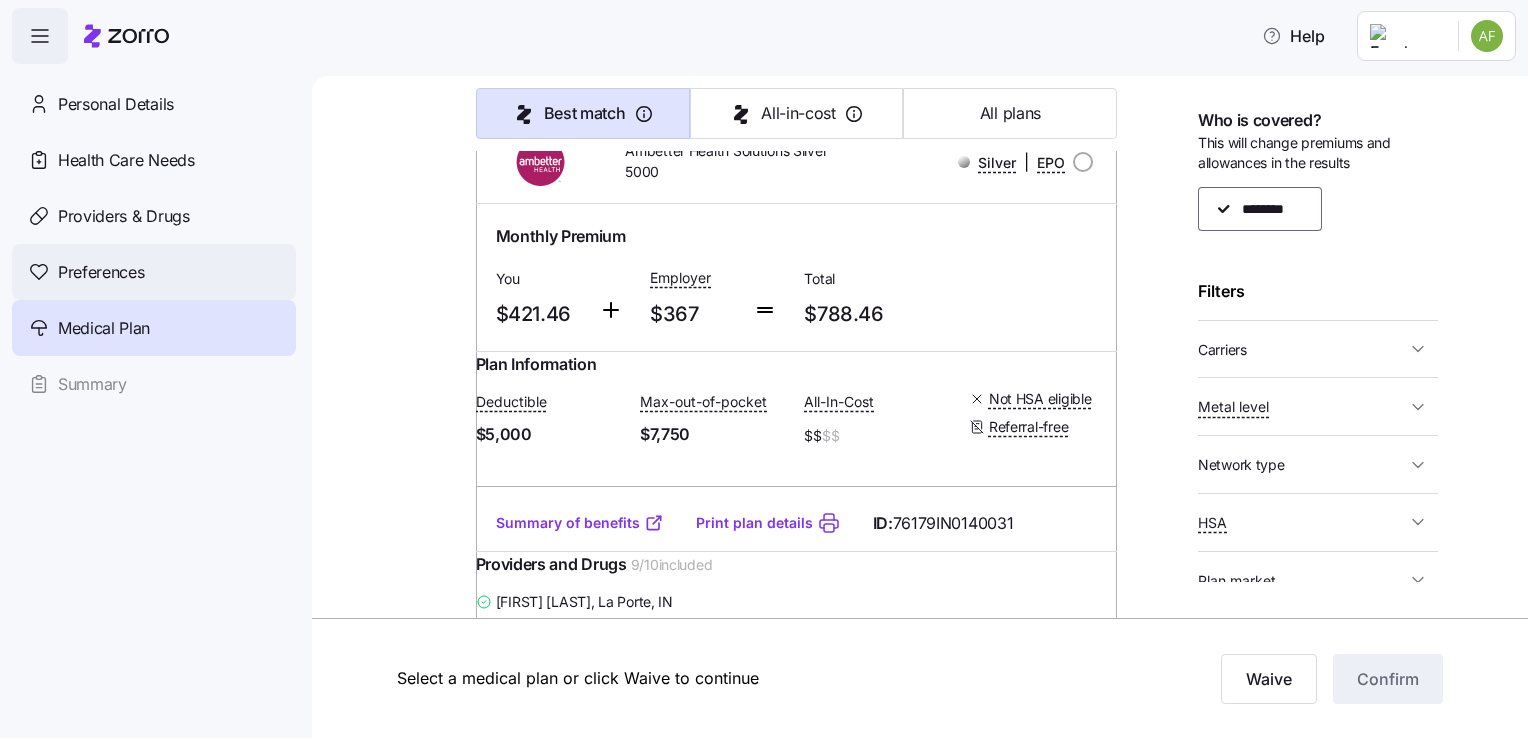 click on "Preferences" at bounding box center (101, 272) 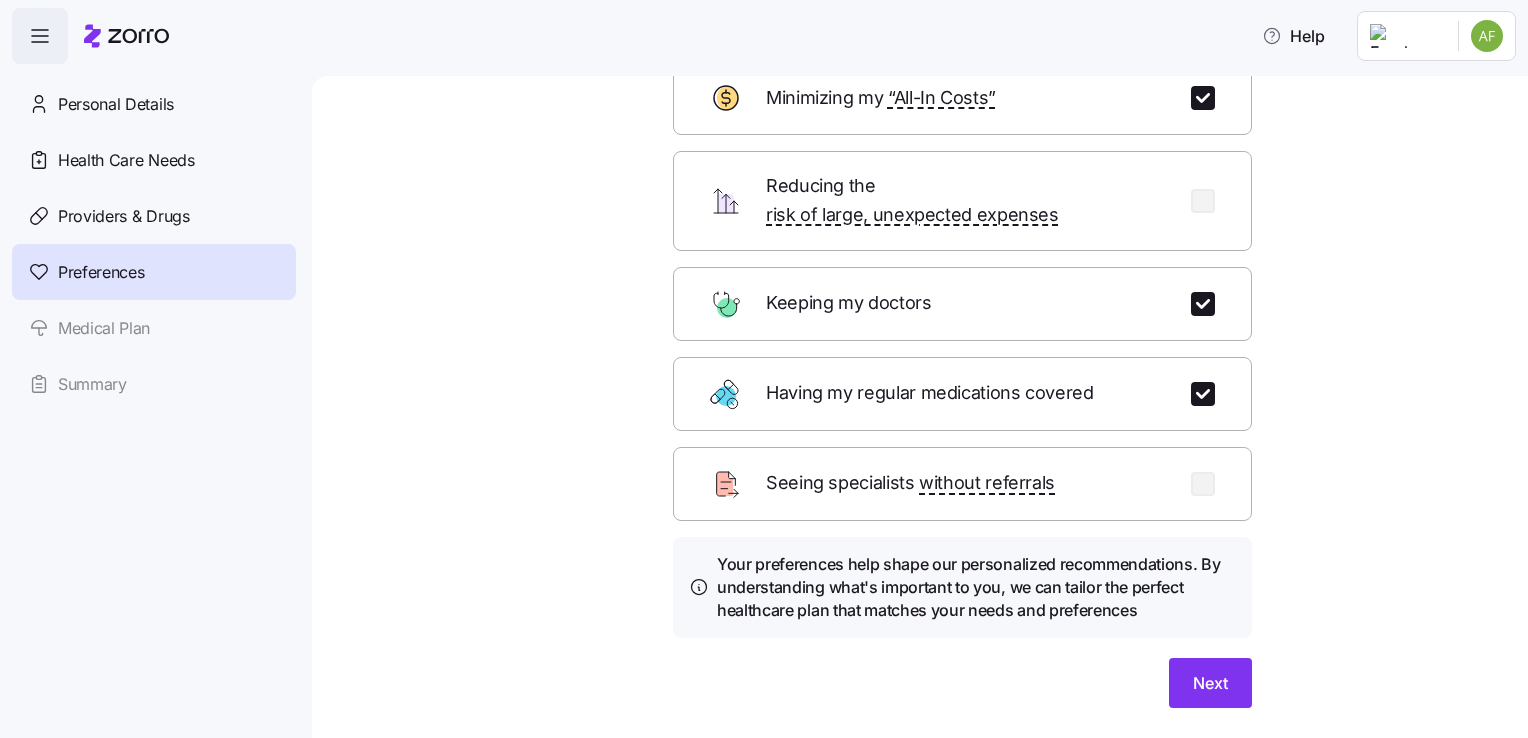 scroll, scrollTop: 173, scrollLeft: 0, axis: vertical 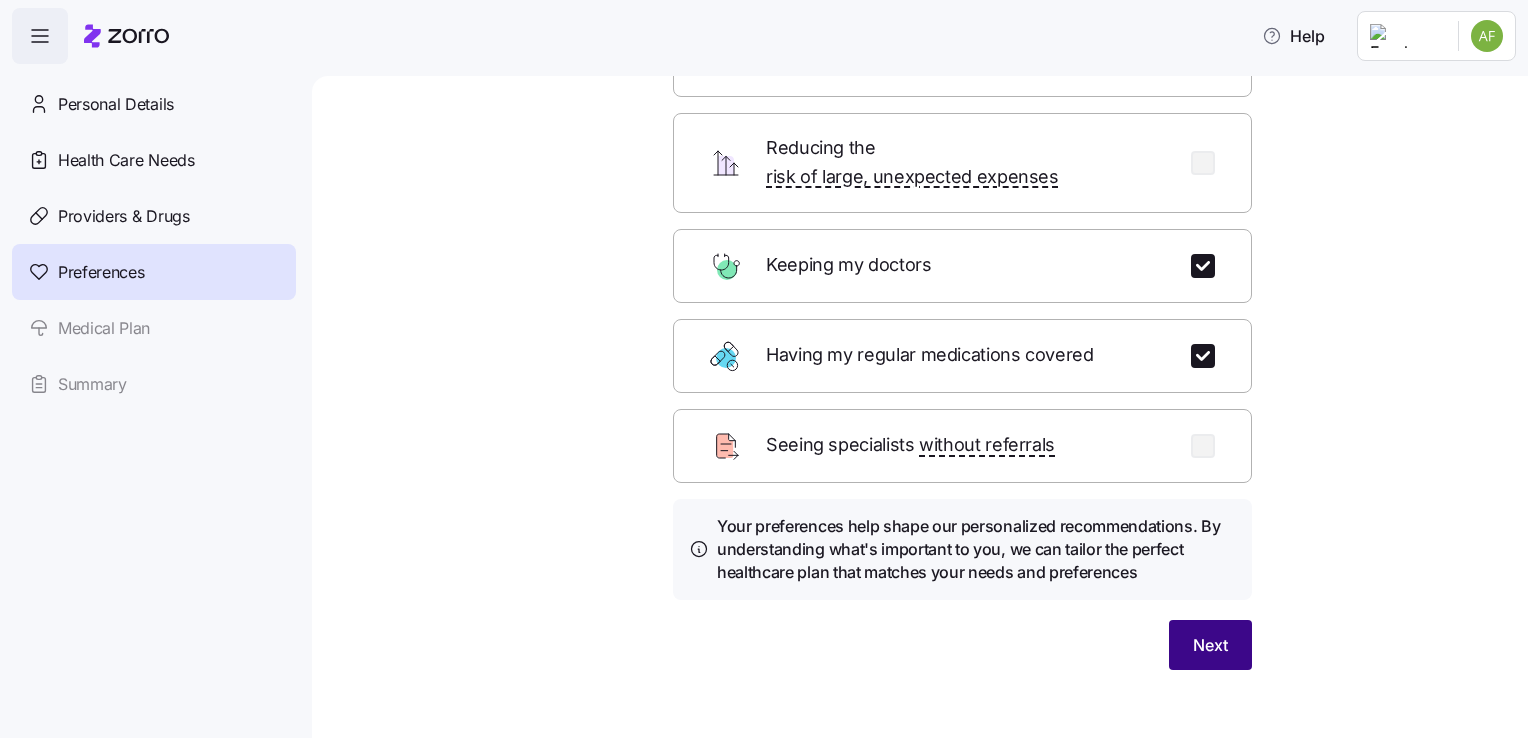 click on "Next" at bounding box center (1210, 645) 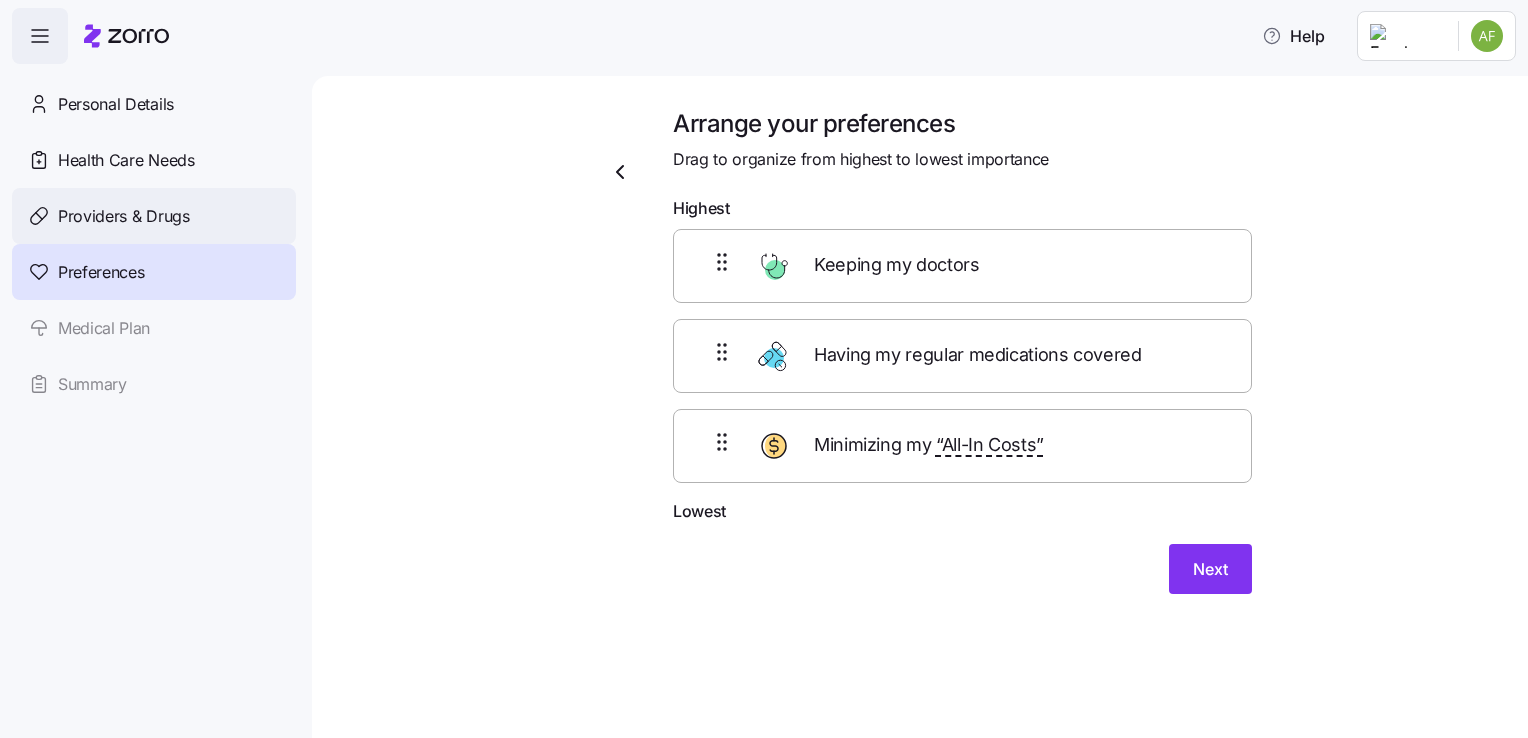 click on "Providers & Drugs" at bounding box center [124, 216] 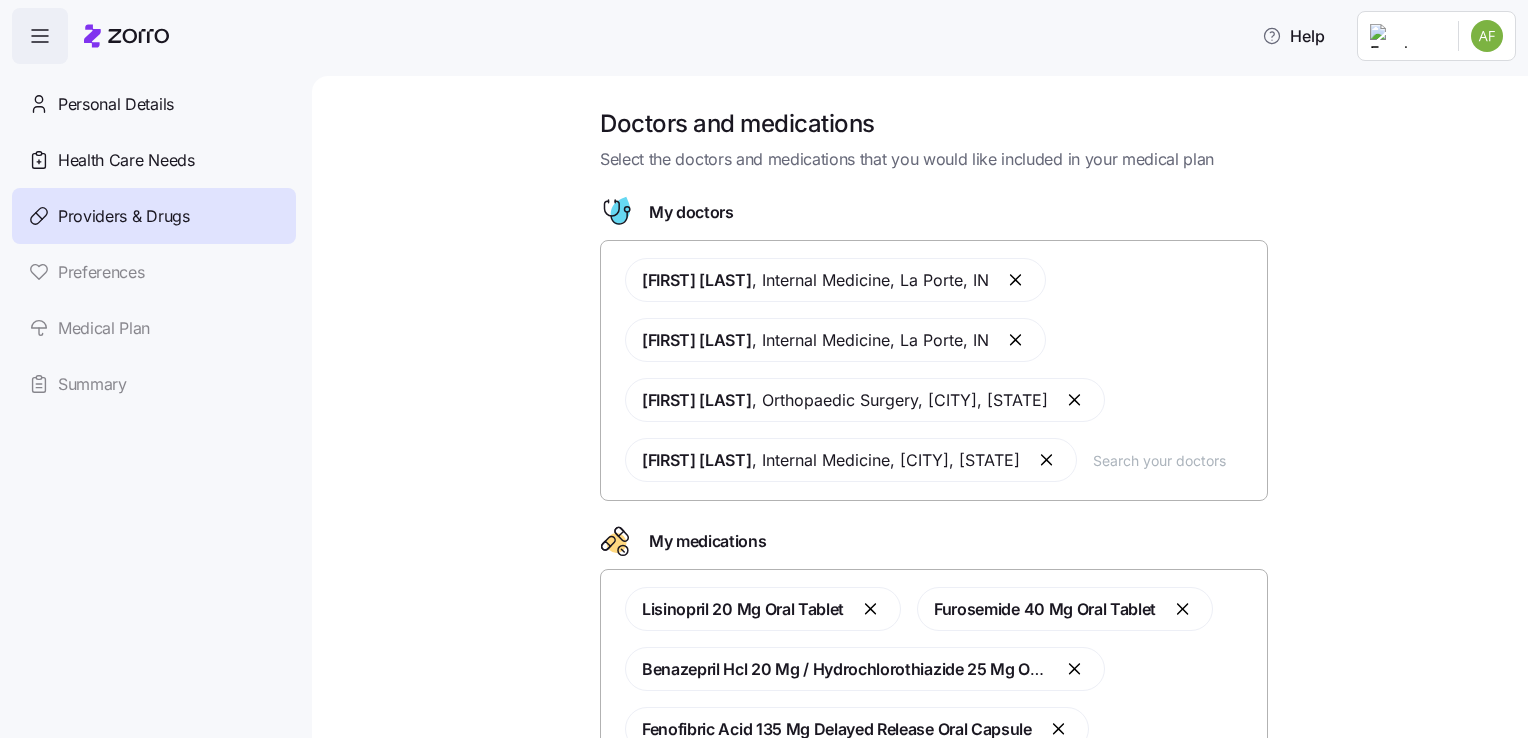 drag, startPoint x: 724, startPoint y: 350, endPoint x: 719, endPoint y: 274, distance: 76.1643 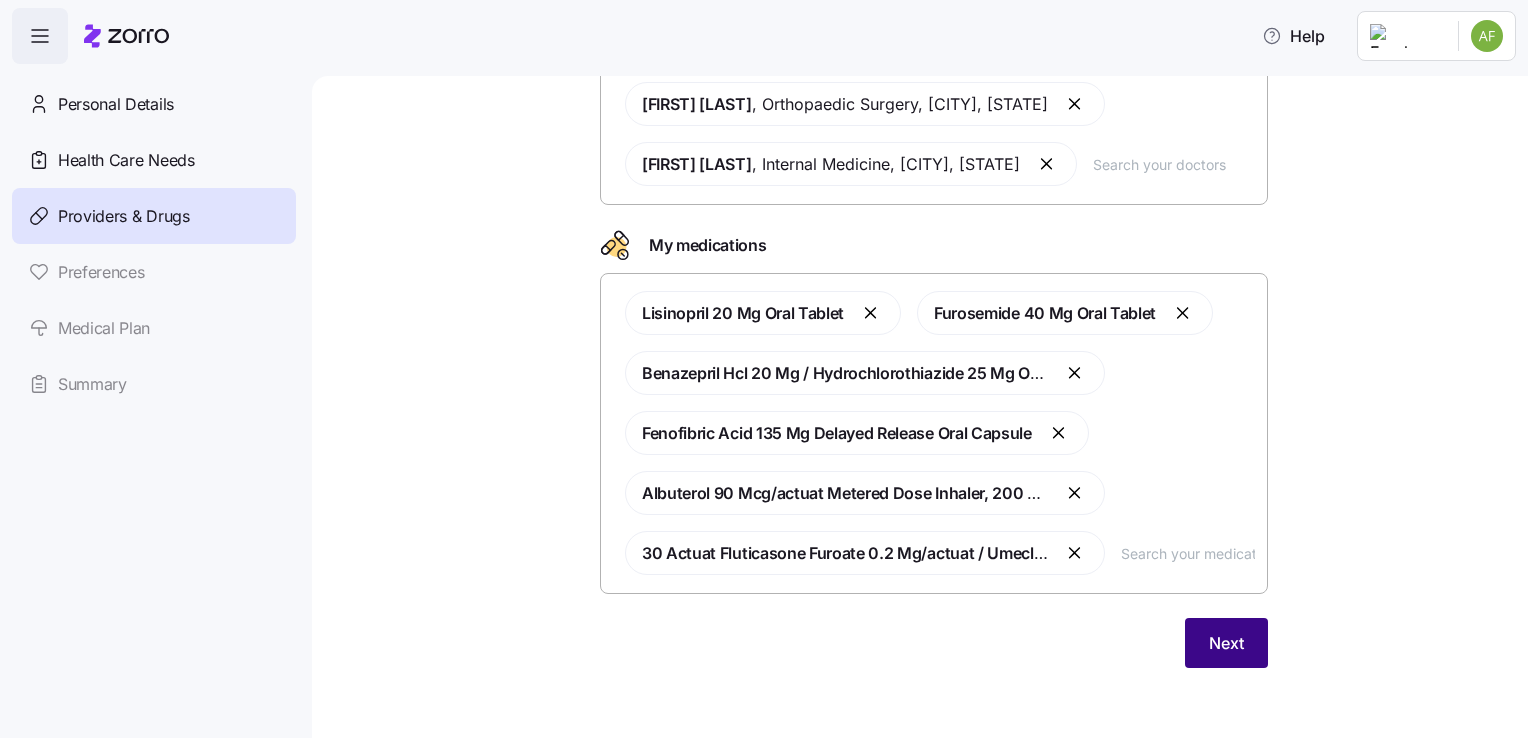 click on "Next" at bounding box center [1226, 643] 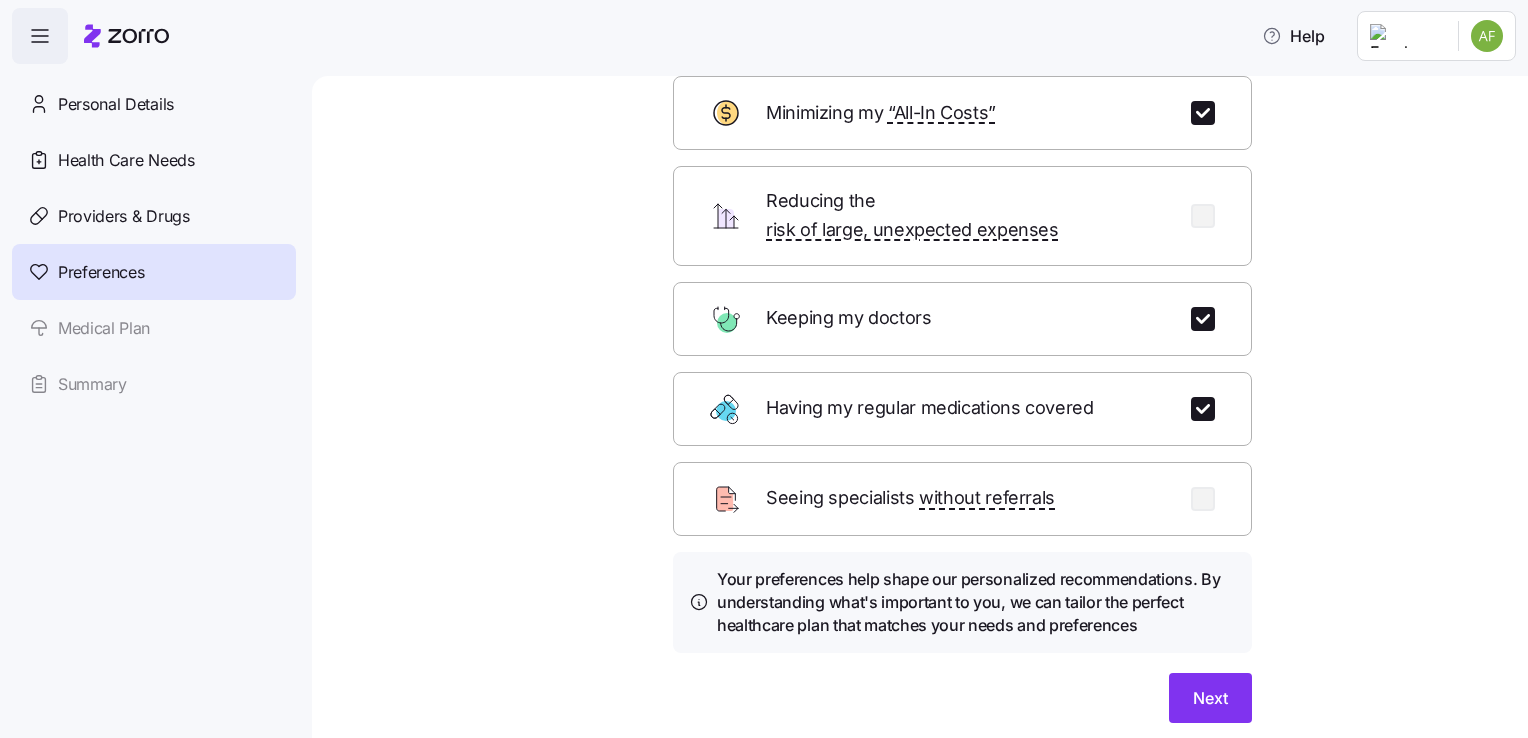 scroll, scrollTop: 173, scrollLeft: 0, axis: vertical 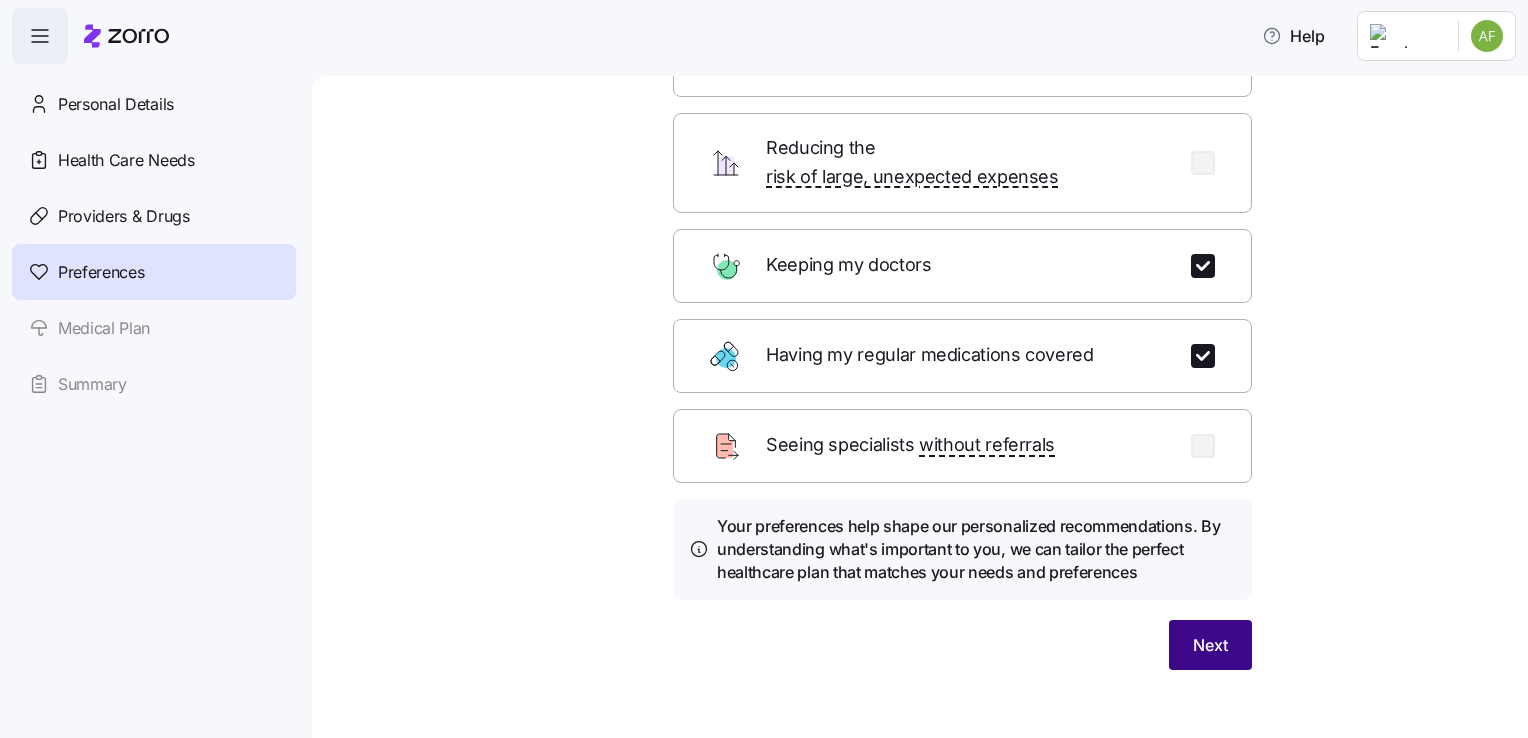 click on "Next" at bounding box center (1210, 645) 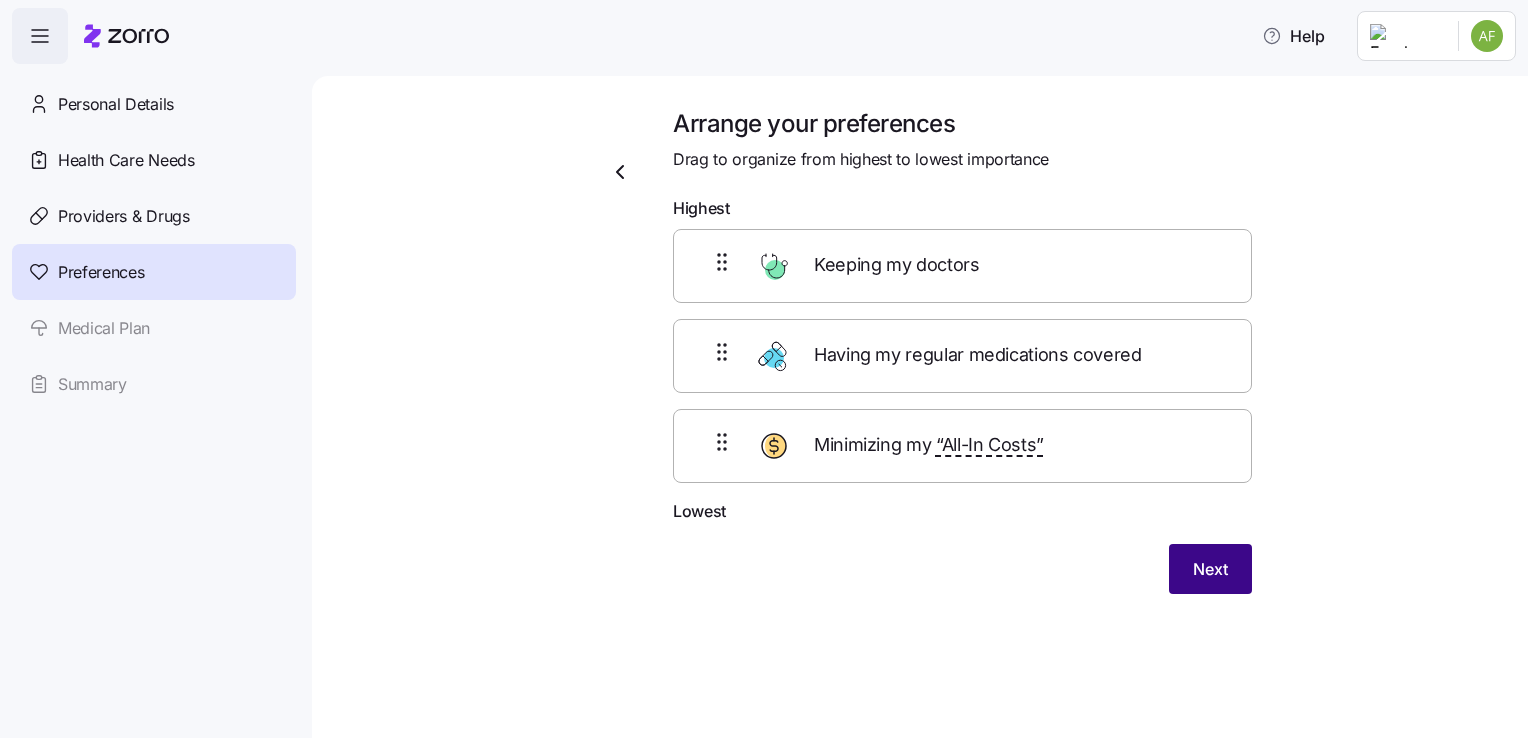 click on "Next" at bounding box center [1210, 569] 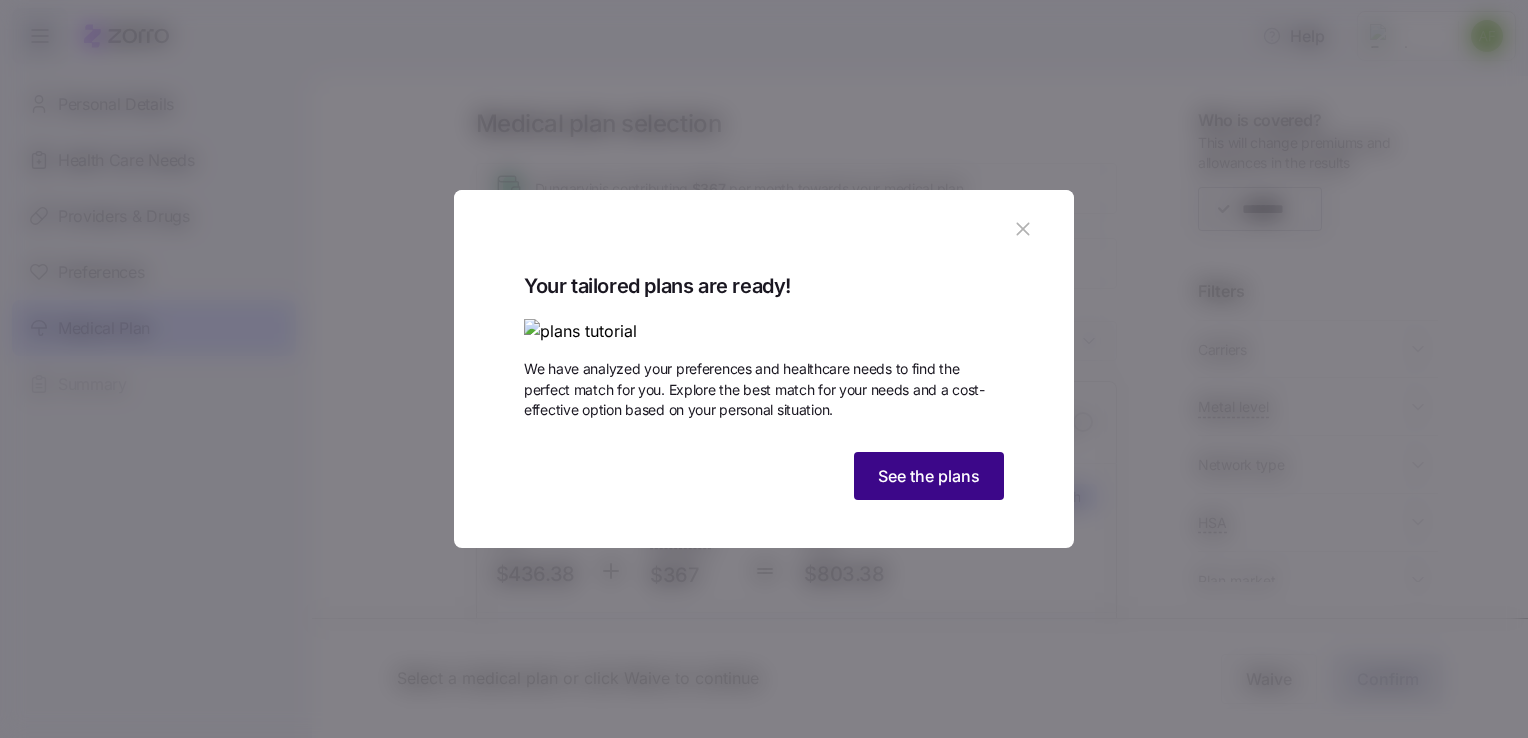 click on "See the plans" at bounding box center [929, 476] 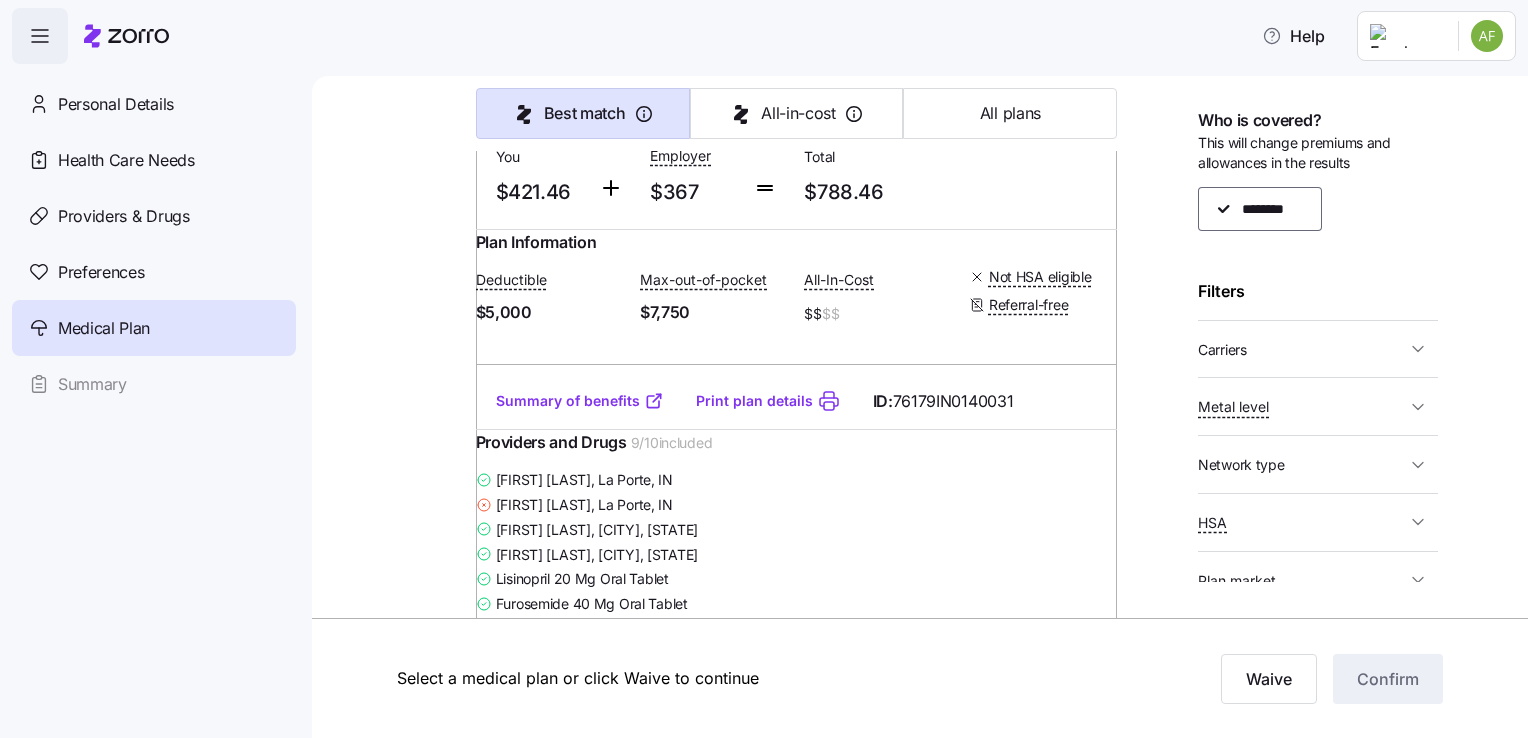 scroll, scrollTop: 6508, scrollLeft: 0, axis: vertical 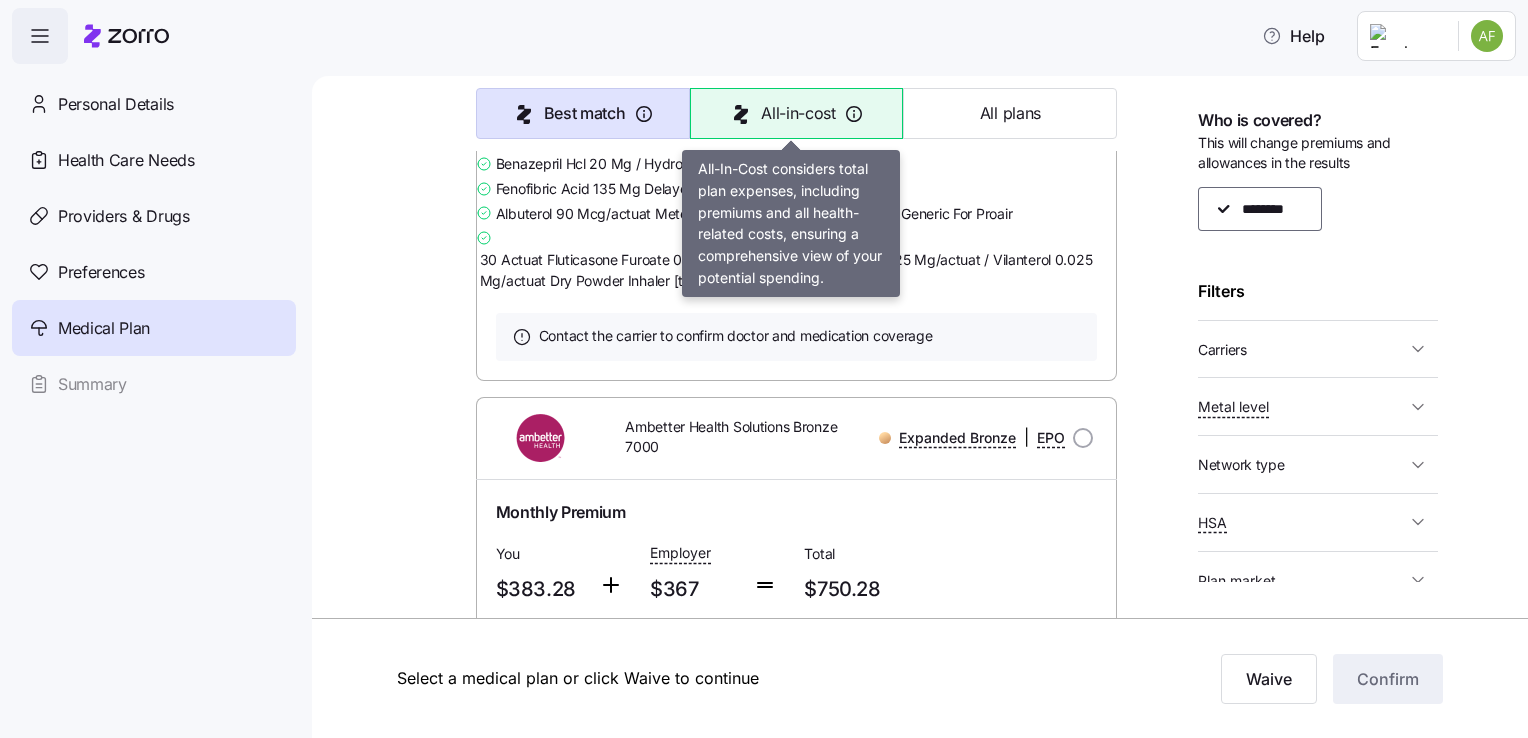 click on "All-in-cost" at bounding box center (797, 113) 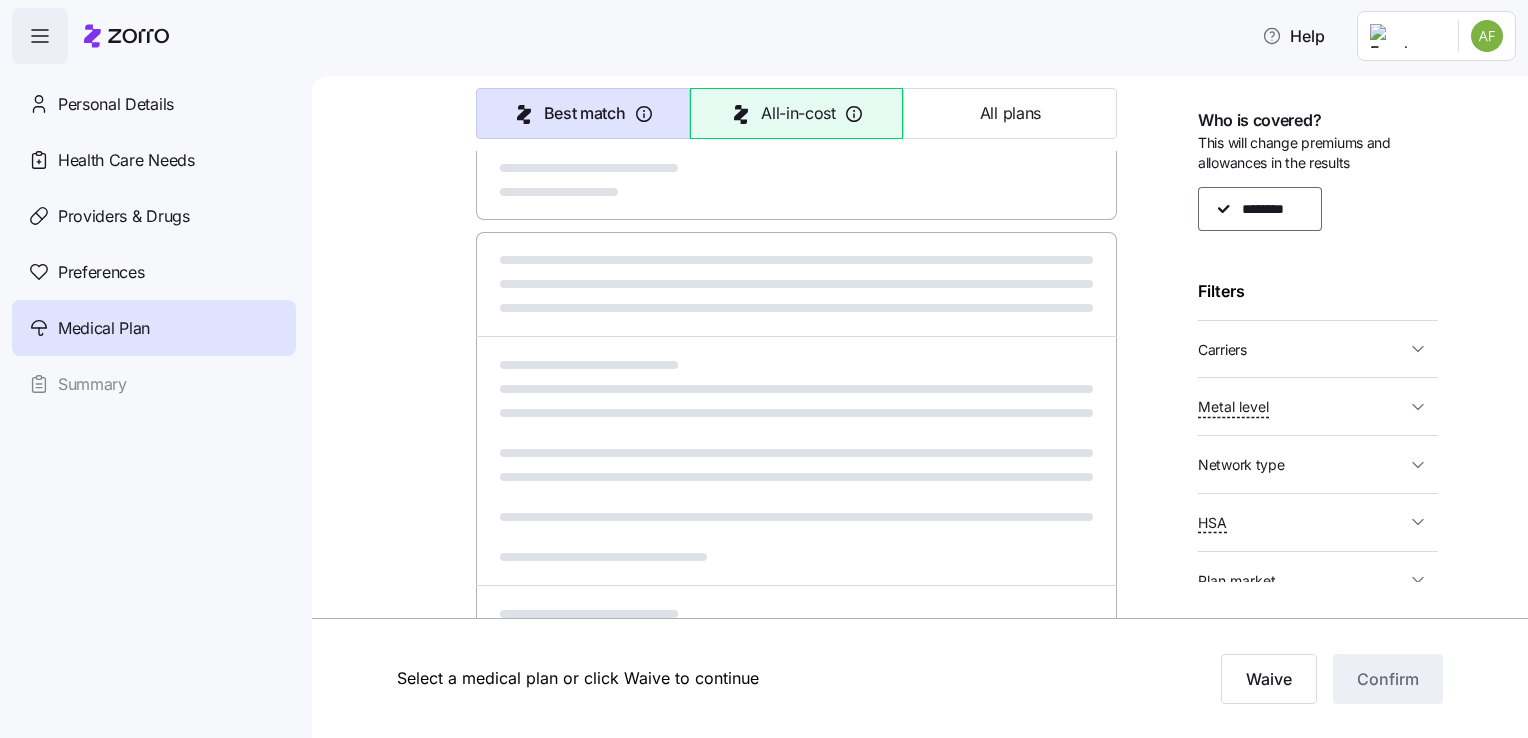 scroll, scrollTop: 1038, scrollLeft: 0, axis: vertical 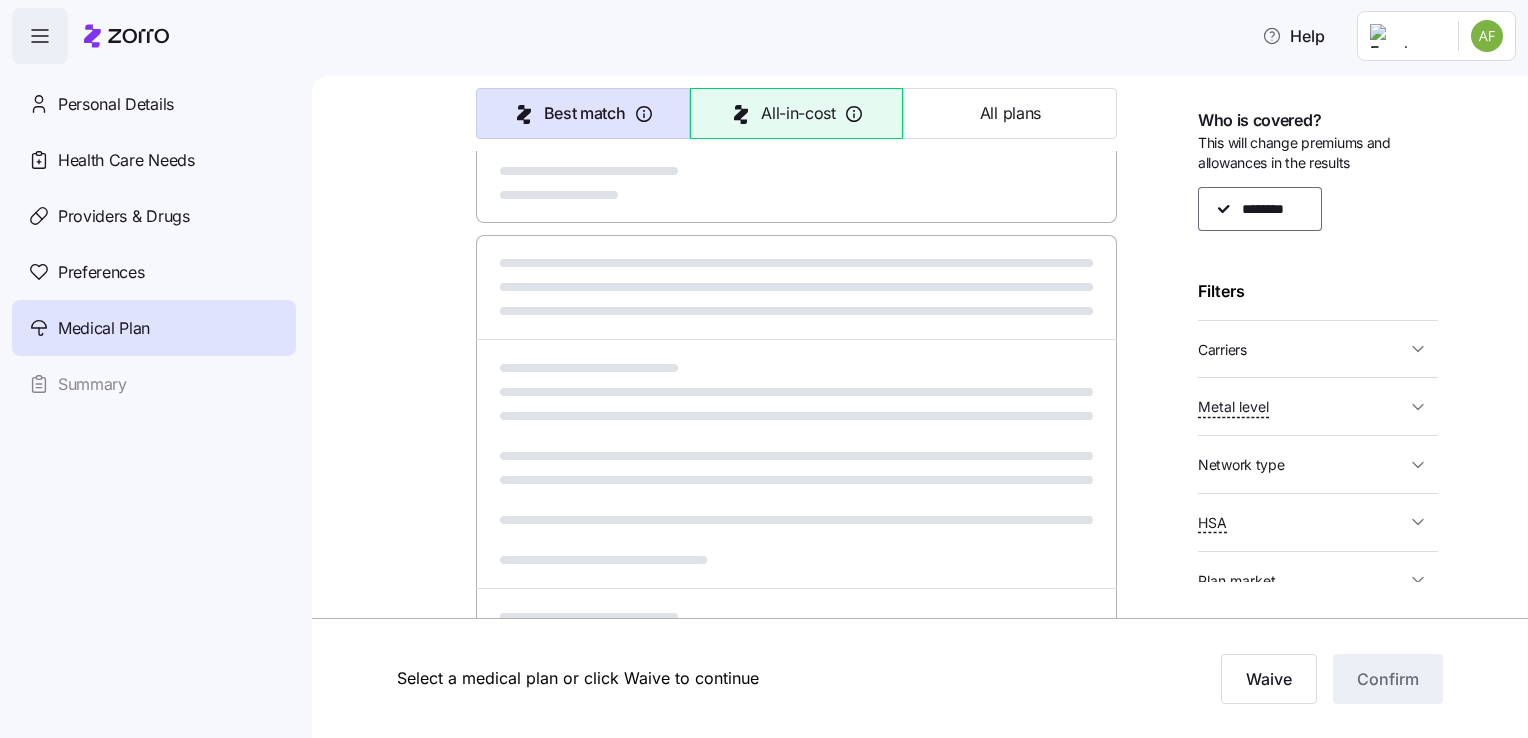 type on "All-in-cost" 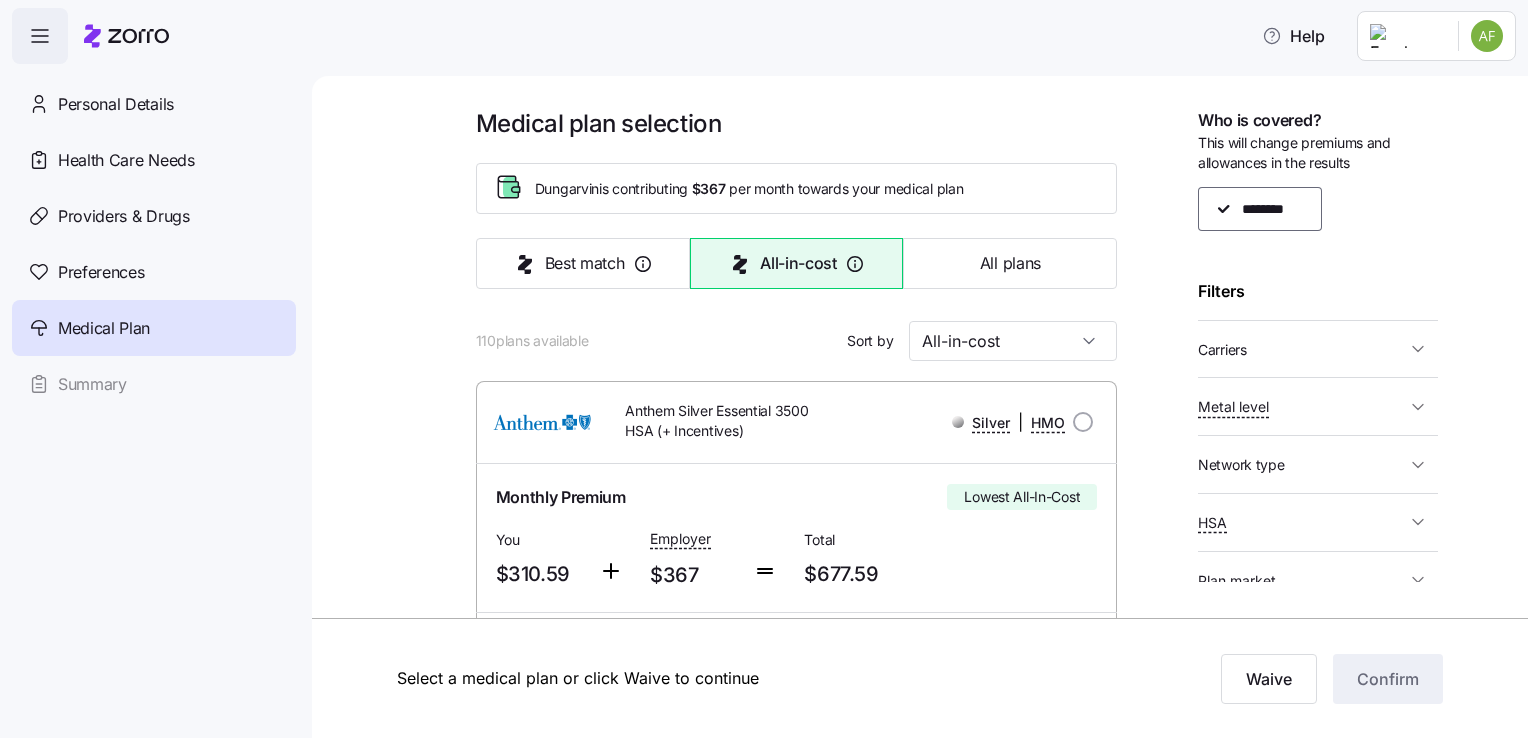 scroll, scrollTop: 0, scrollLeft: 0, axis: both 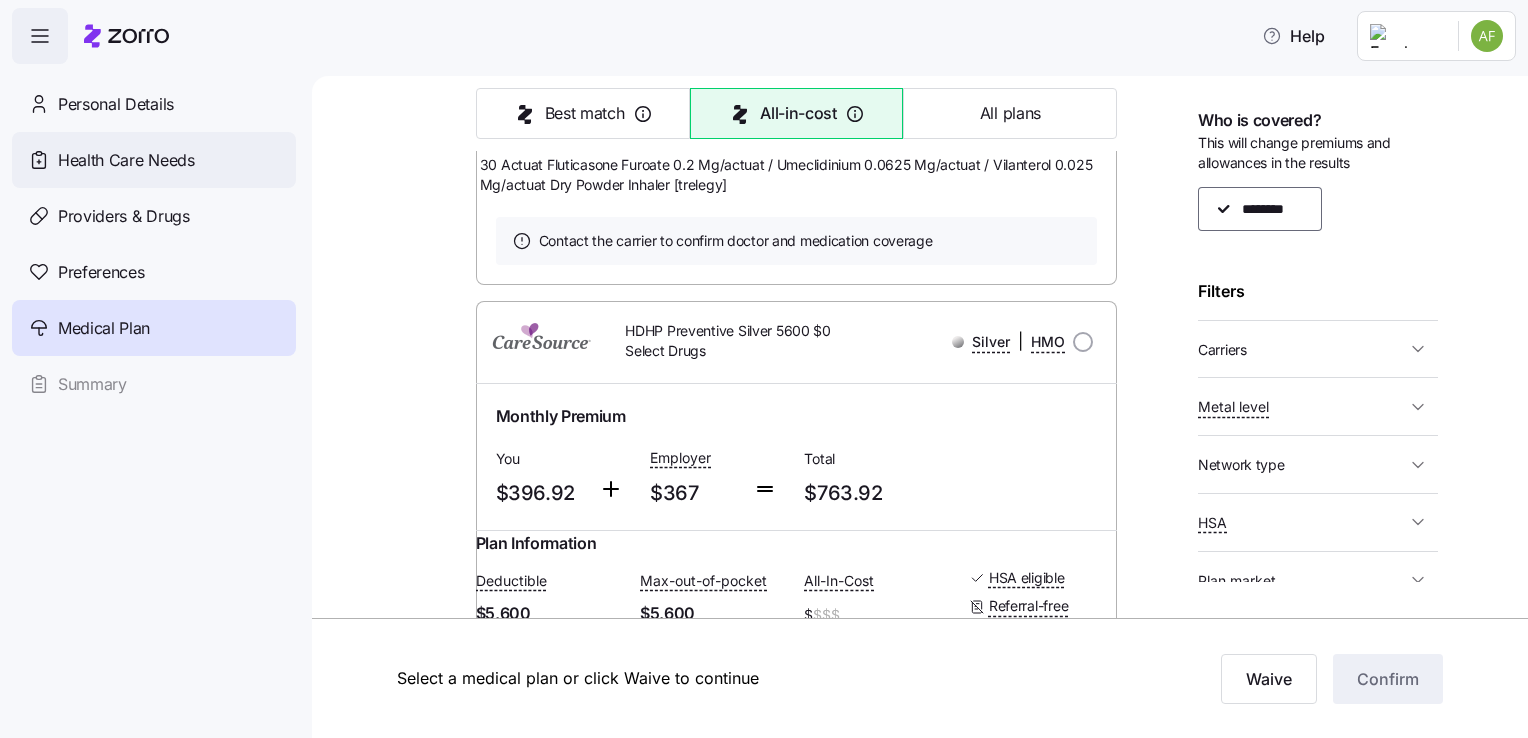 click on "Health Care Needs" at bounding box center (126, 160) 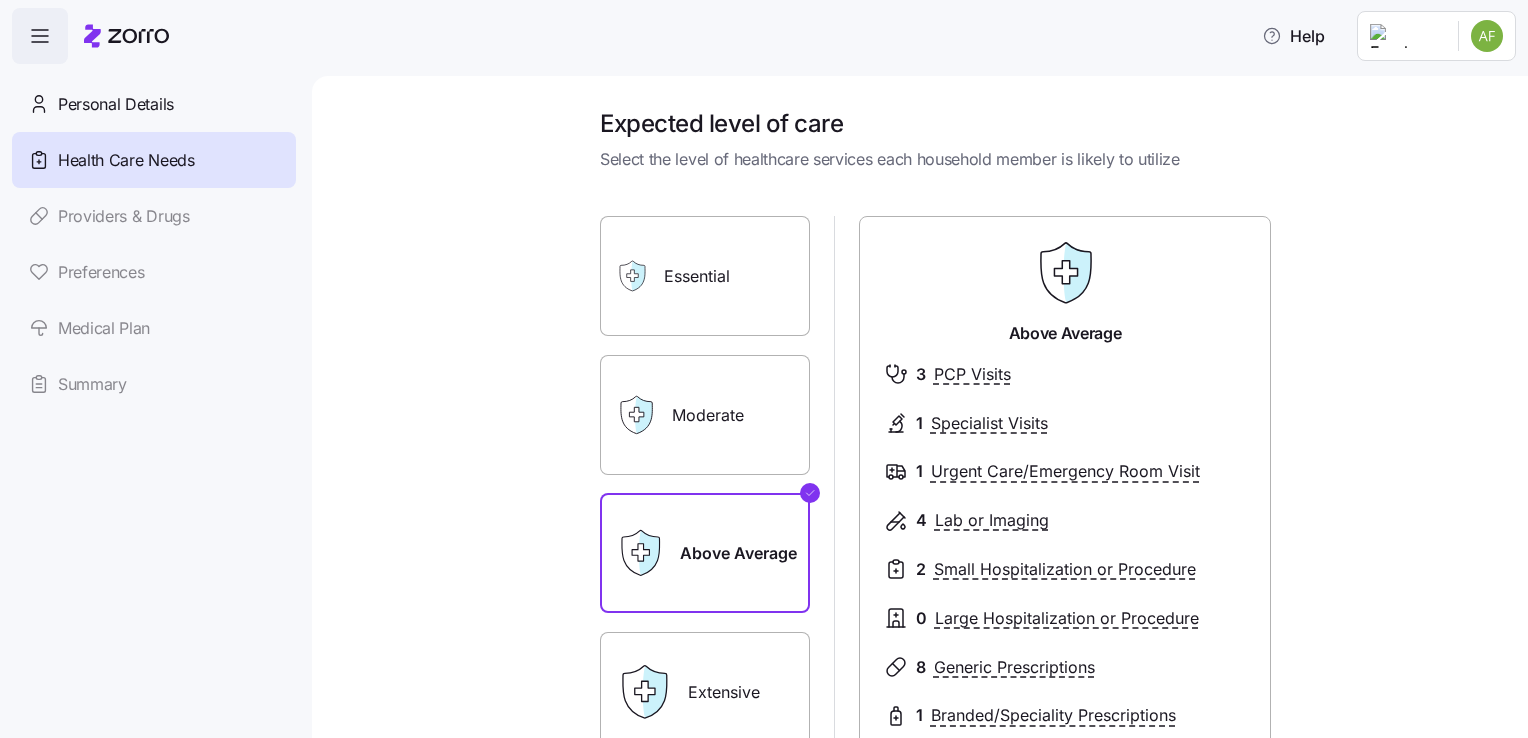 click on "Extensive" at bounding box center [705, 692] 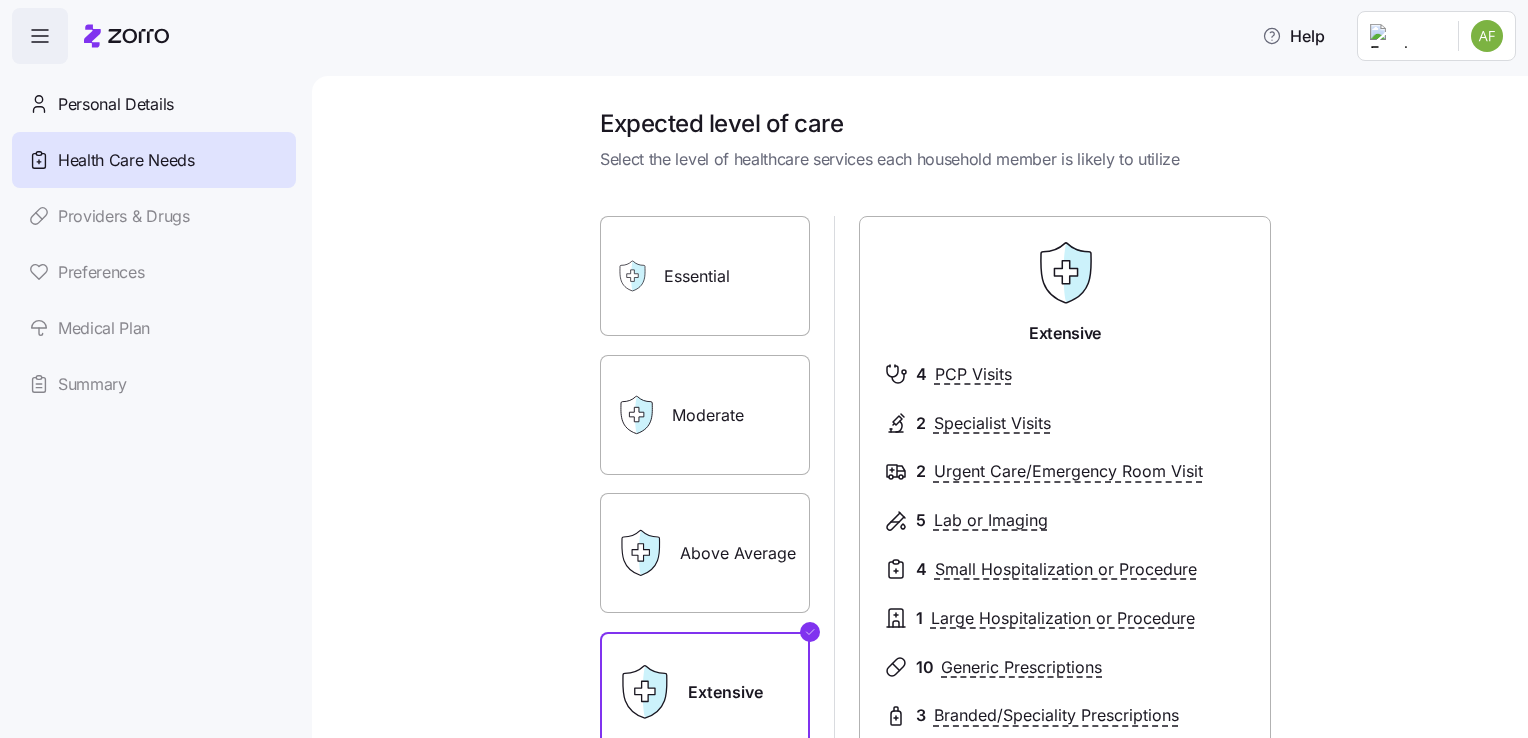 scroll, scrollTop: 270, scrollLeft: 0, axis: vertical 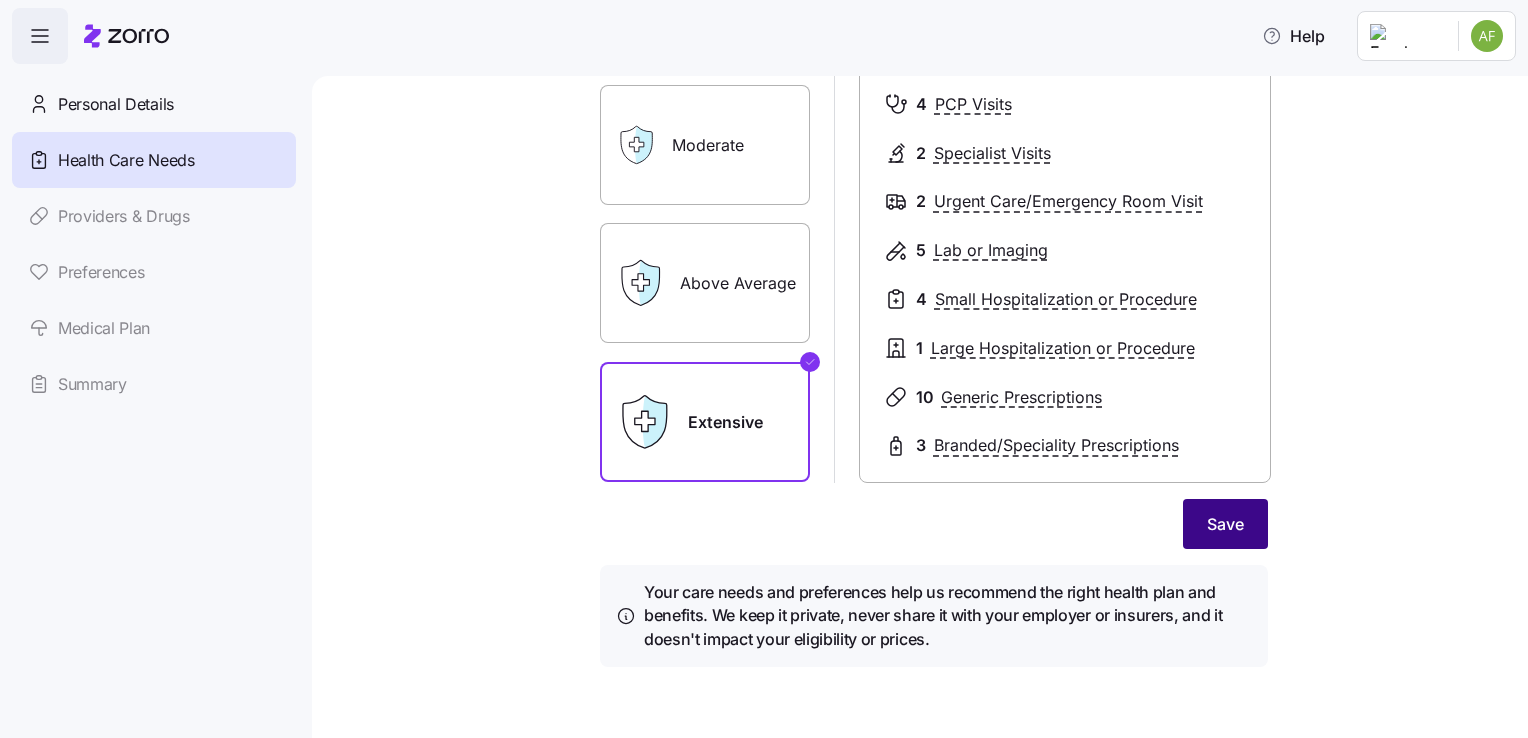click on "Save" at bounding box center (1225, 524) 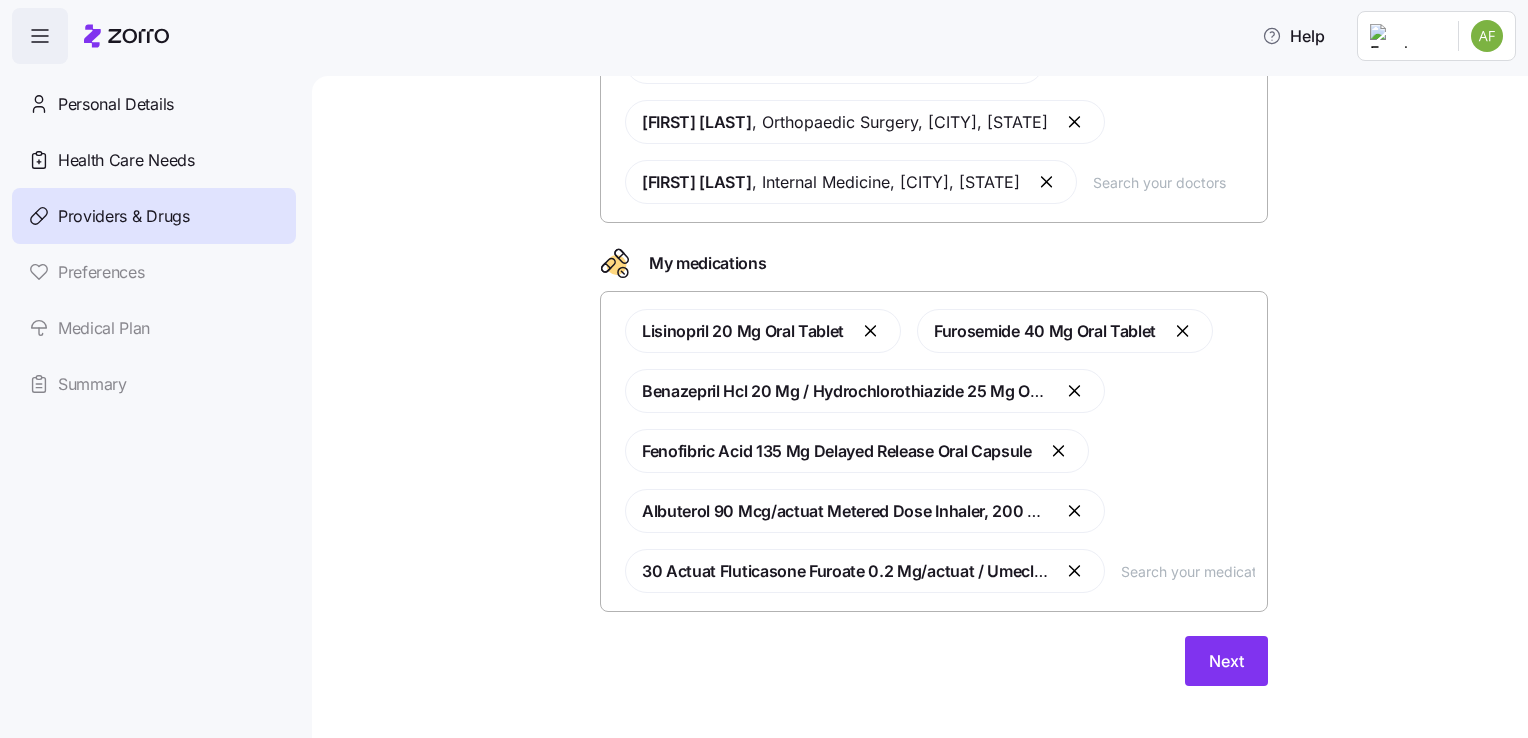 scroll, scrollTop: 296, scrollLeft: 0, axis: vertical 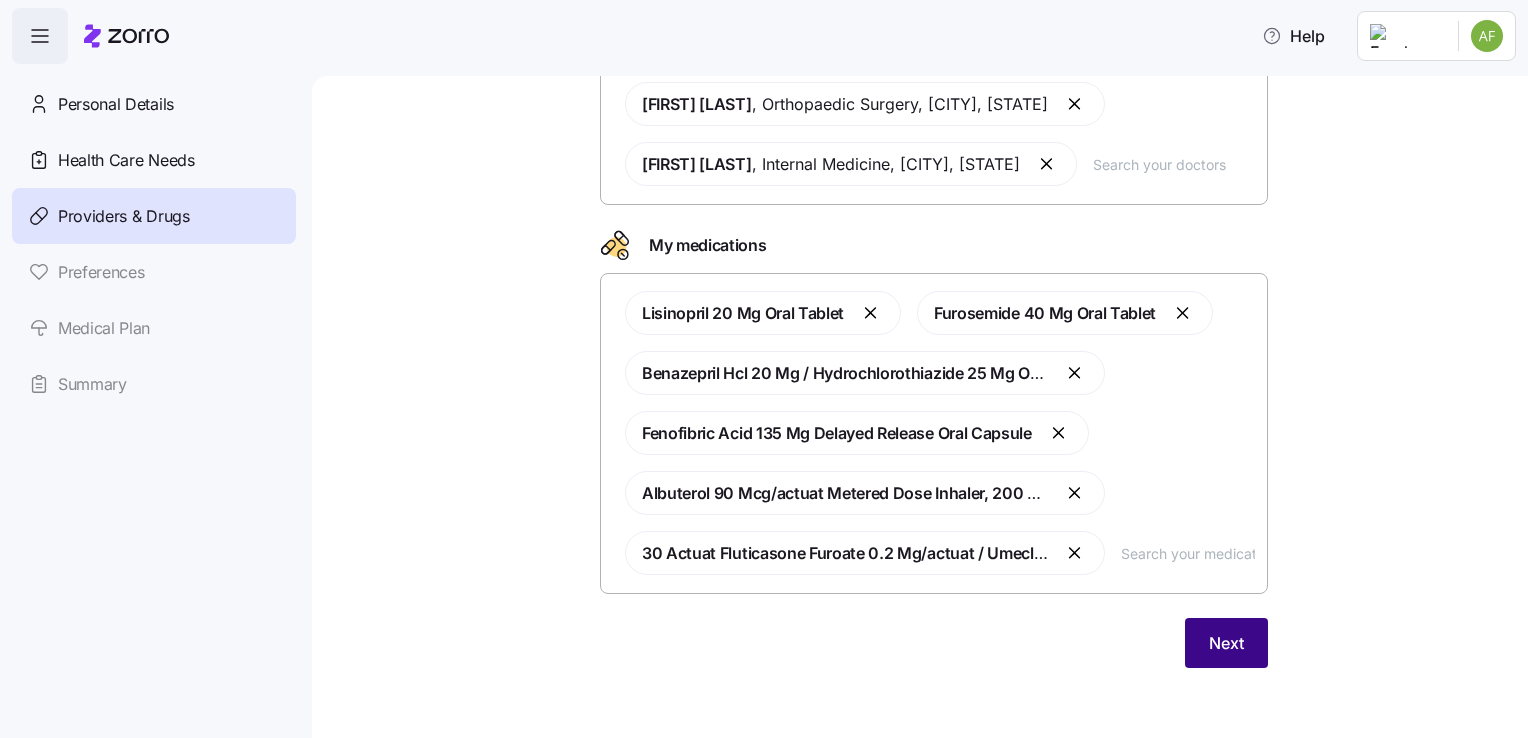 click on "Next" at bounding box center [1226, 643] 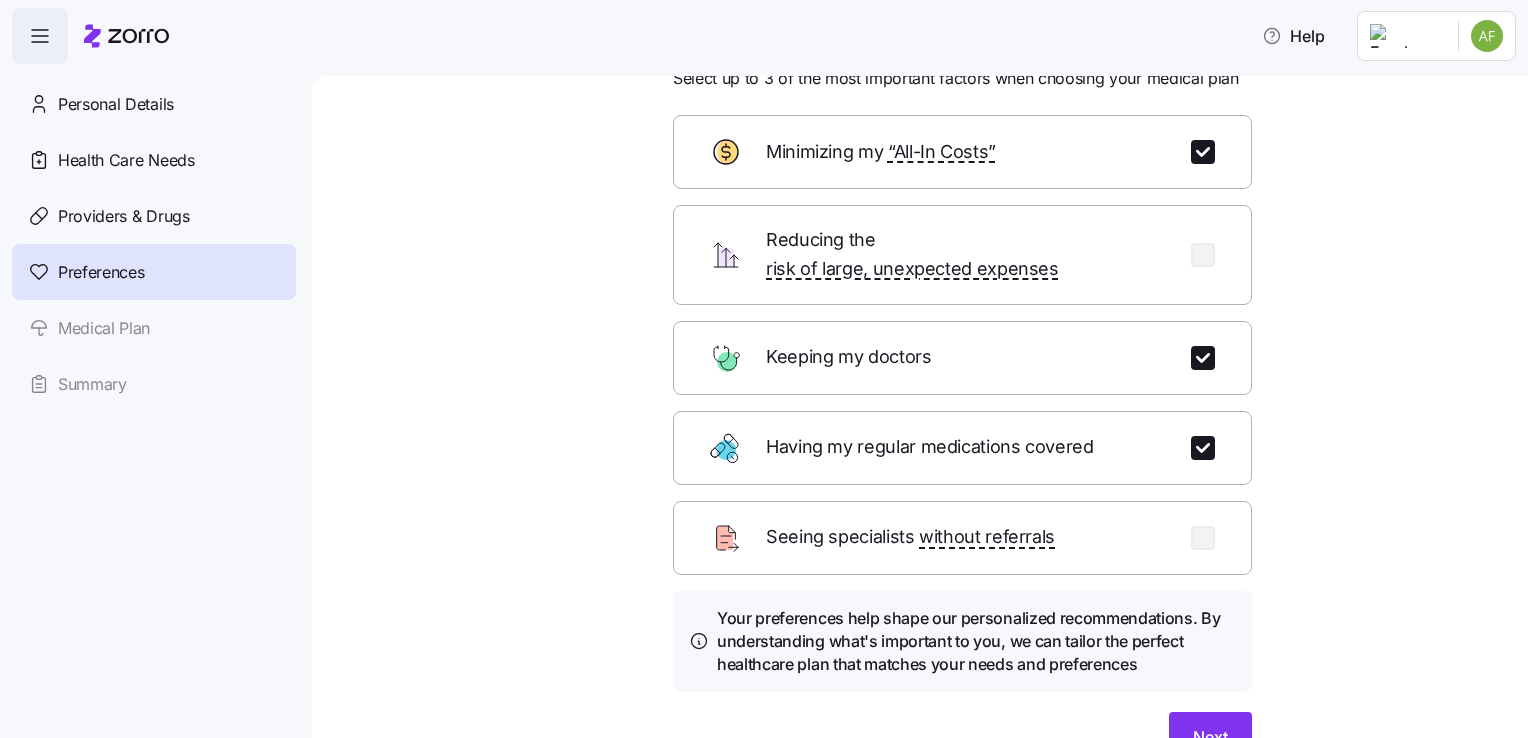 scroll, scrollTop: 173, scrollLeft: 0, axis: vertical 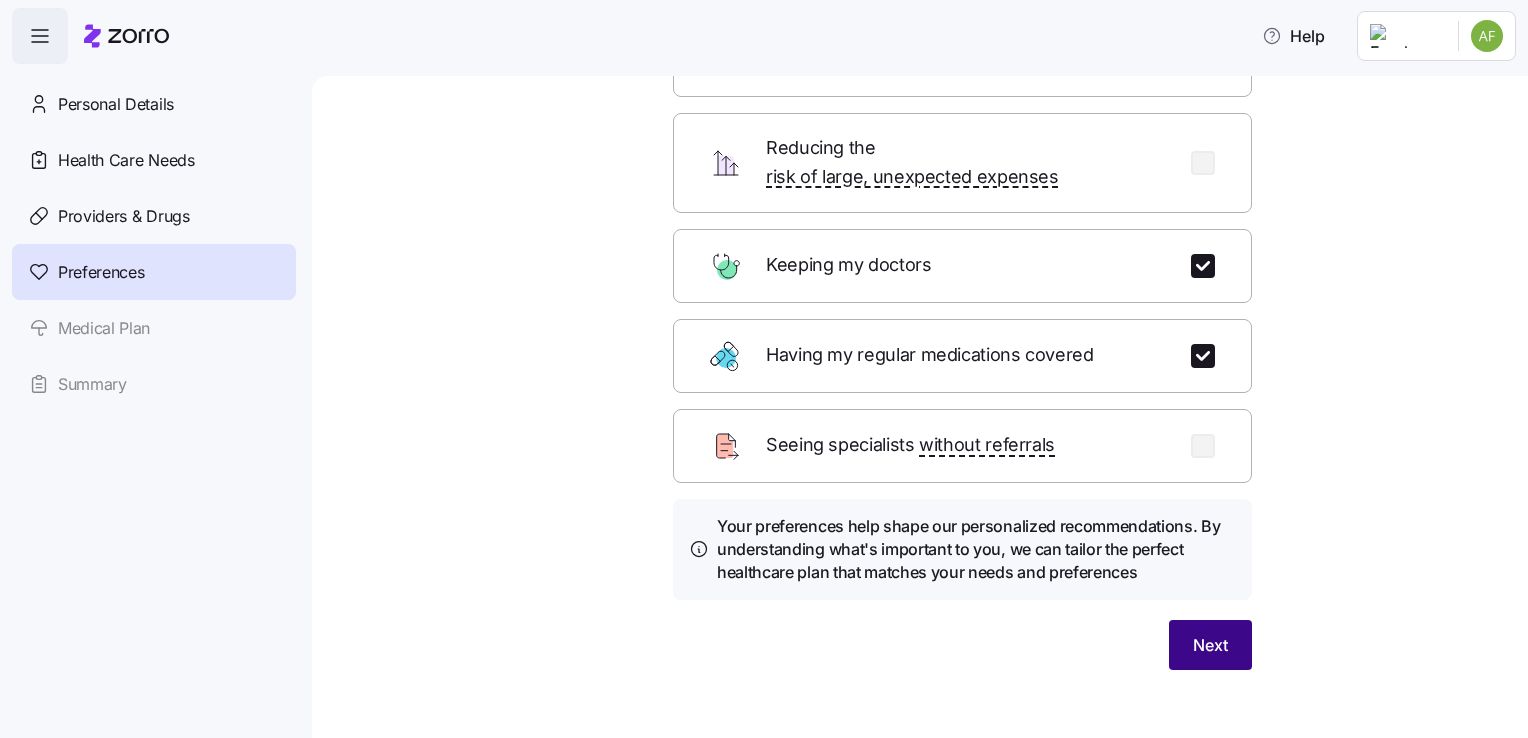 click on "Next" at bounding box center [1210, 645] 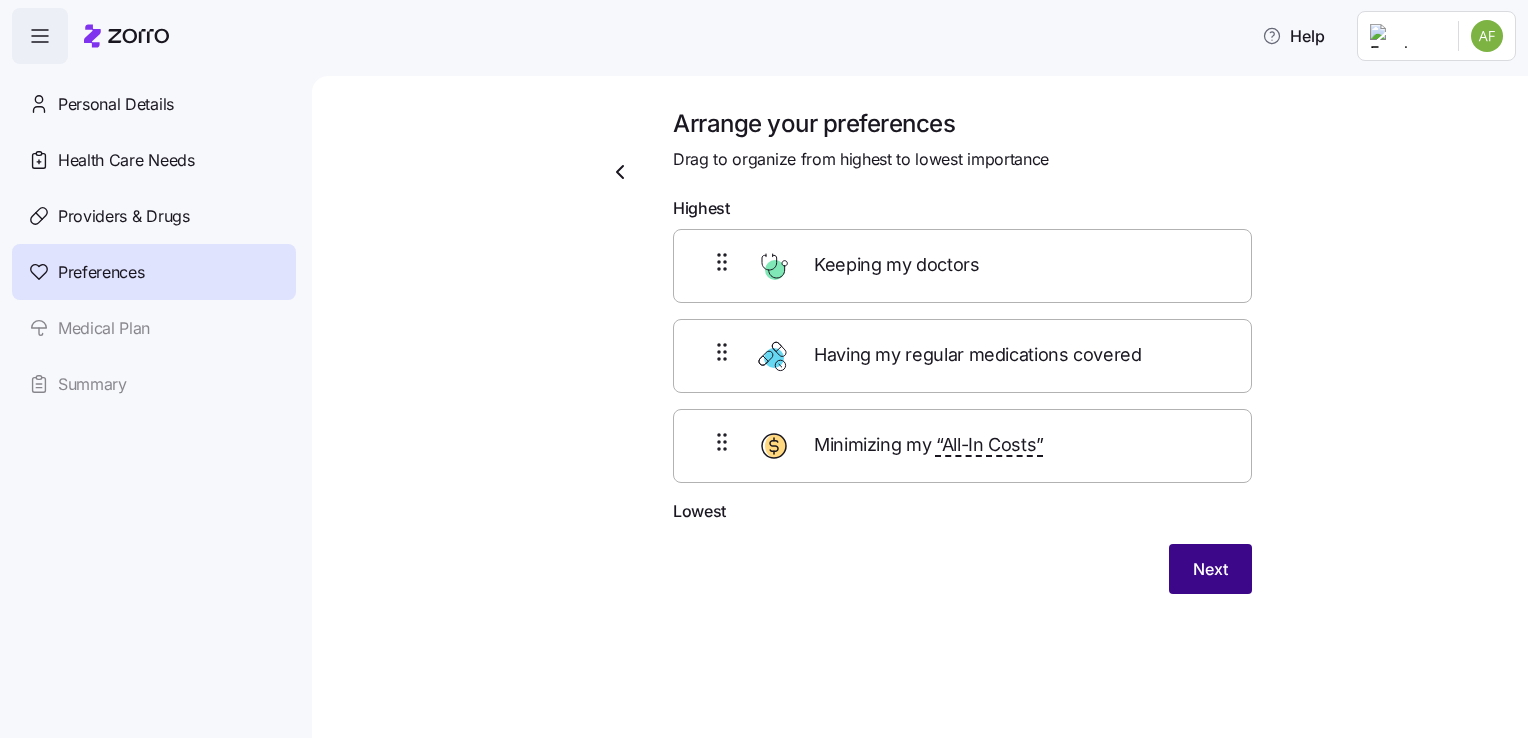 click on "Next" at bounding box center [1210, 569] 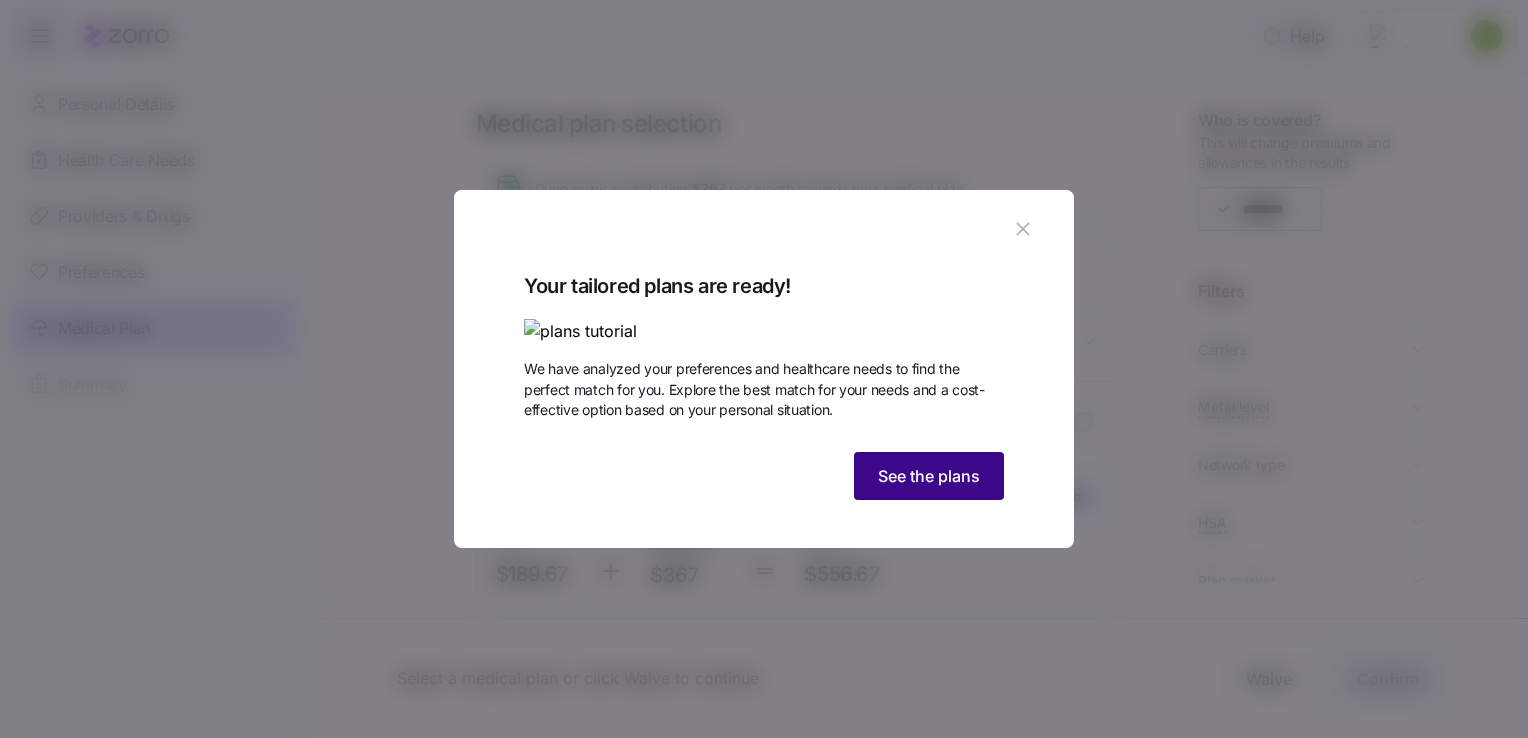 click on "See the plans" at bounding box center (929, 476) 